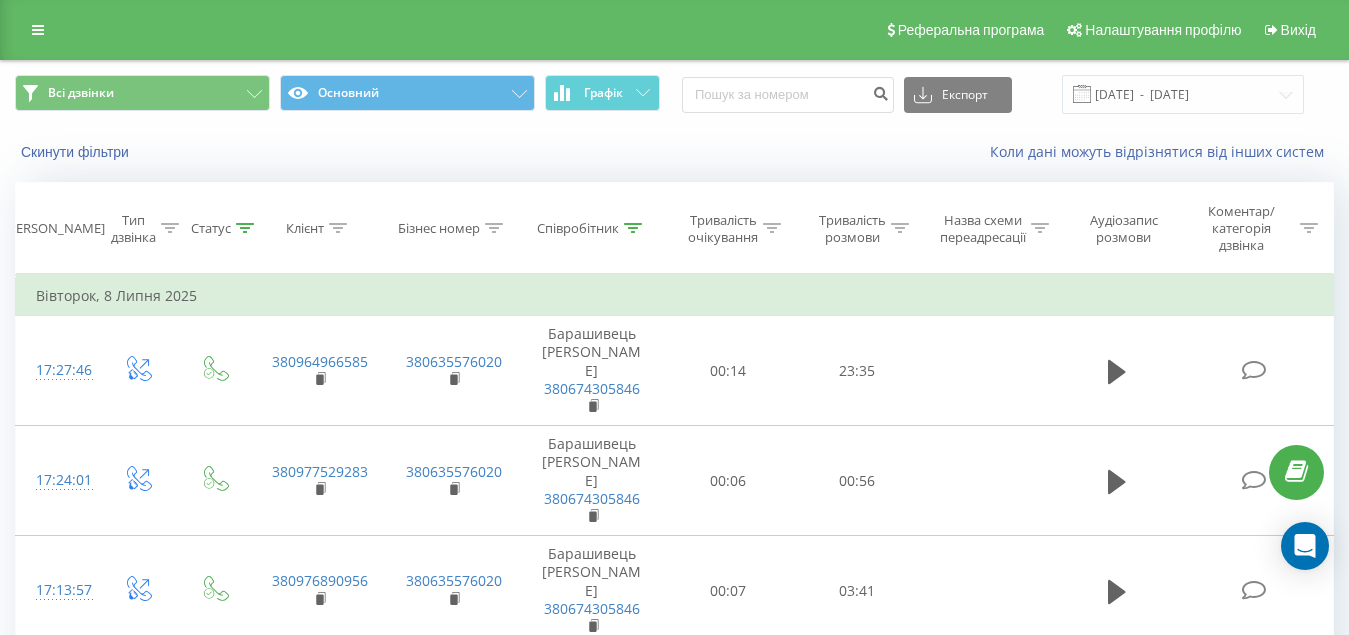 scroll, scrollTop: 0, scrollLeft: 0, axis: both 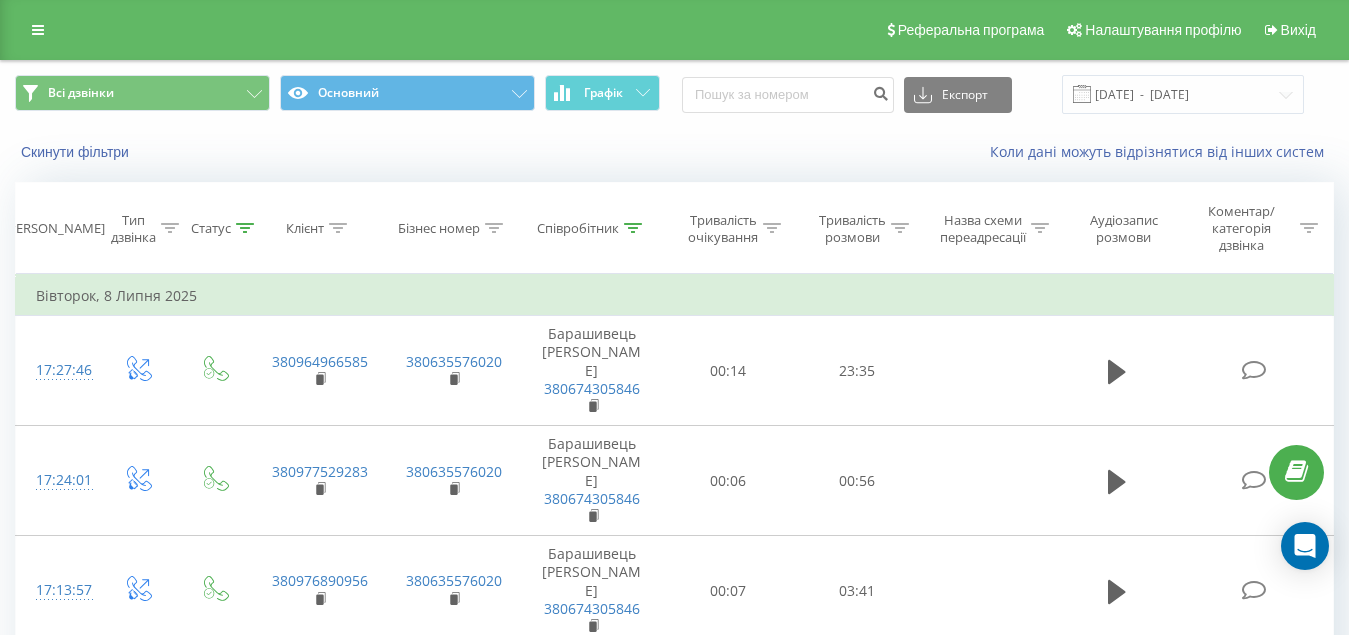 click 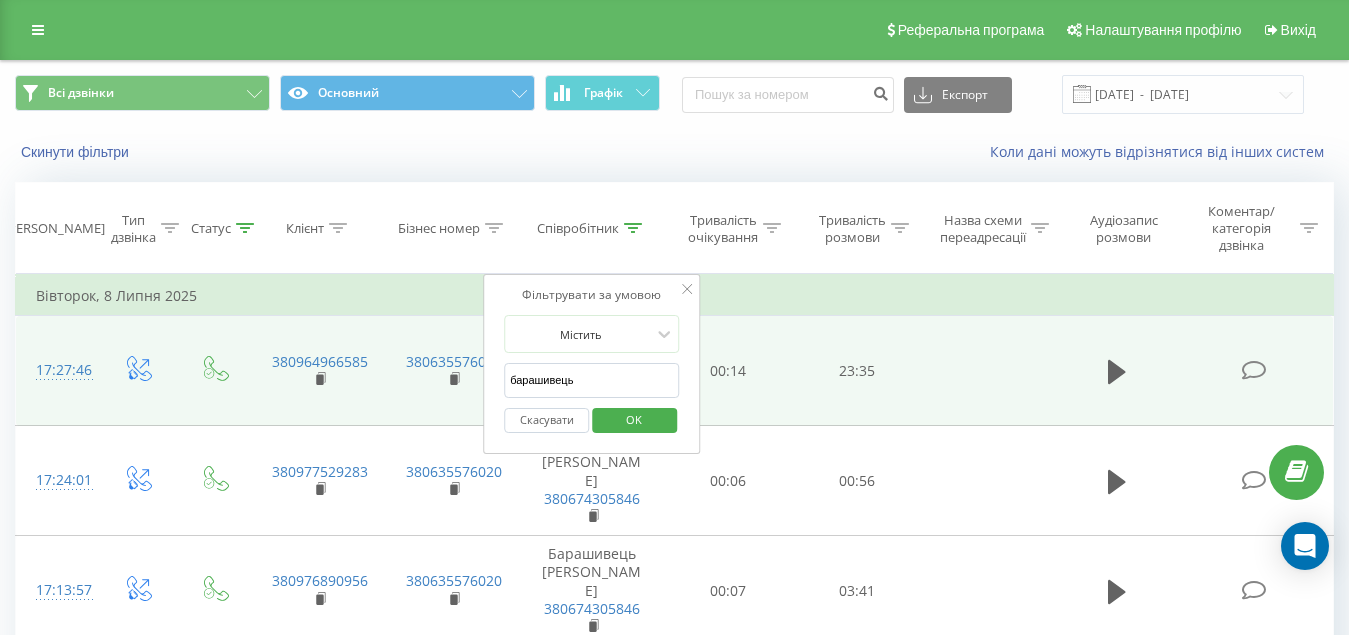 drag, startPoint x: 607, startPoint y: 376, endPoint x: 428, endPoint y: 390, distance: 179.54665 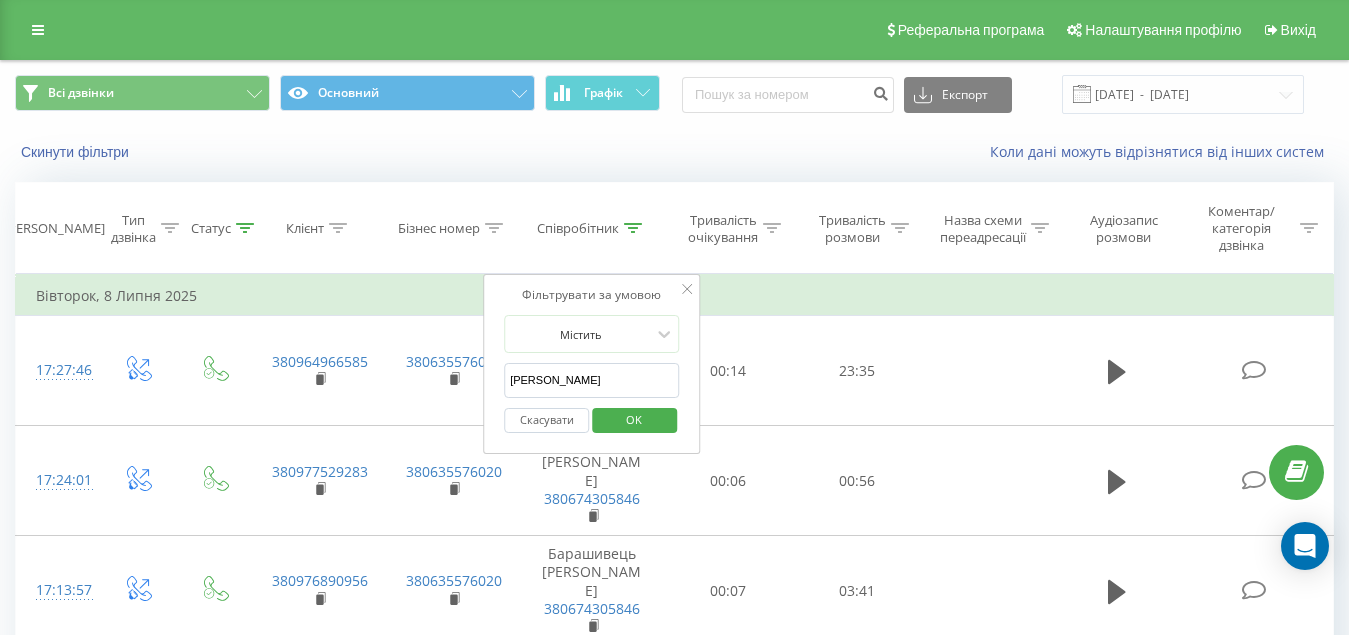 click on "OK" at bounding box center [634, 419] 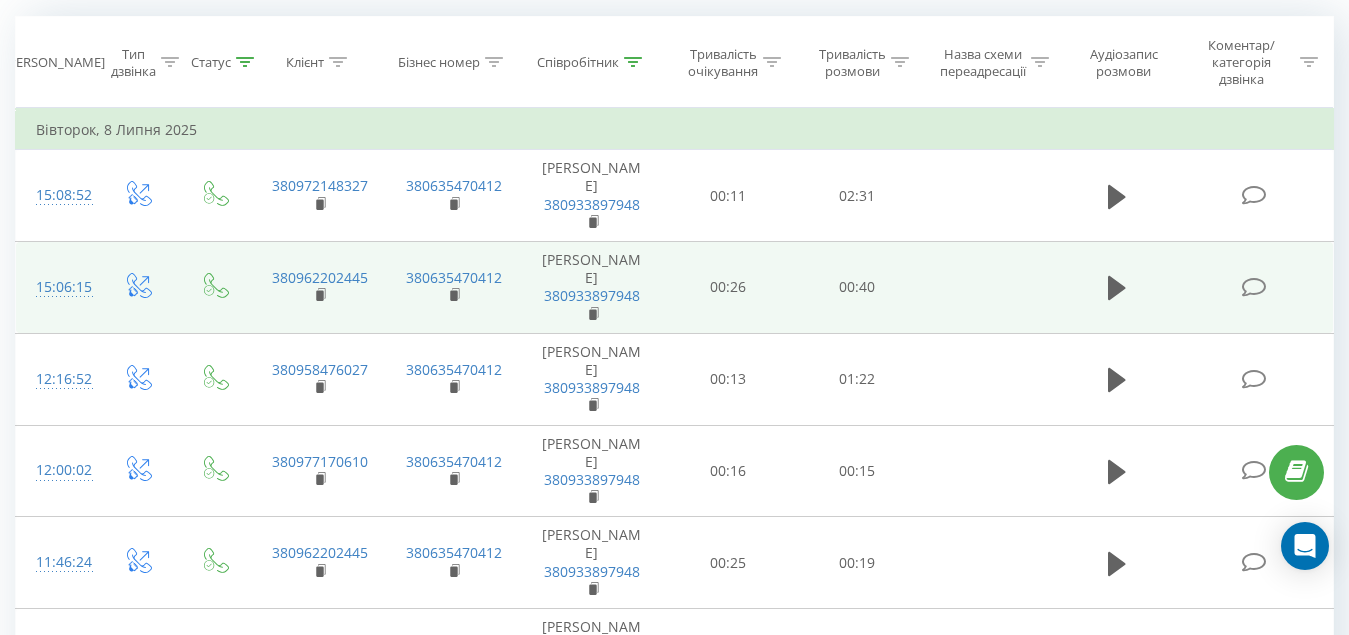 scroll, scrollTop: 200, scrollLeft: 0, axis: vertical 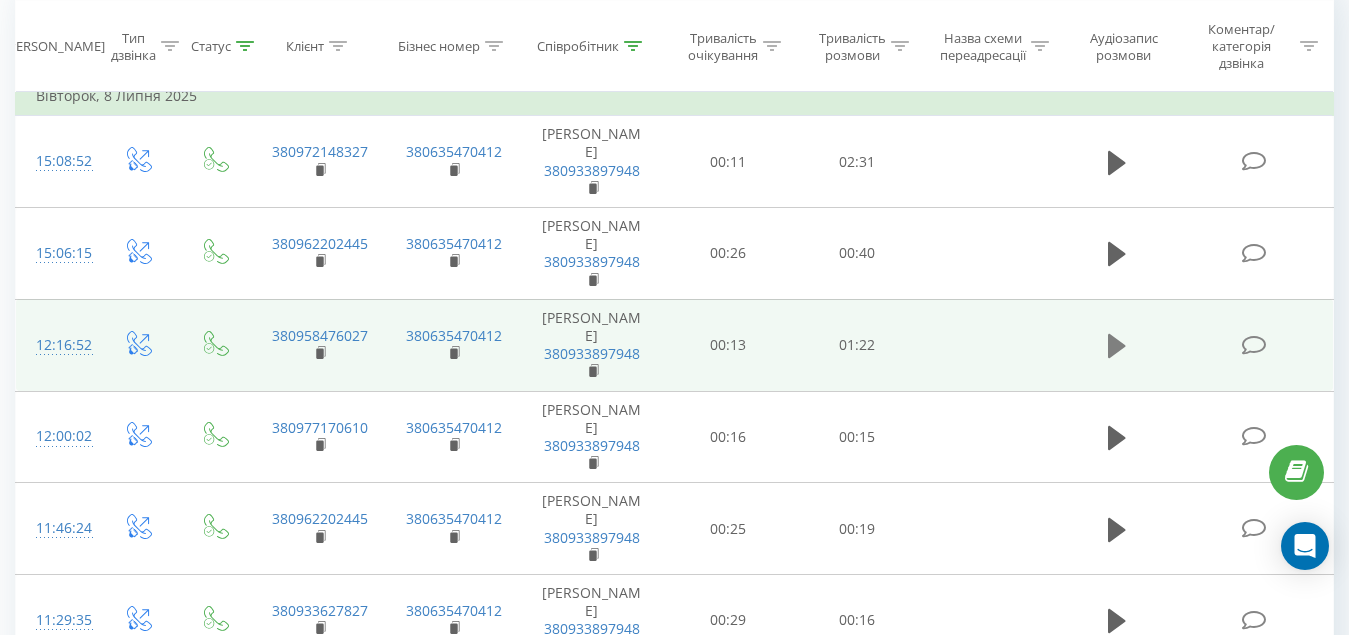 click 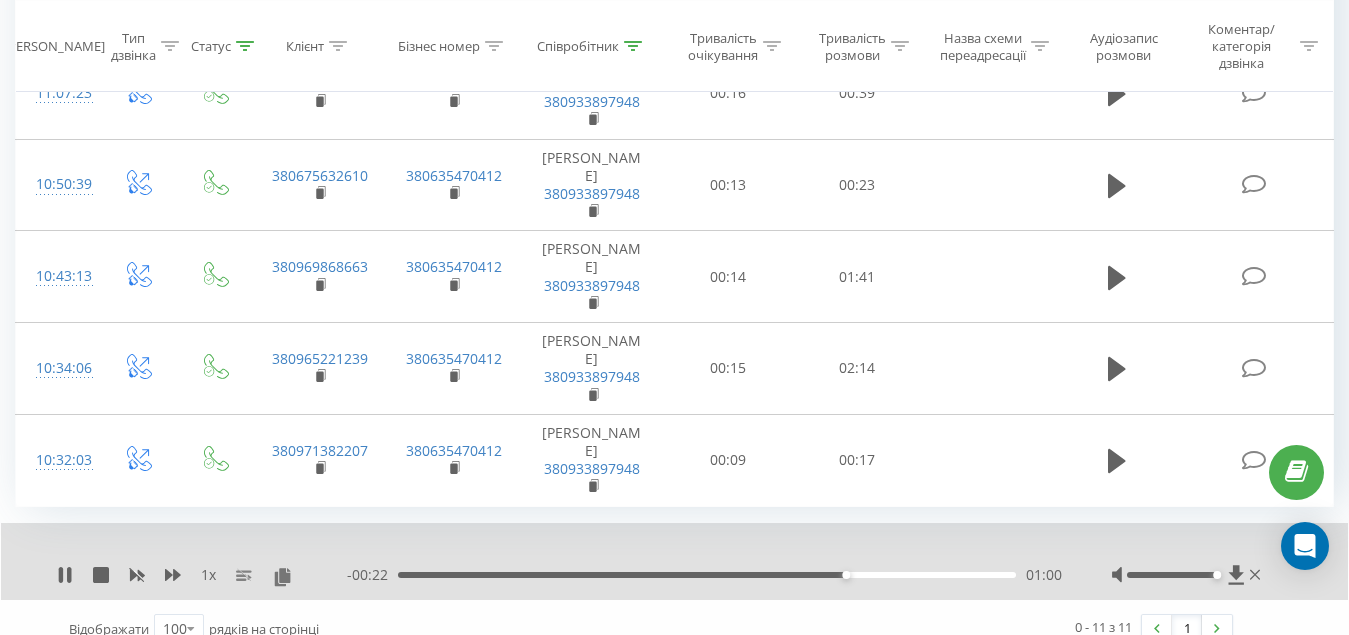 scroll, scrollTop: 843, scrollLeft: 0, axis: vertical 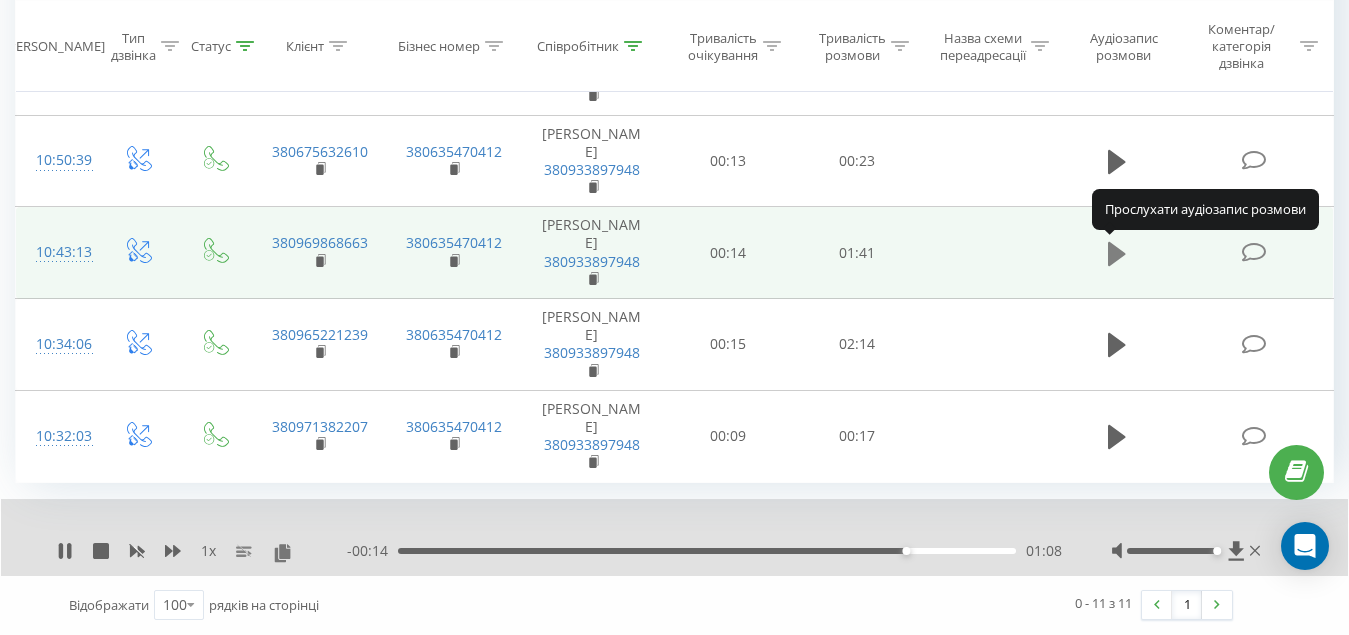 click 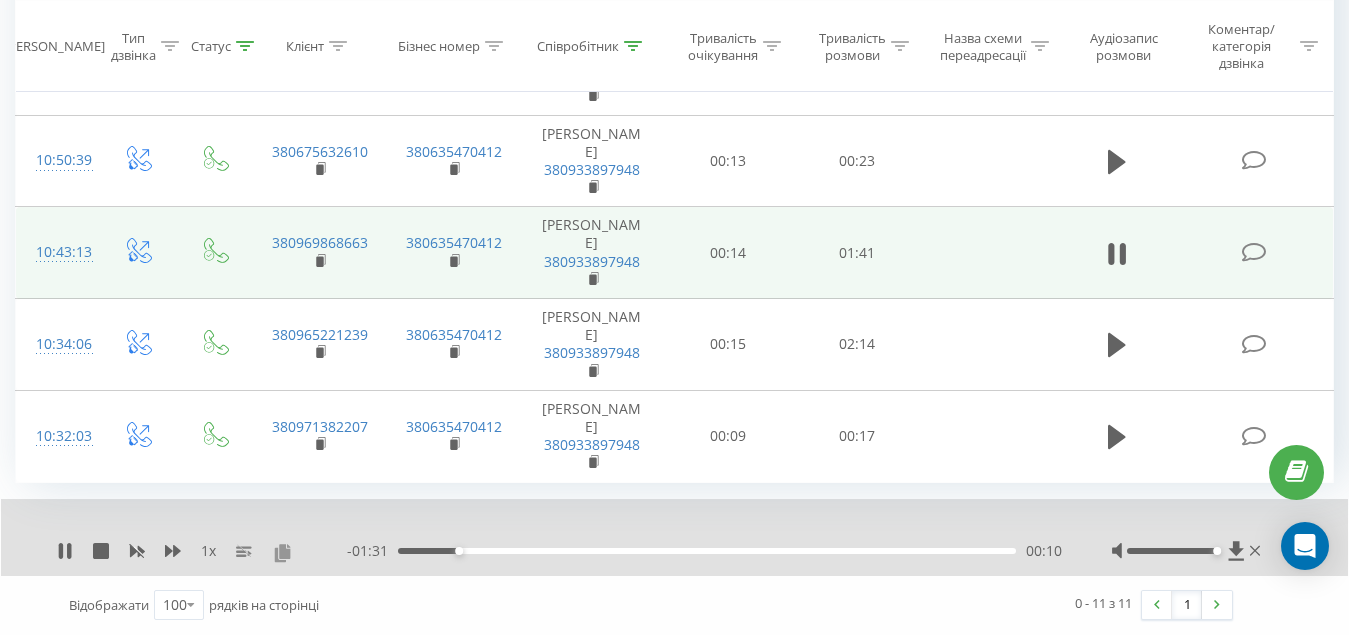 click at bounding box center (282, 552) 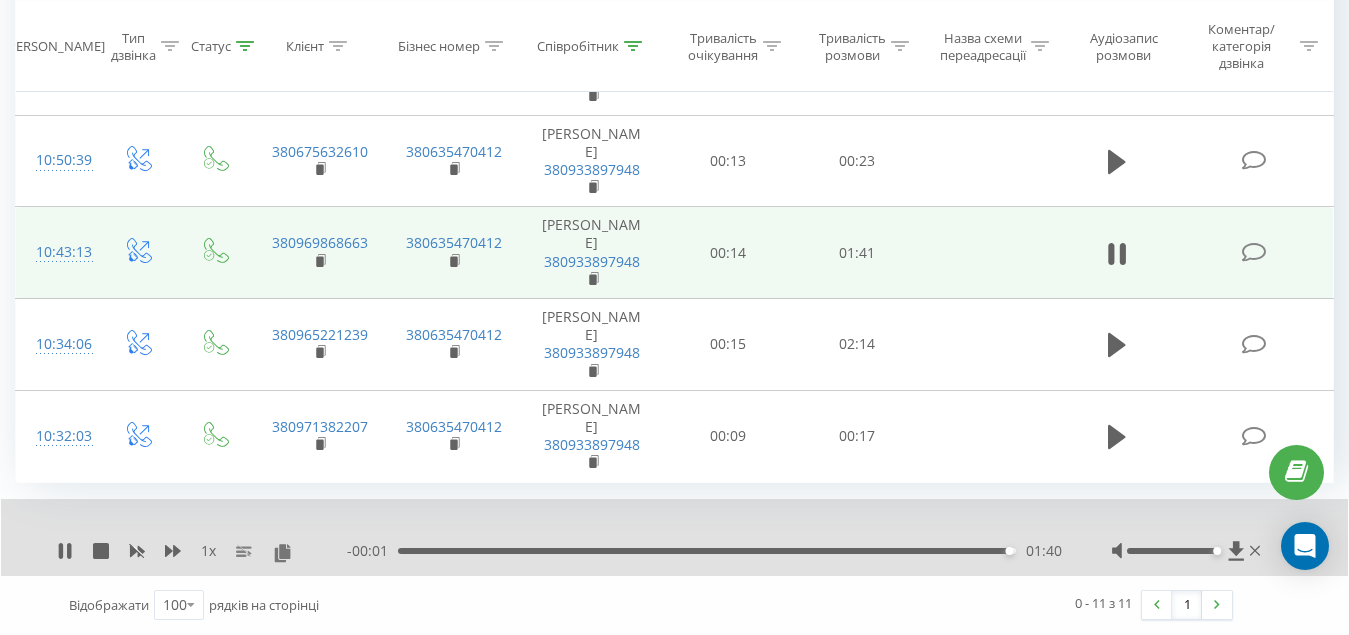 drag, startPoint x: 638, startPoint y: 47, endPoint x: 616, endPoint y: 101, distance: 58.30952 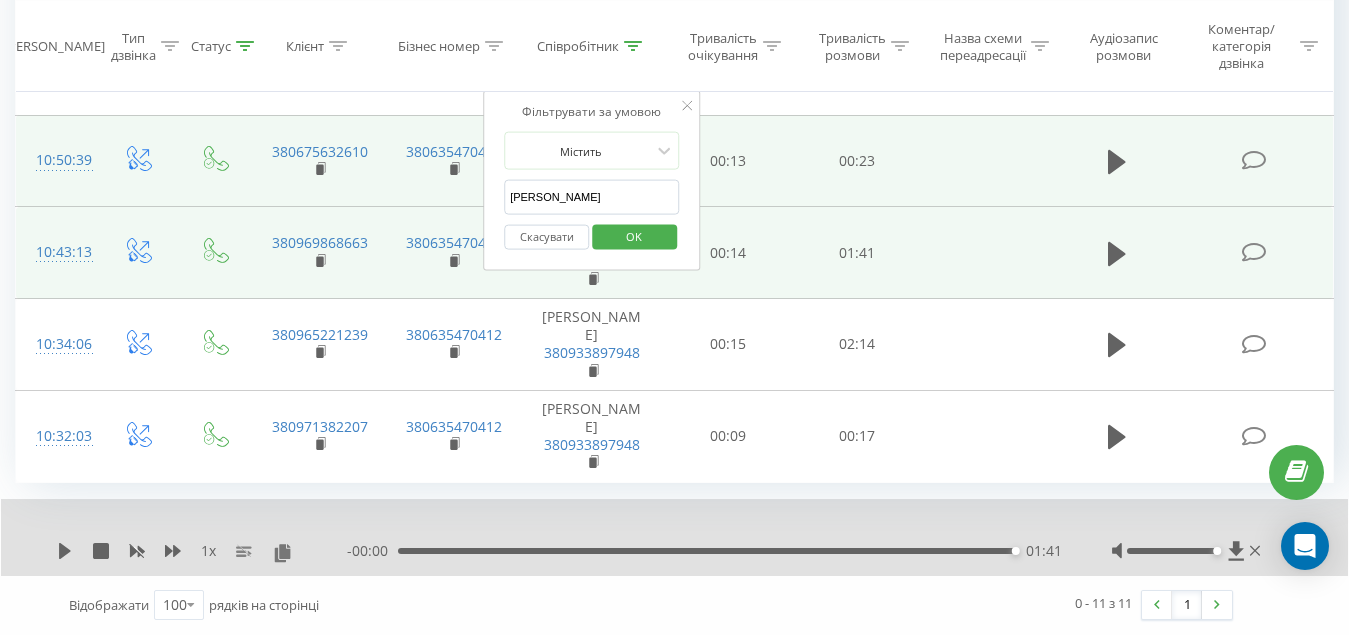 drag, startPoint x: 506, startPoint y: 209, endPoint x: 366, endPoint y: 203, distance: 140.12851 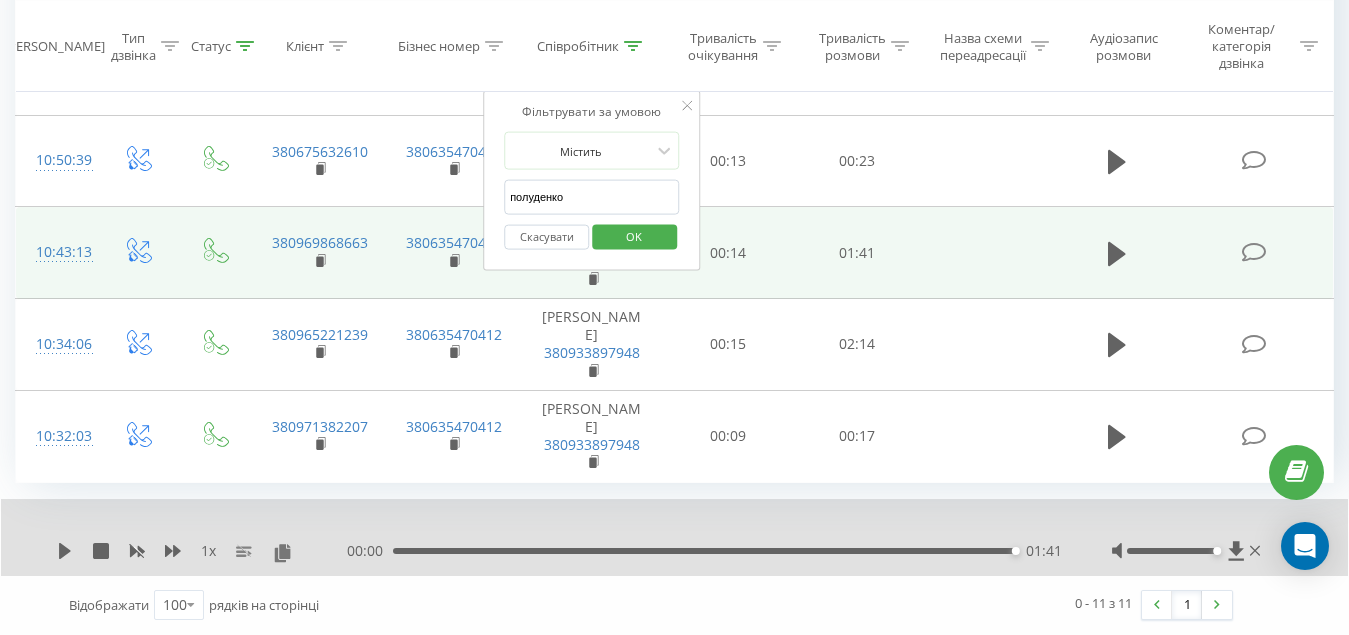 click on "OK" at bounding box center (634, 235) 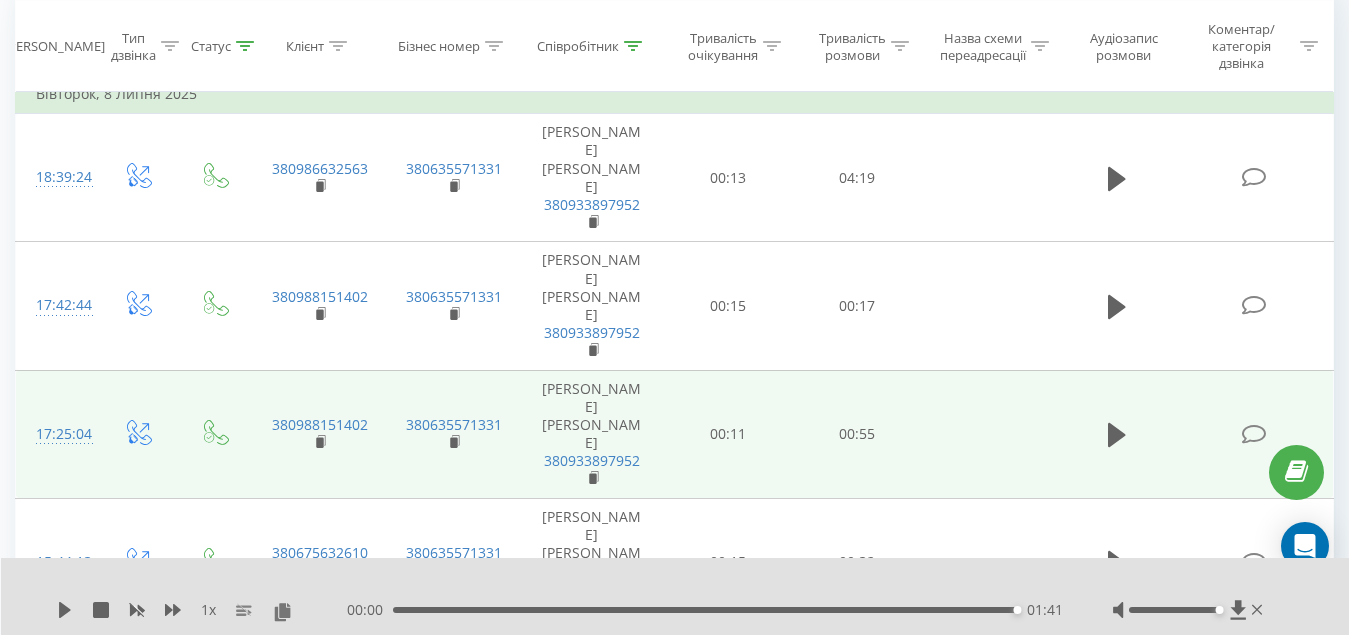 scroll, scrollTop: 92, scrollLeft: 0, axis: vertical 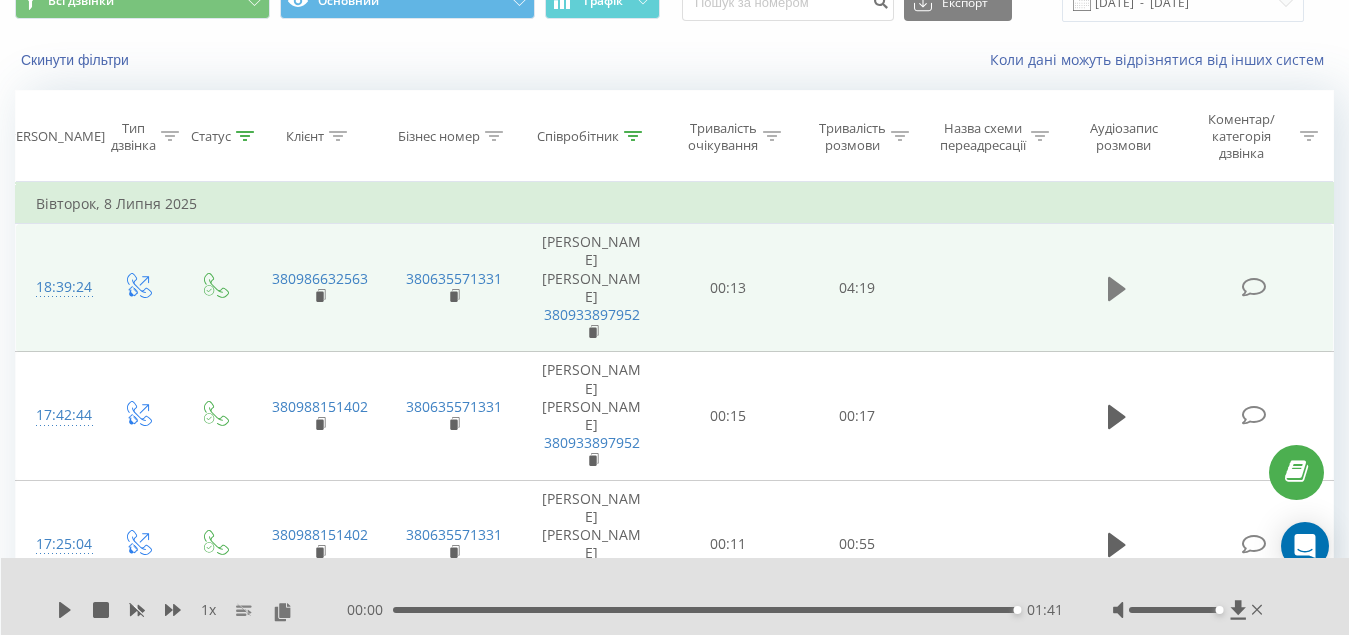click 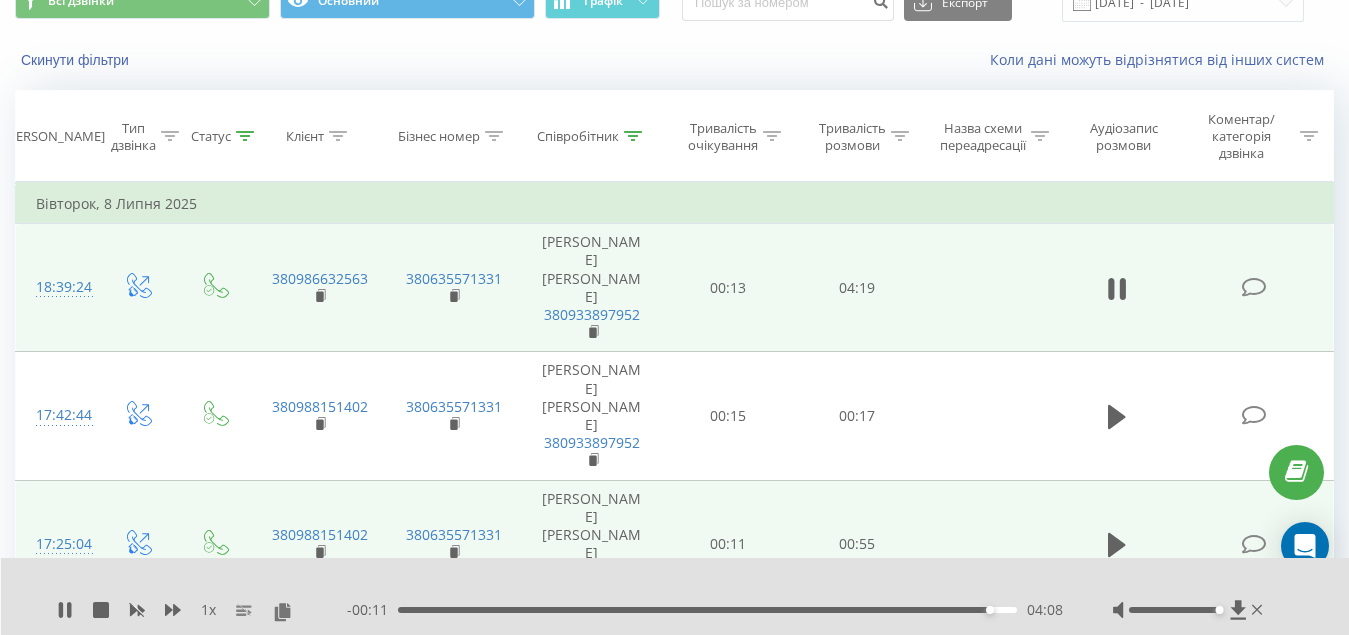 drag, startPoint x: 285, startPoint y: 610, endPoint x: 179, endPoint y: 485, distance: 163.89326 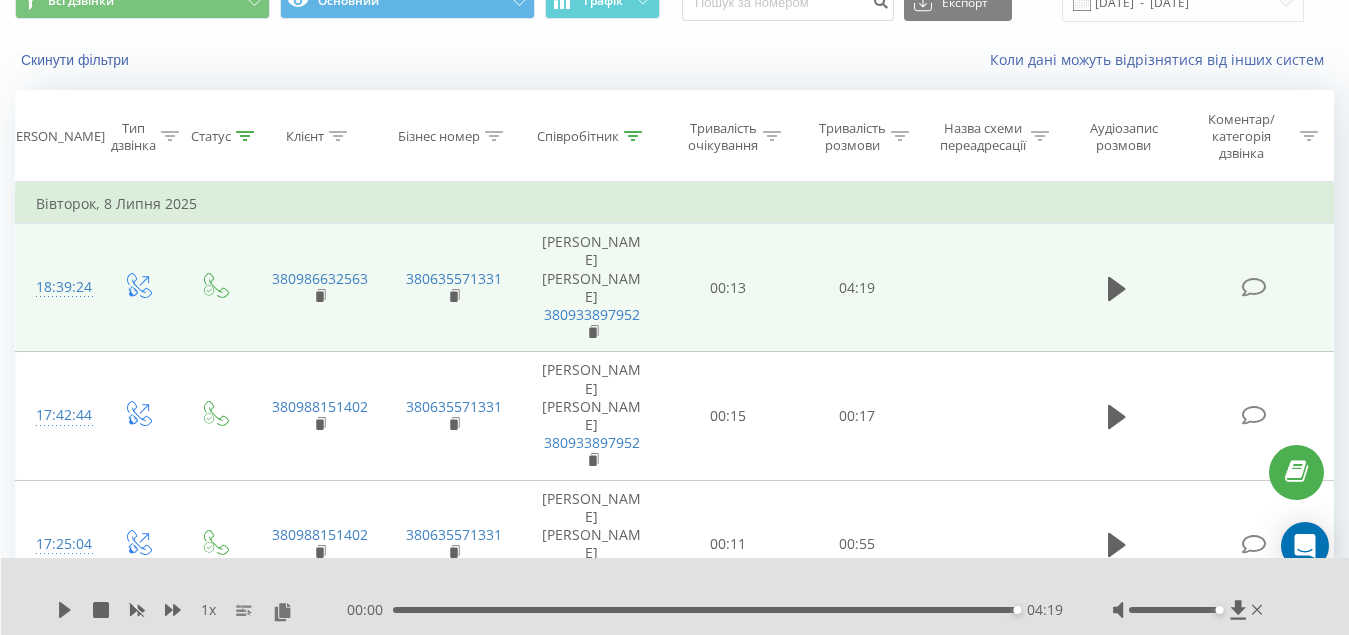click 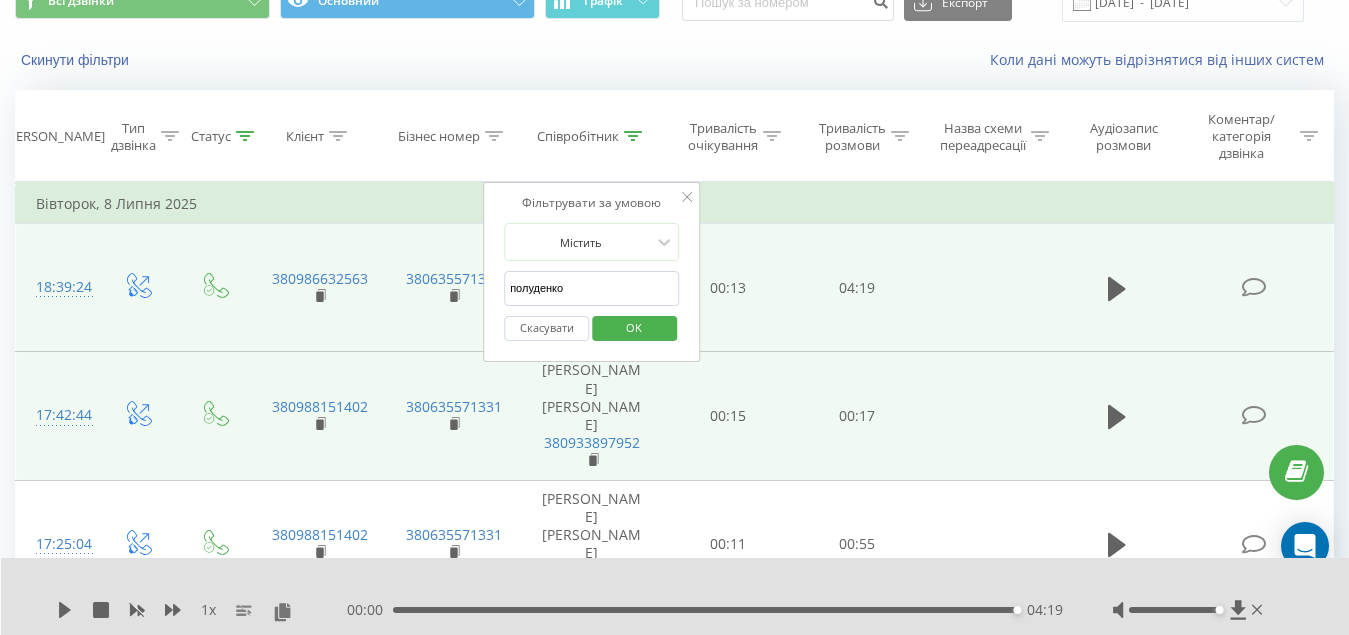 drag, startPoint x: 521, startPoint y: 300, endPoint x: 260, endPoint y: 338, distance: 263.75177 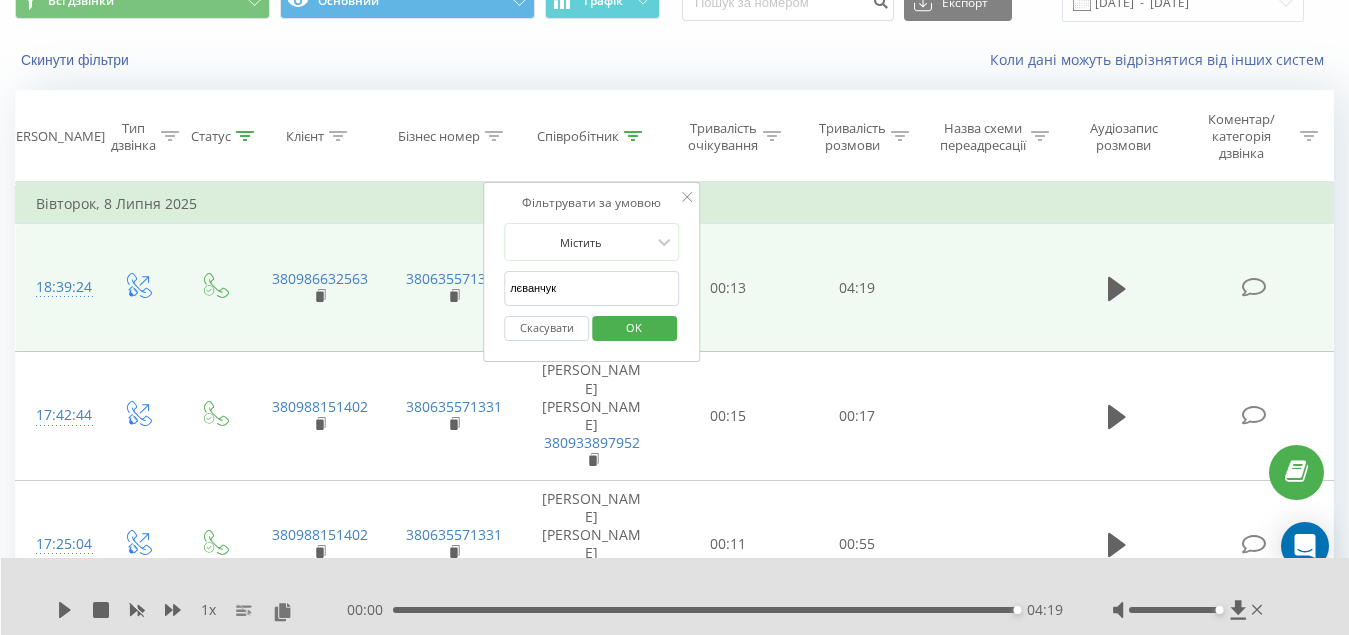 drag, startPoint x: 637, startPoint y: 327, endPoint x: 592, endPoint y: 383, distance: 71.8401 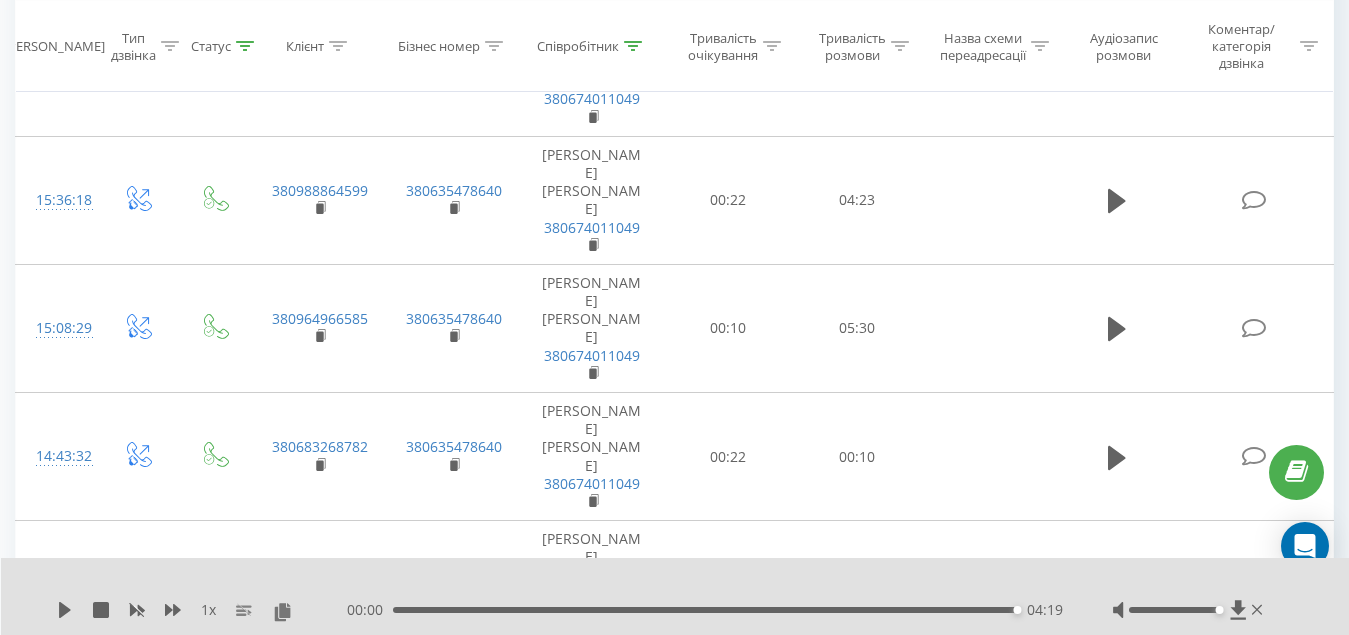 scroll, scrollTop: 792, scrollLeft: 0, axis: vertical 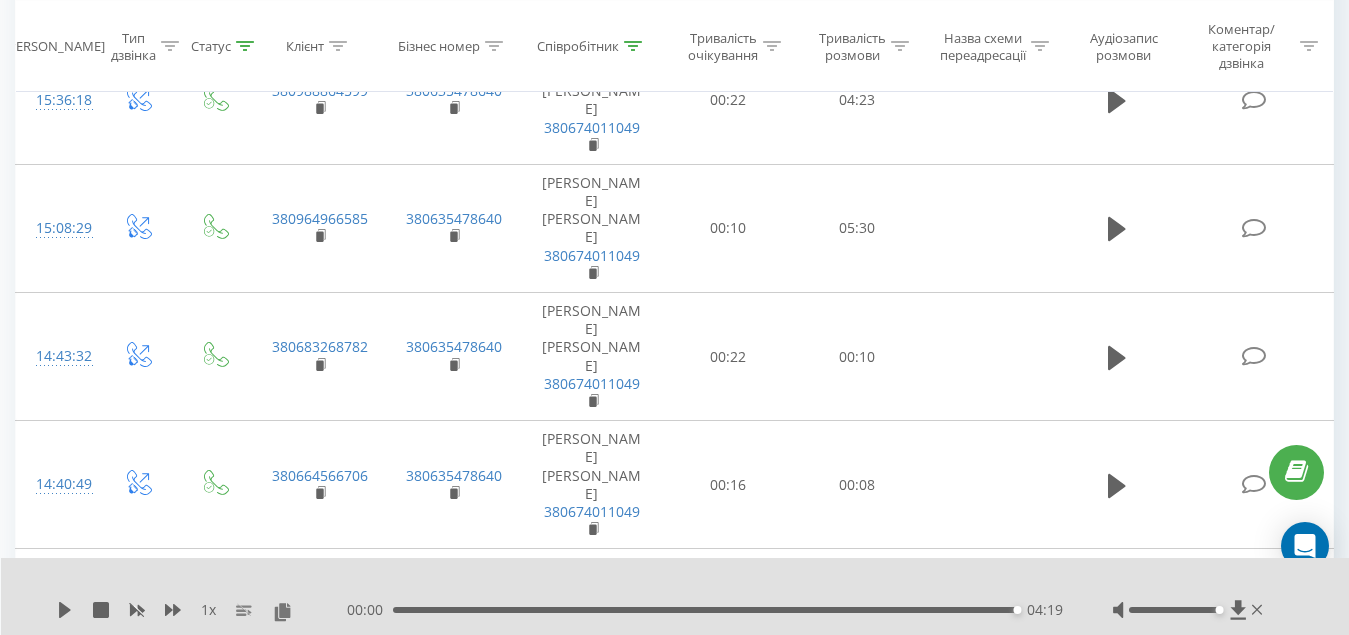 click 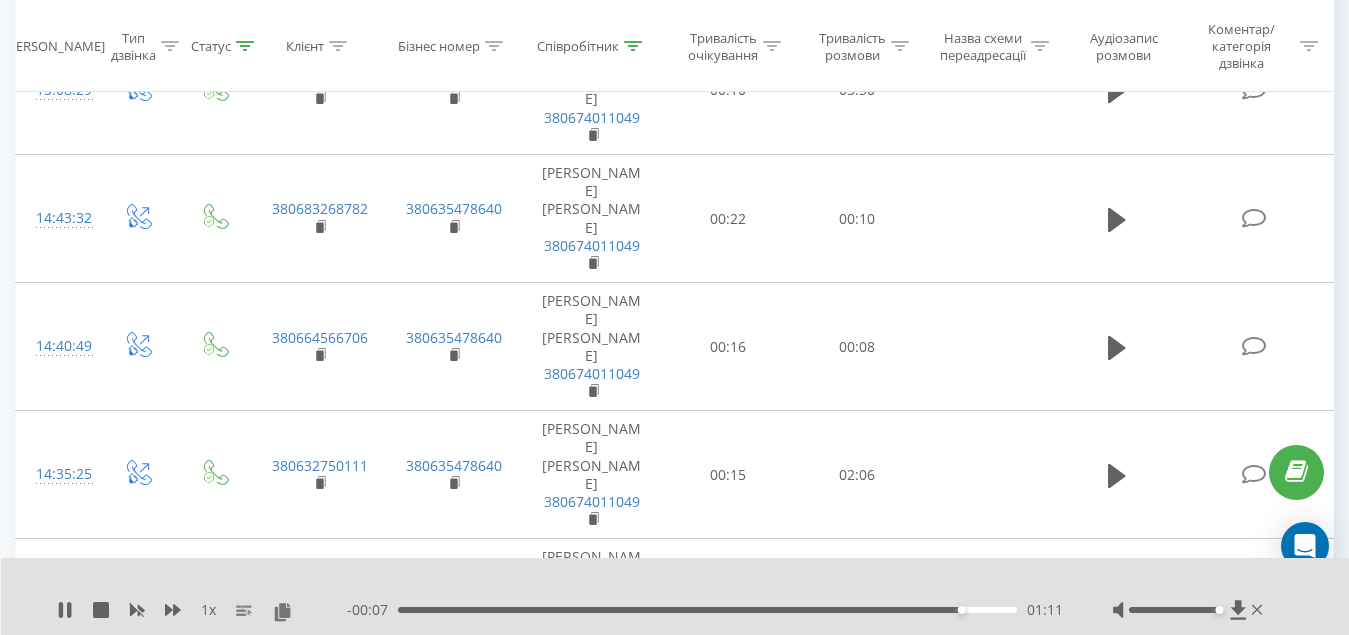 scroll, scrollTop: 946, scrollLeft: 0, axis: vertical 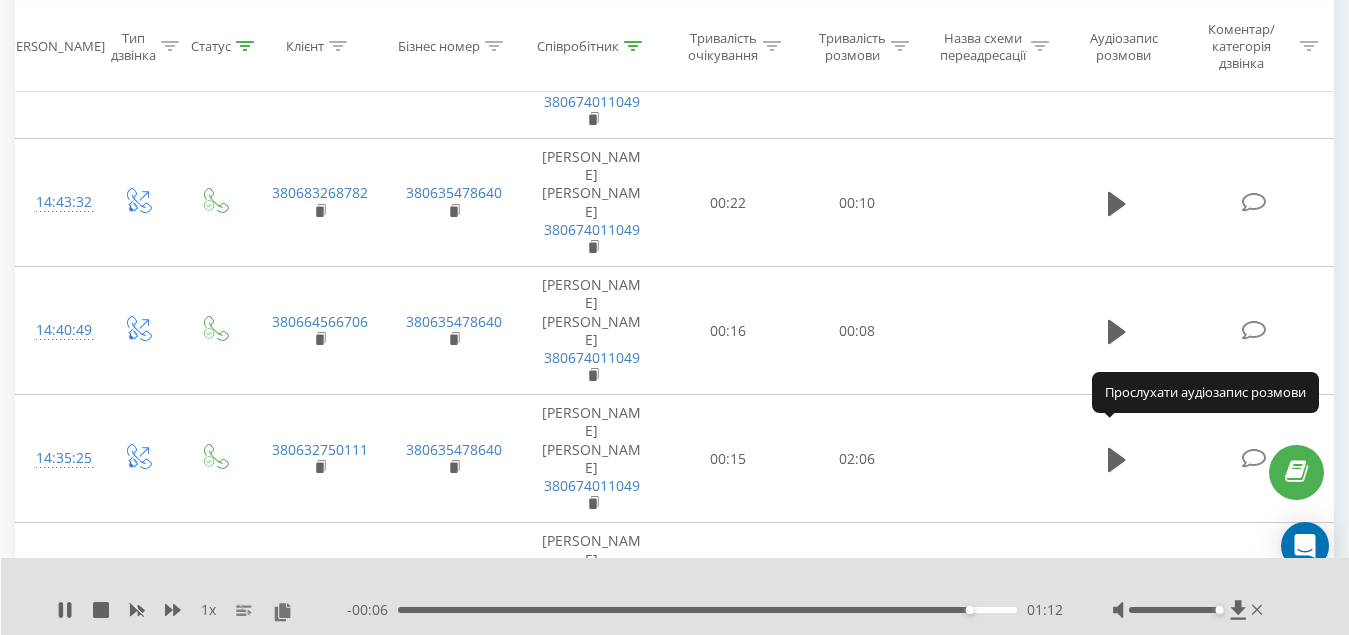 click 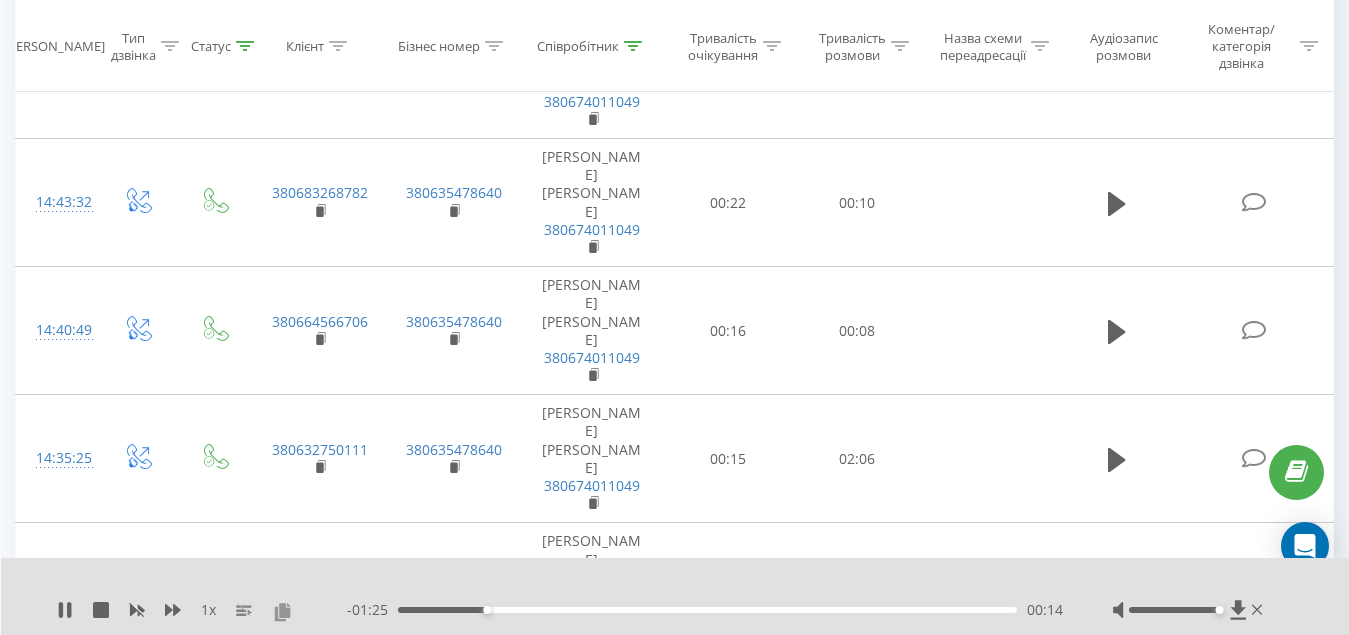 click at bounding box center [282, 611] 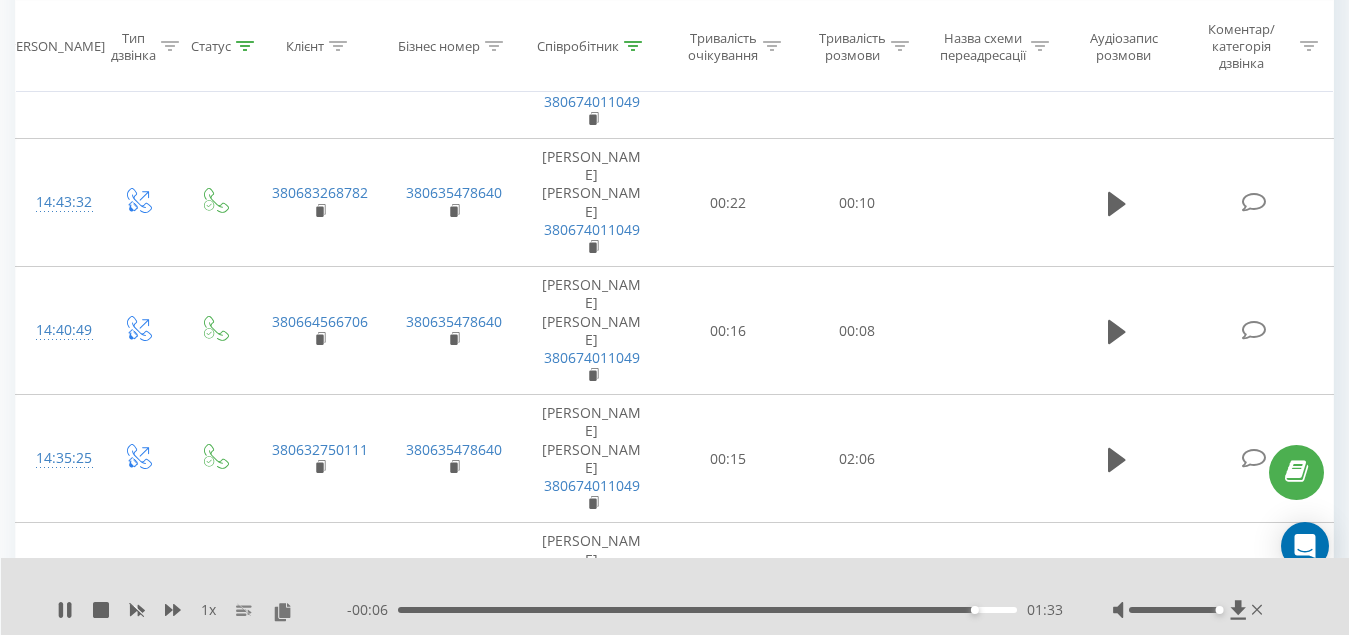 click 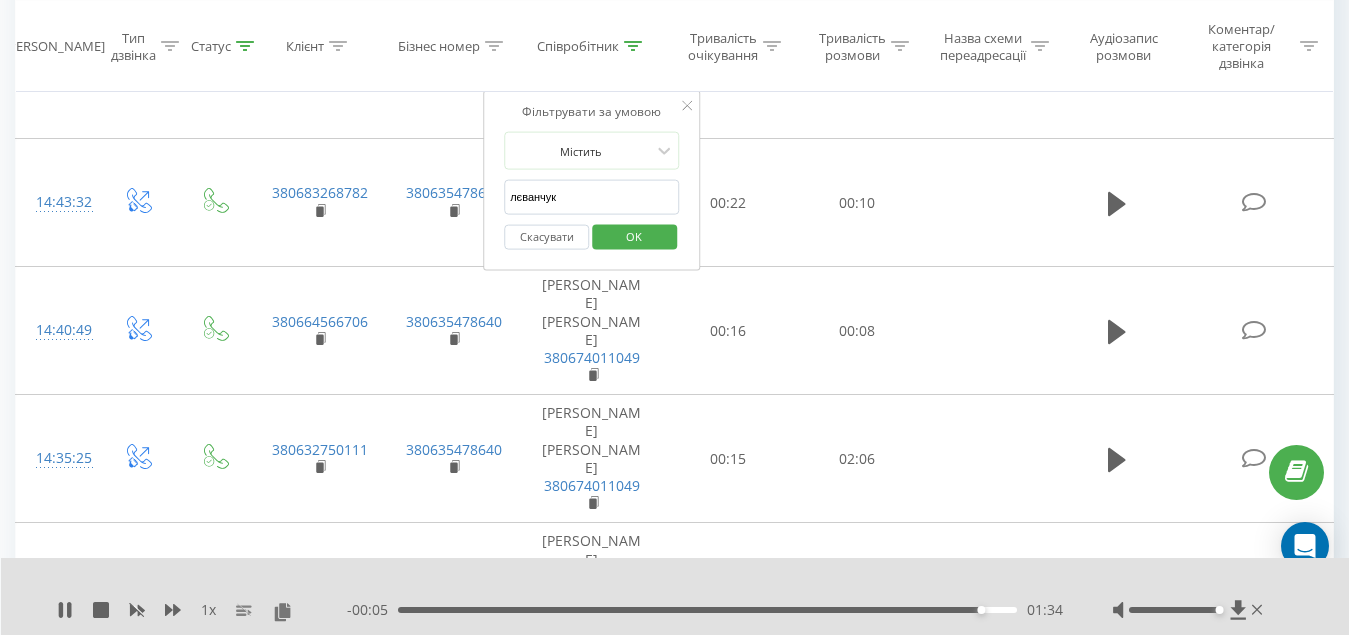 drag, startPoint x: 591, startPoint y: 201, endPoint x: 263, endPoint y: 201, distance: 328 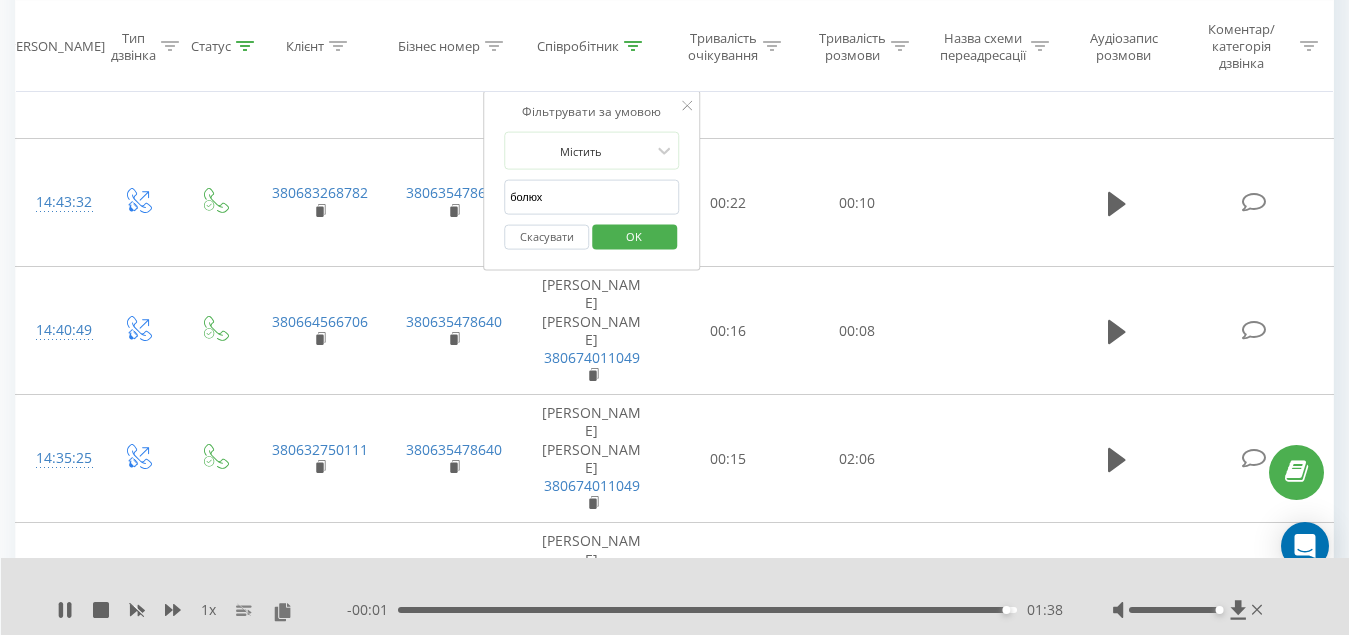 click on "OK" at bounding box center (634, 235) 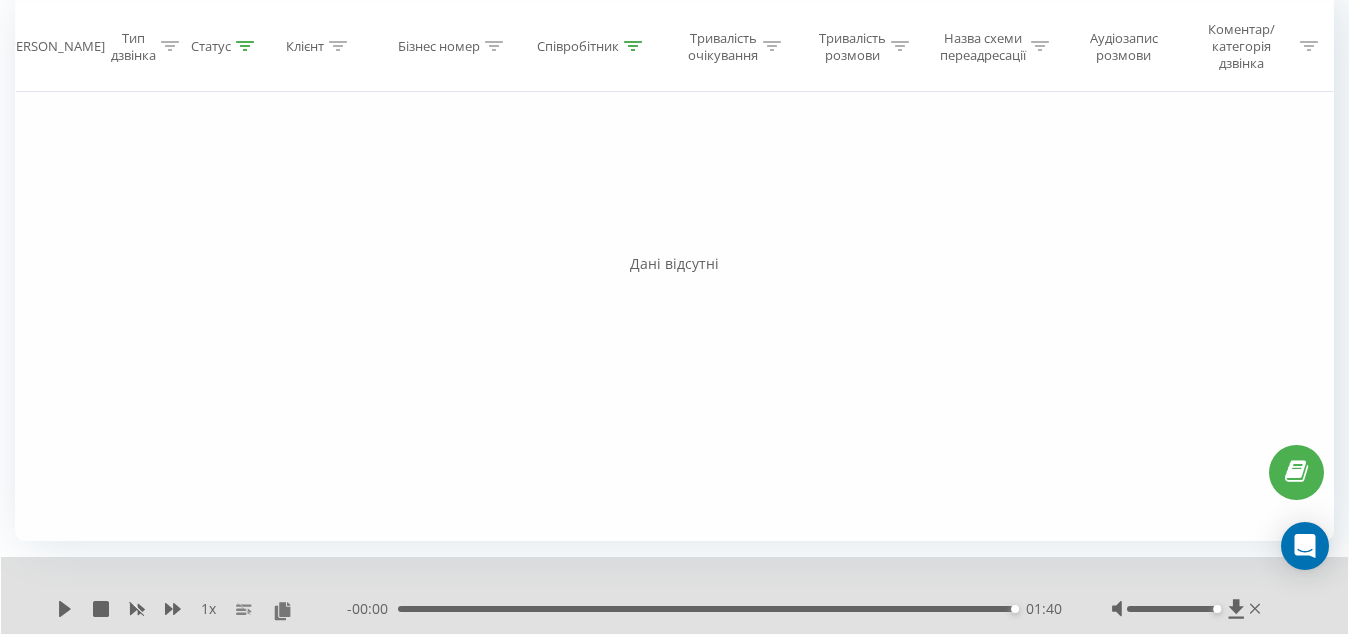 scroll, scrollTop: 106, scrollLeft: 0, axis: vertical 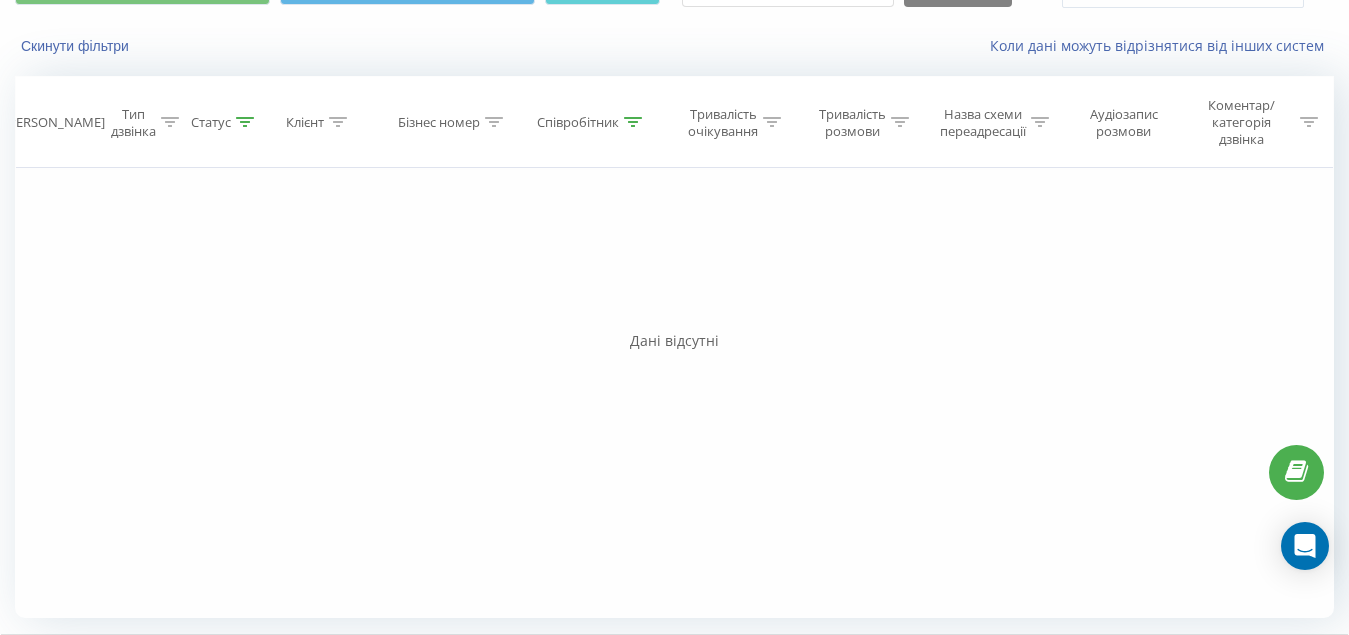click 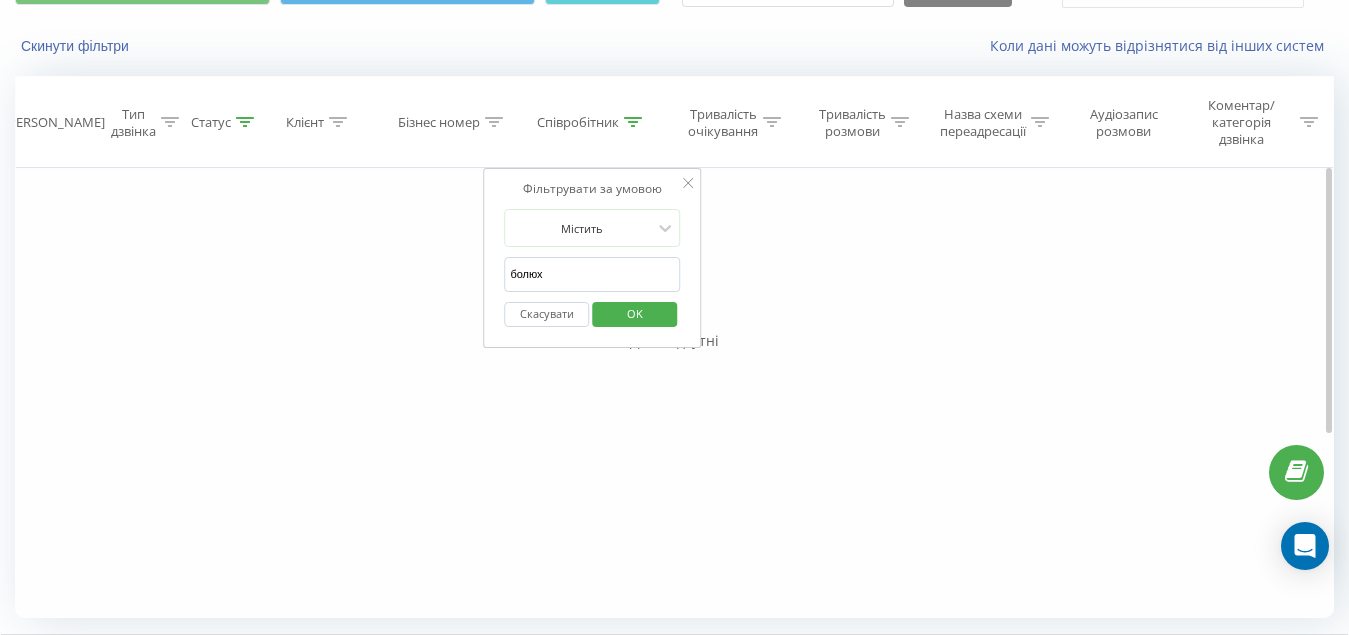 drag, startPoint x: 442, startPoint y: 275, endPoint x: 332, endPoint y: 284, distance: 110.36757 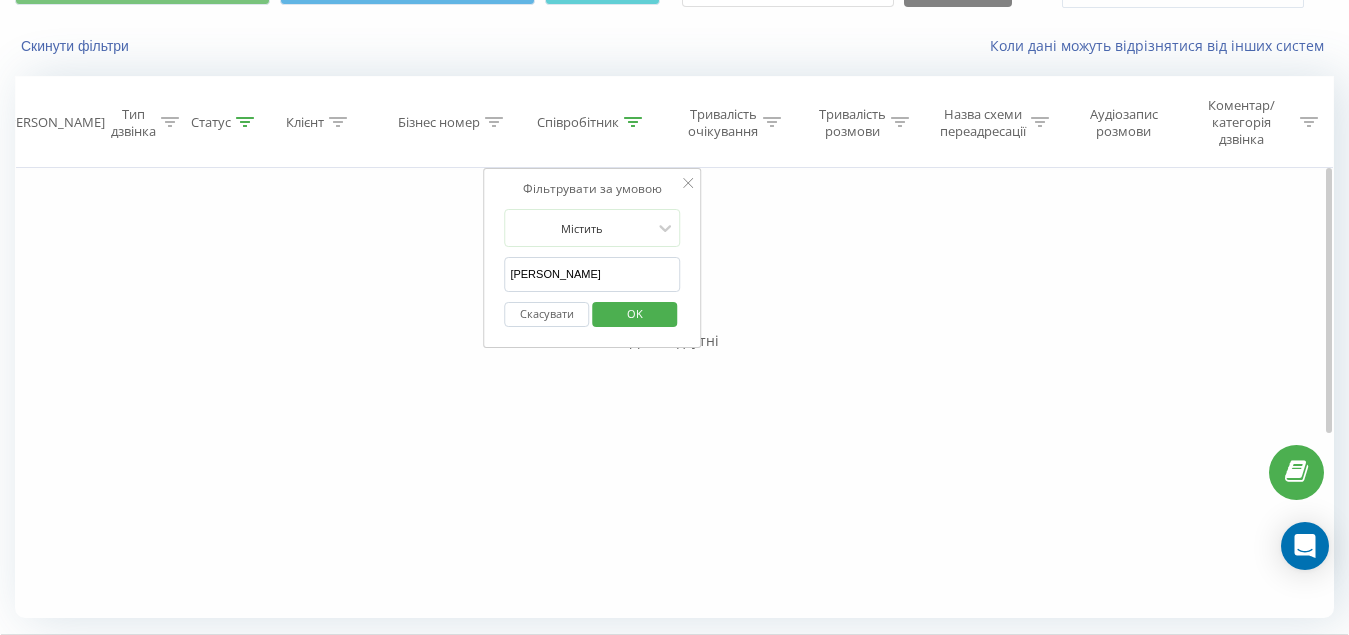 click on "OK" at bounding box center (635, 313) 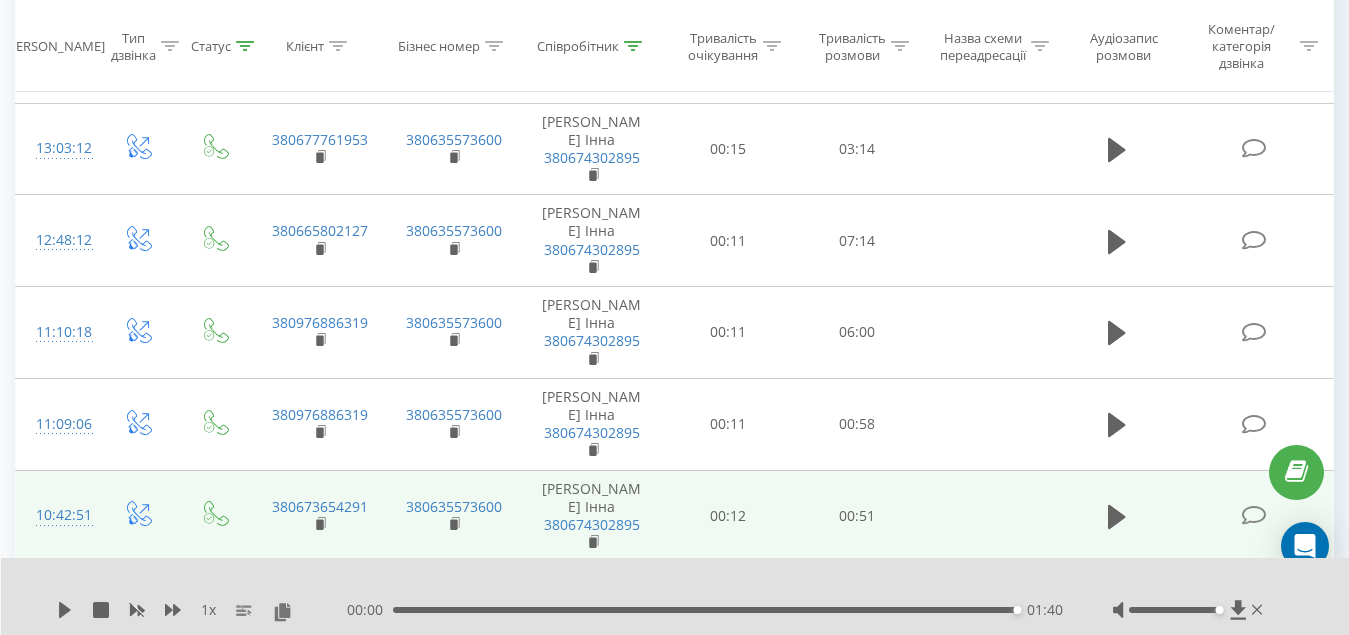 scroll, scrollTop: 906, scrollLeft: 0, axis: vertical 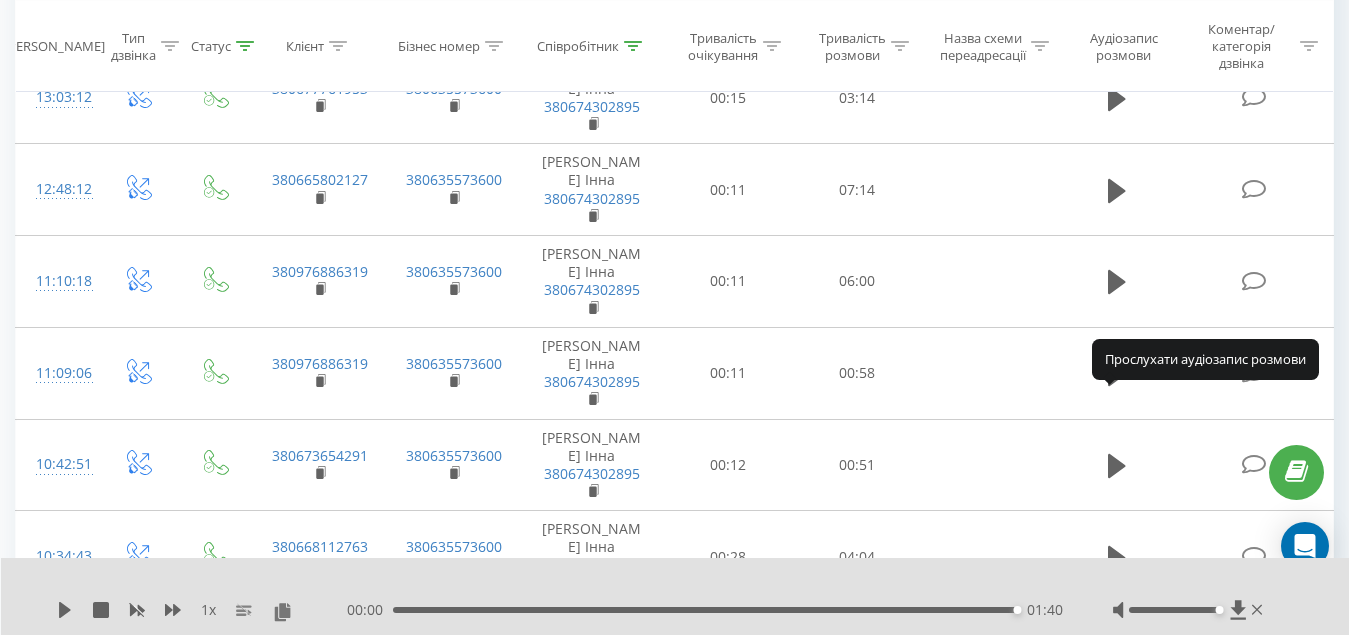 click 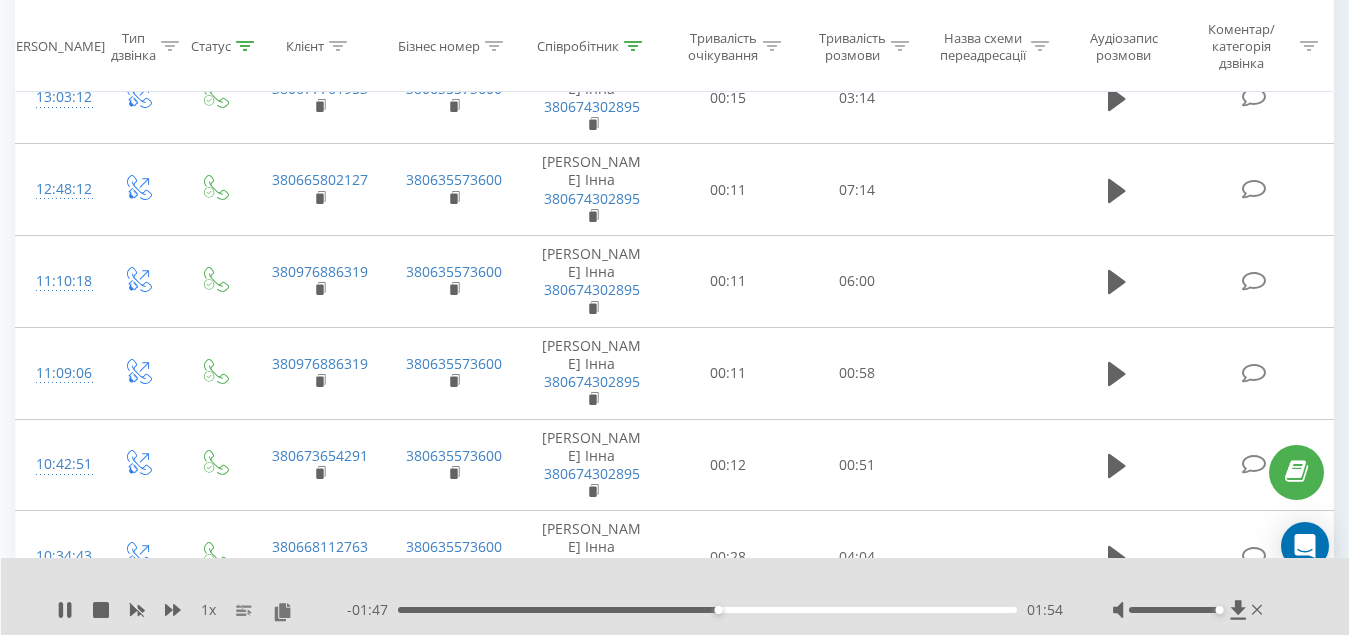 click on "01:54" at bounding box center (707, 610) 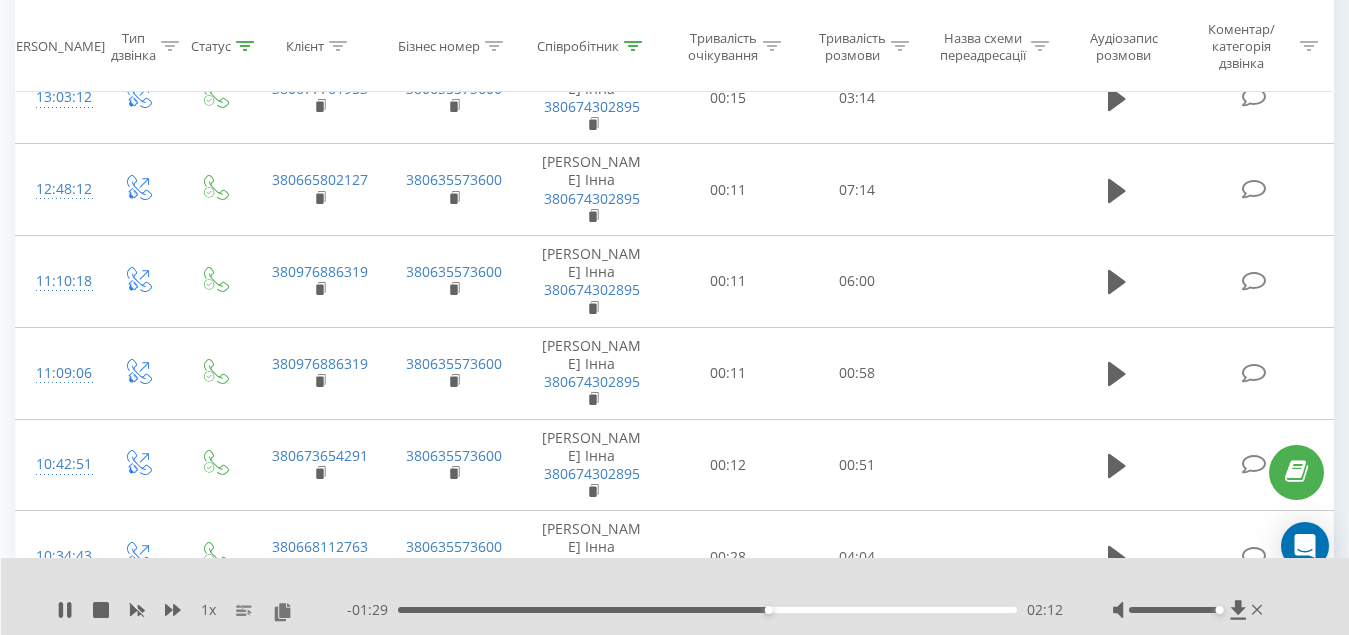 click on "02:12" at bounding box center [707, 610] 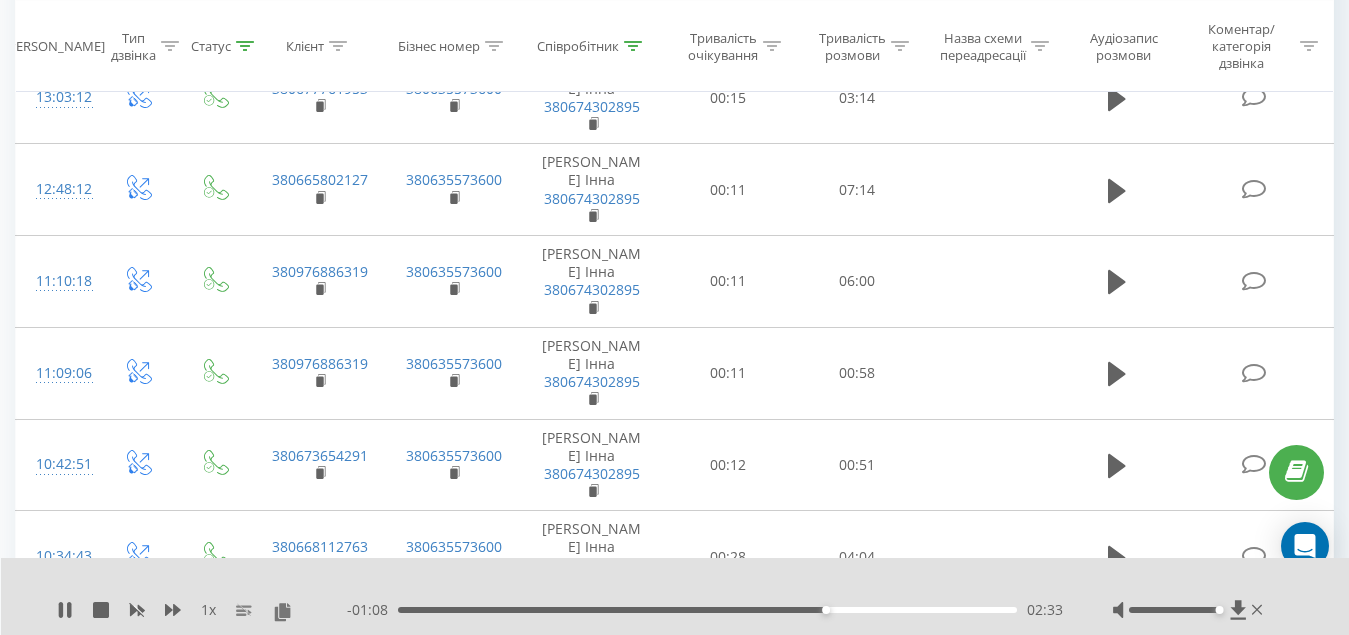 drag, startPoint x: 852, startPoint y: 606, endPoint x: 848, endPoint y: 616, distance: 10.770329 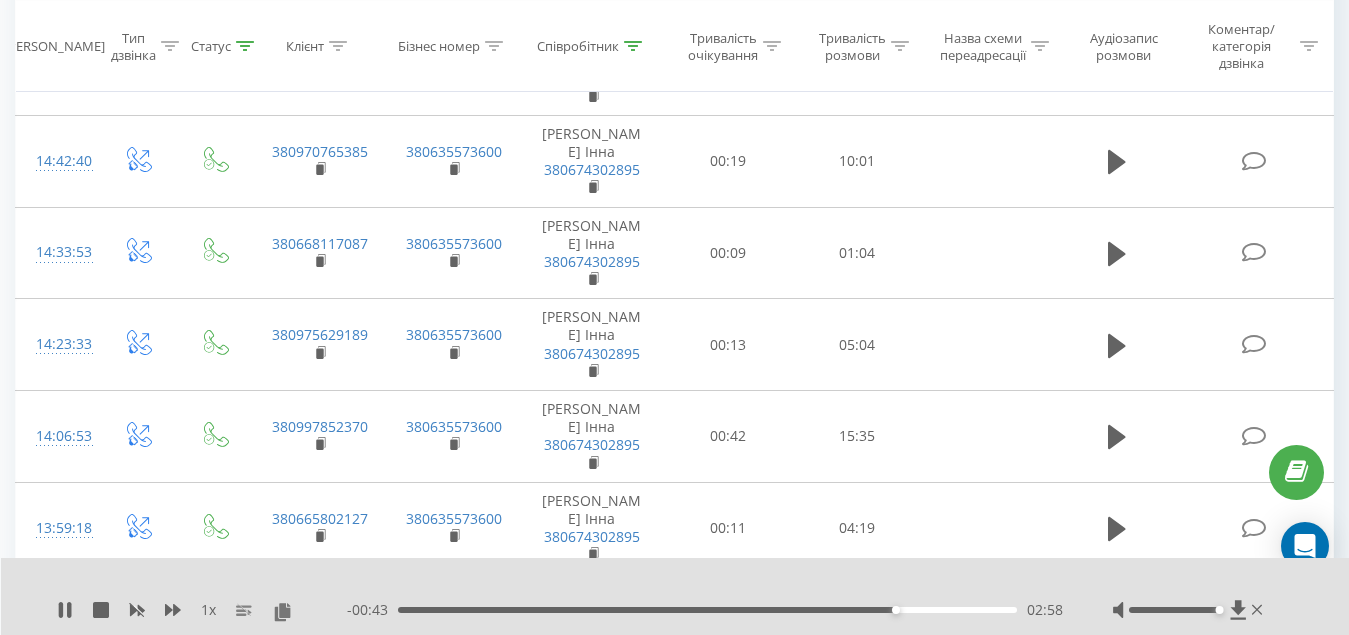 scroll, scrollTop: 484, scrollLeft: 0, axis: vertical 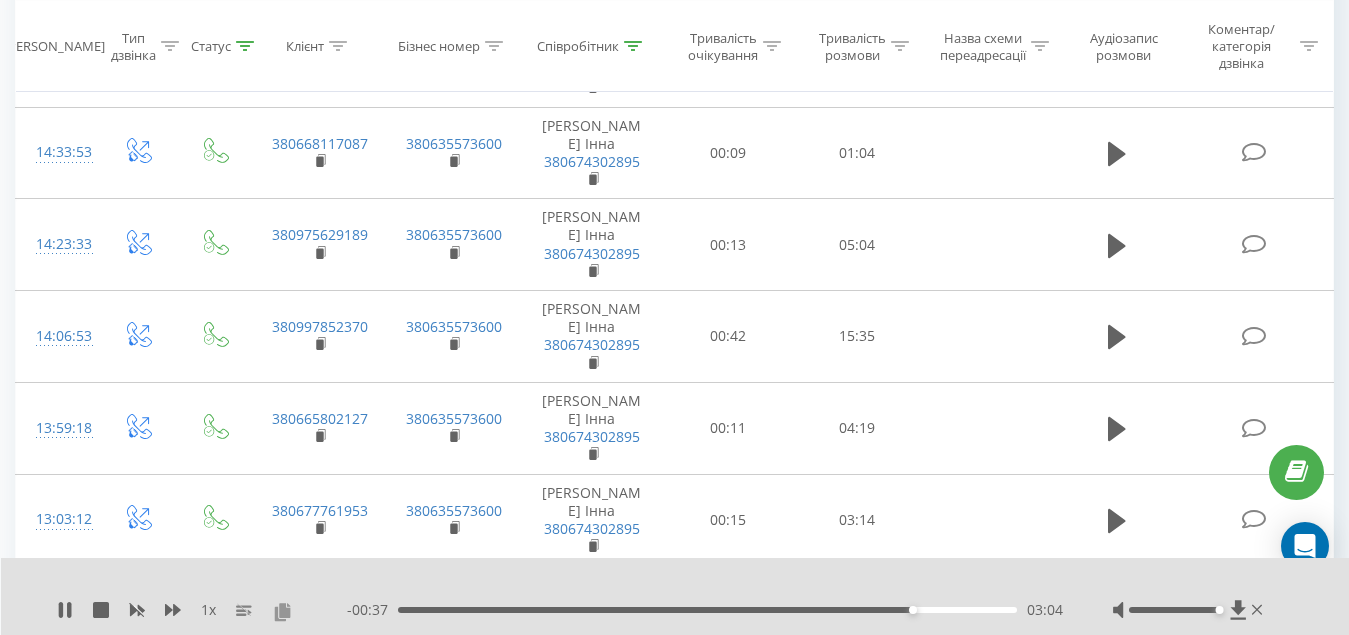 click at bounding box center [282, 611] 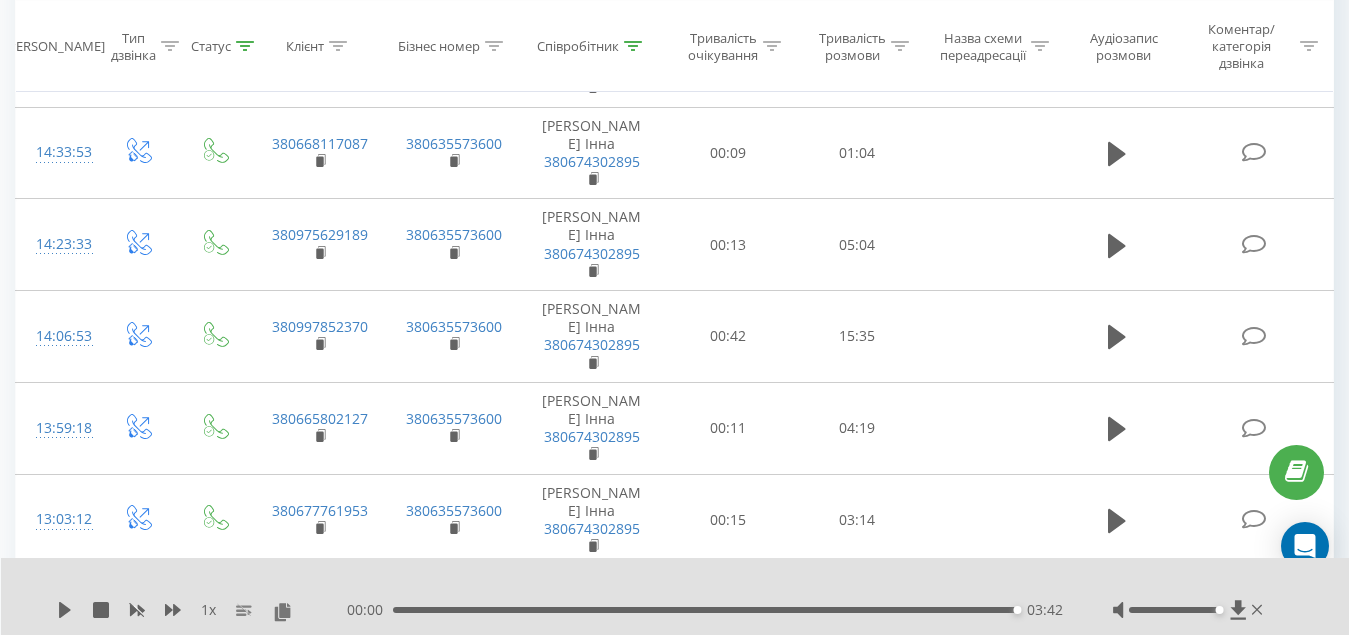 click 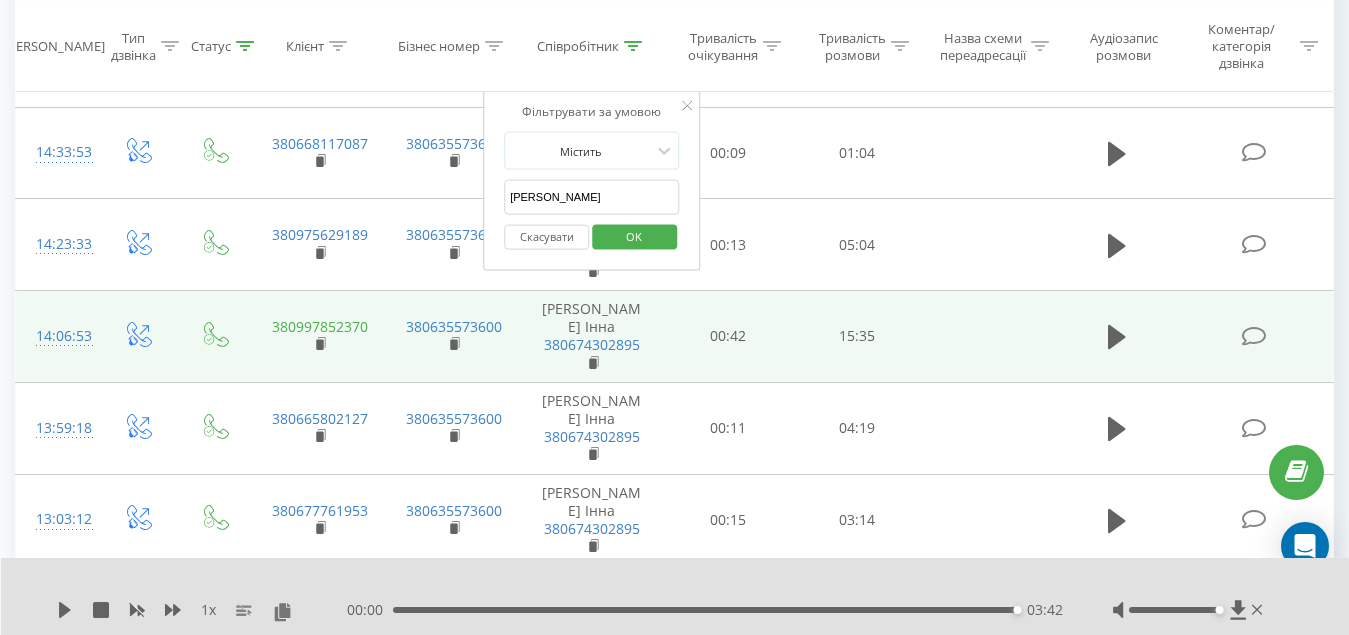 drag, startPoint x: 578, startPoint y: 201, endPoint x: 357, endPoint y: 221, distance: 221.90314 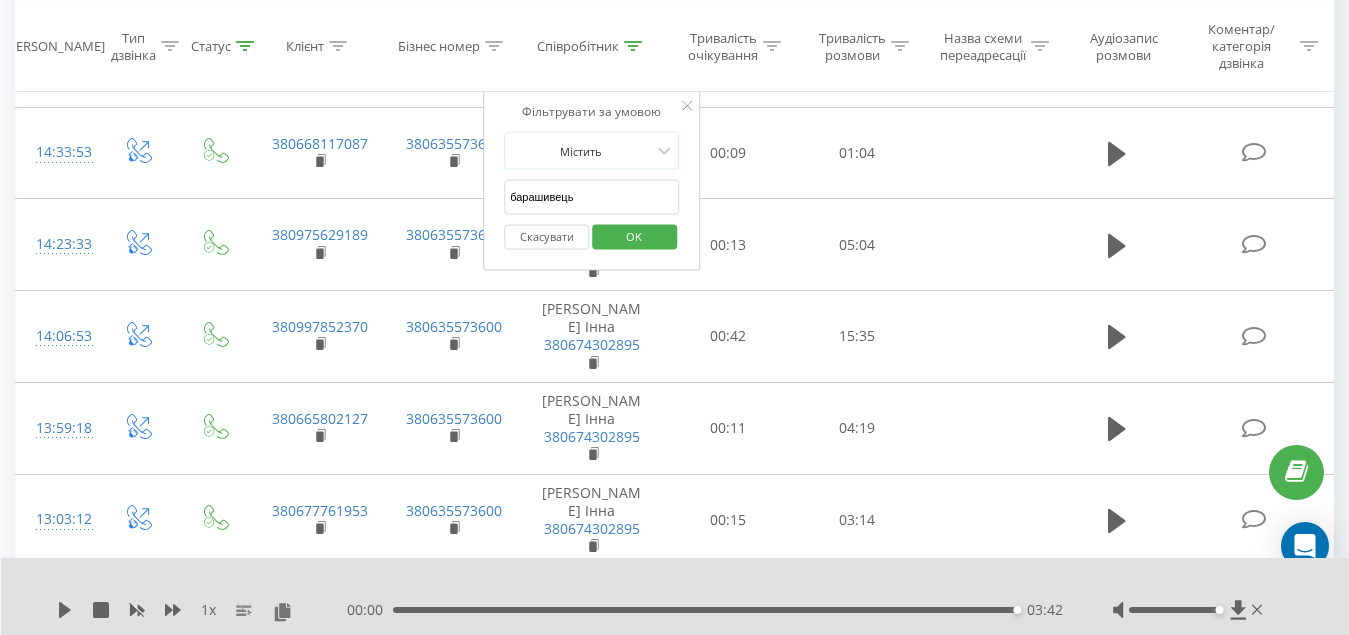 click on "OK" at bounding box center [634, 235] 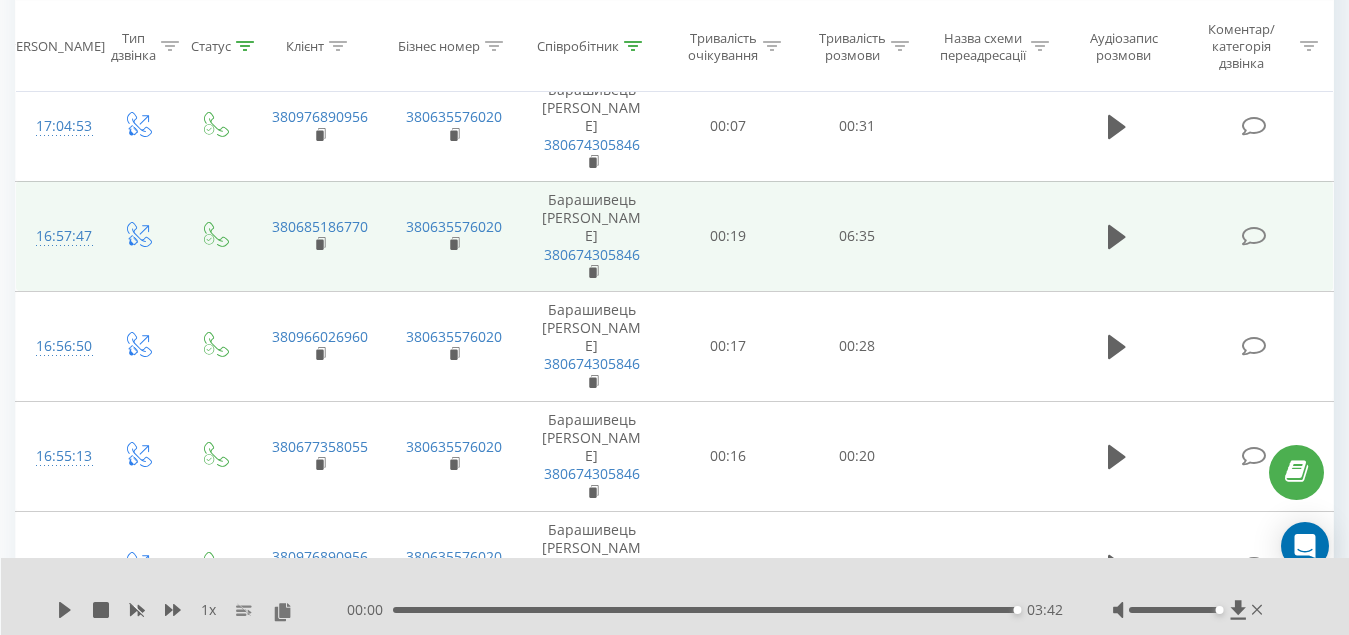 scroll, scrollTop: 784, scrollLeft: 0, axis: vertical 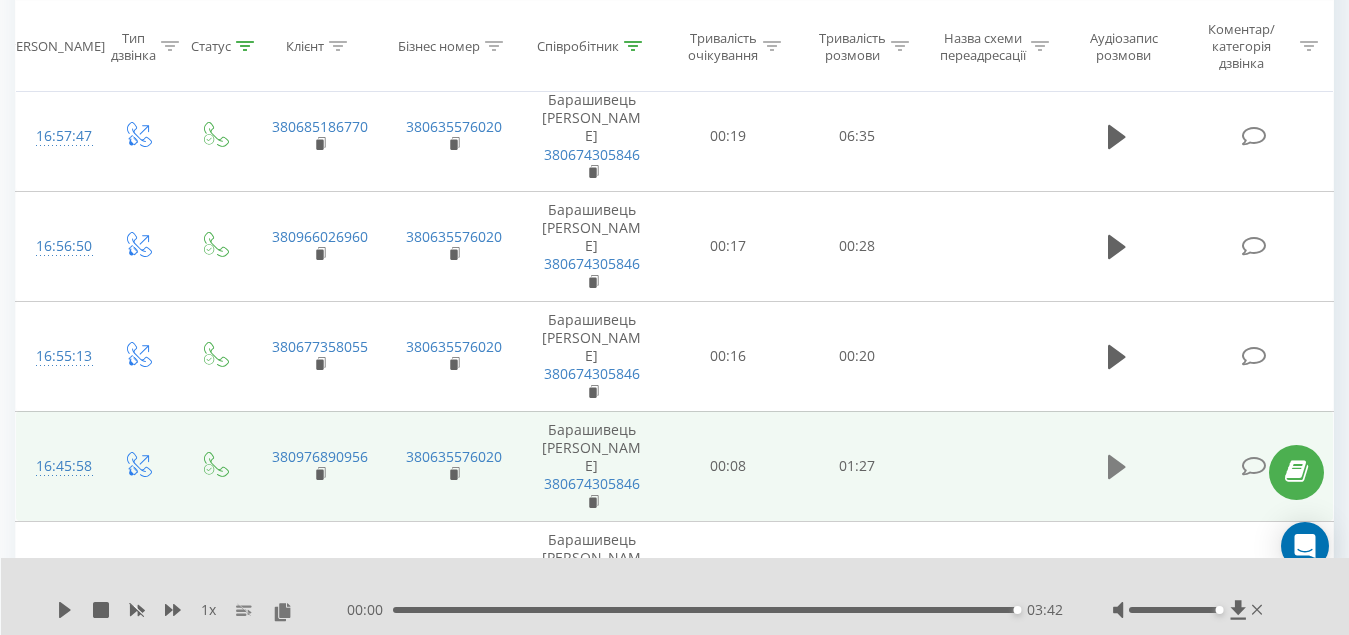 click 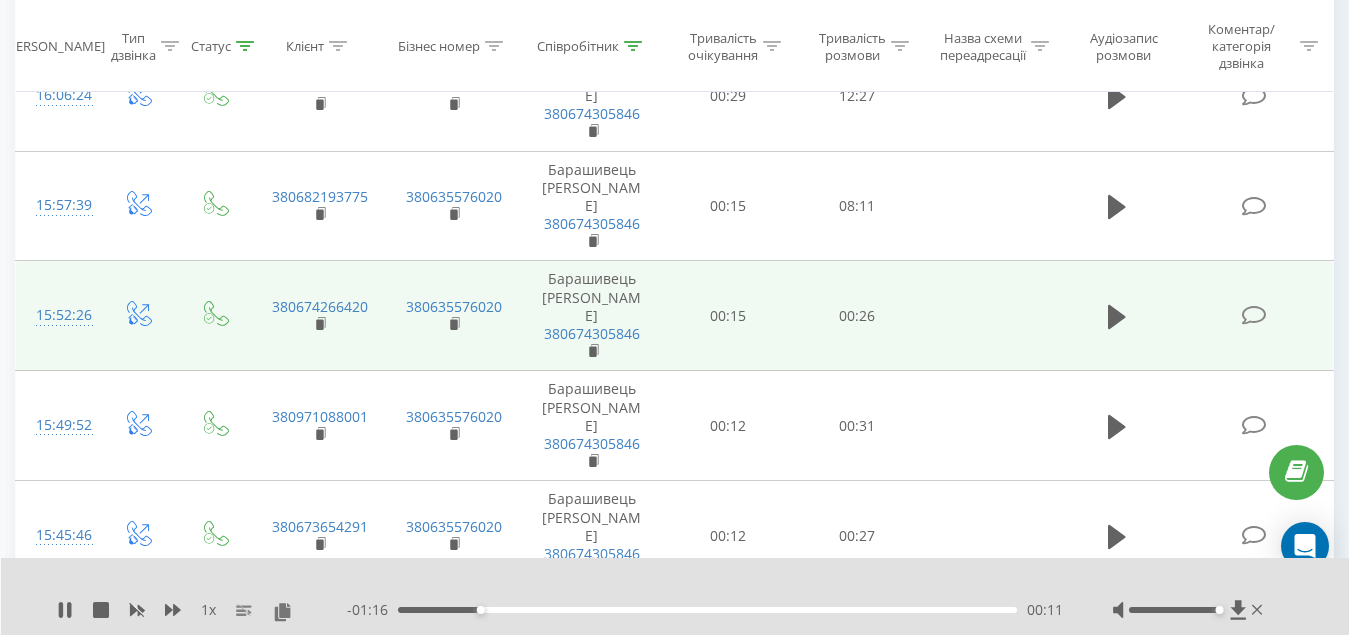 scroll, scrollTop: 1684, scrollLeft: 0, axis: vertical 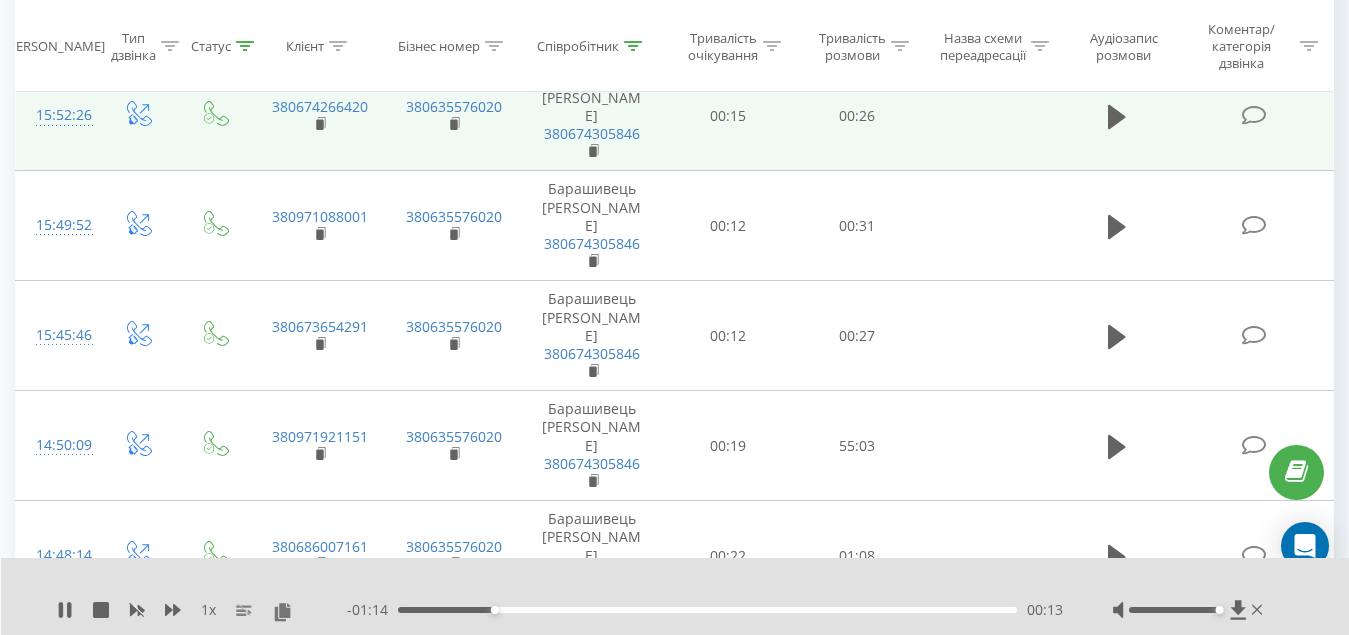 click 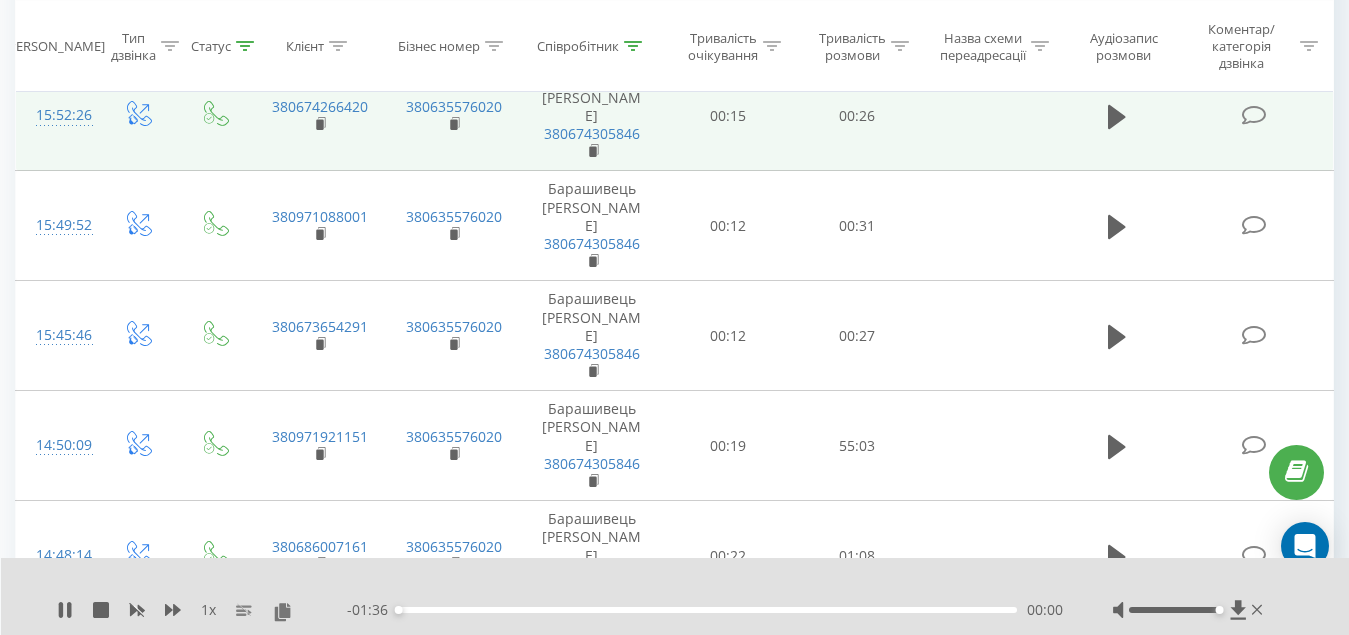 scroll, scrollTop: 1884, scrollLeft: 0, axis: vertical 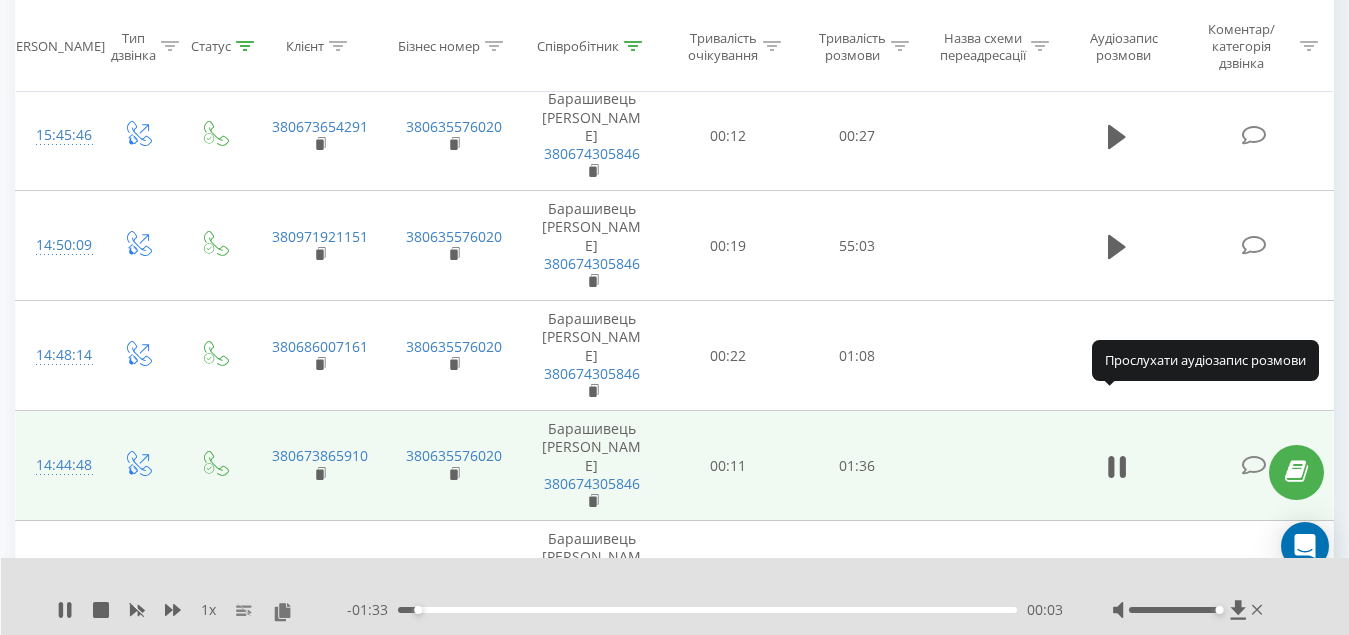 click 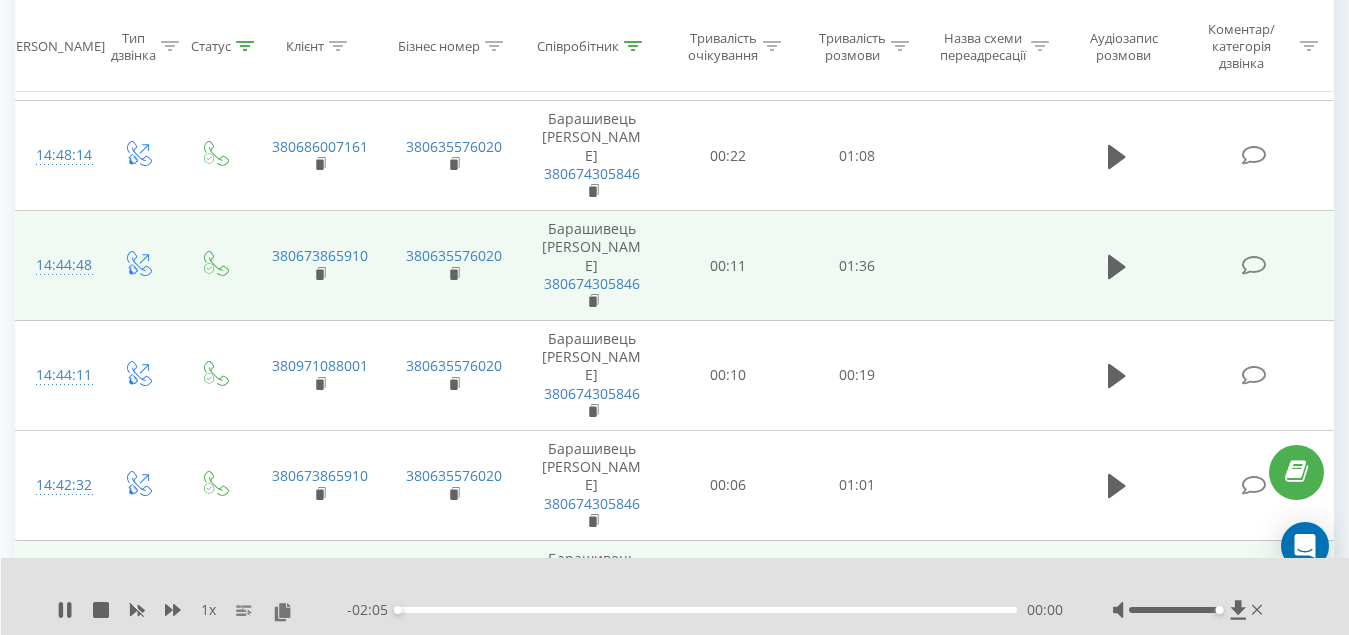 scroll, scrollTop: 2284, scrollLeft: 0, axis: vertical 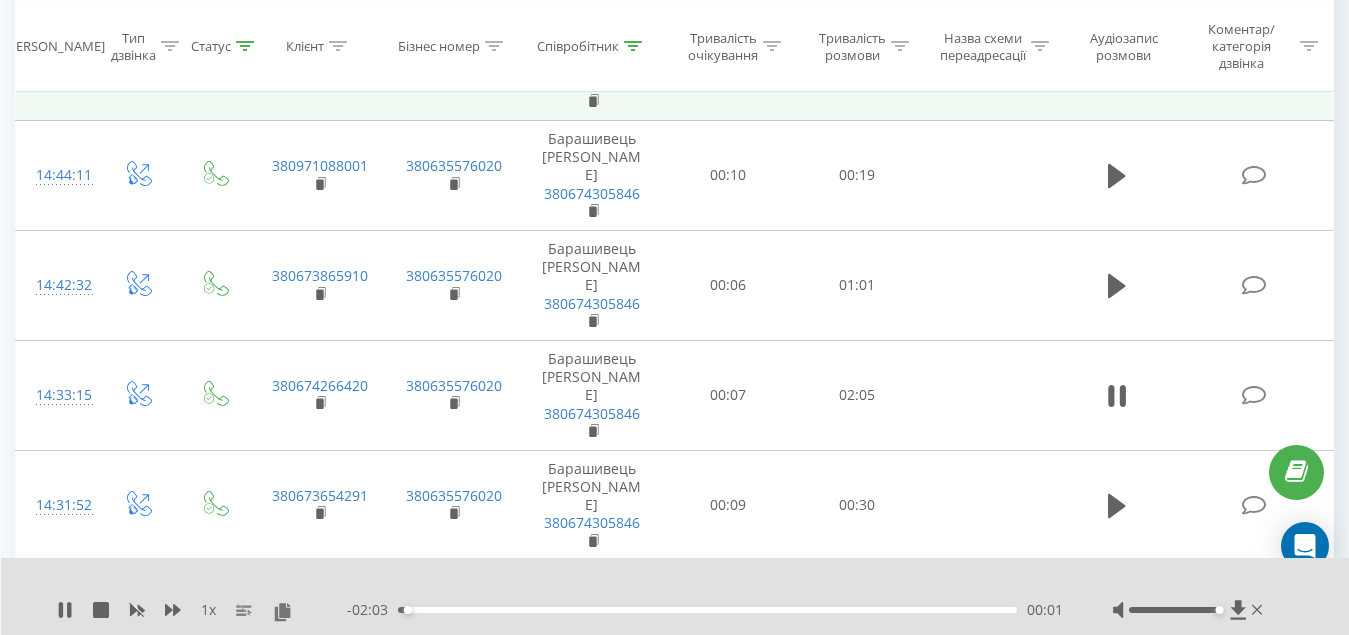 click 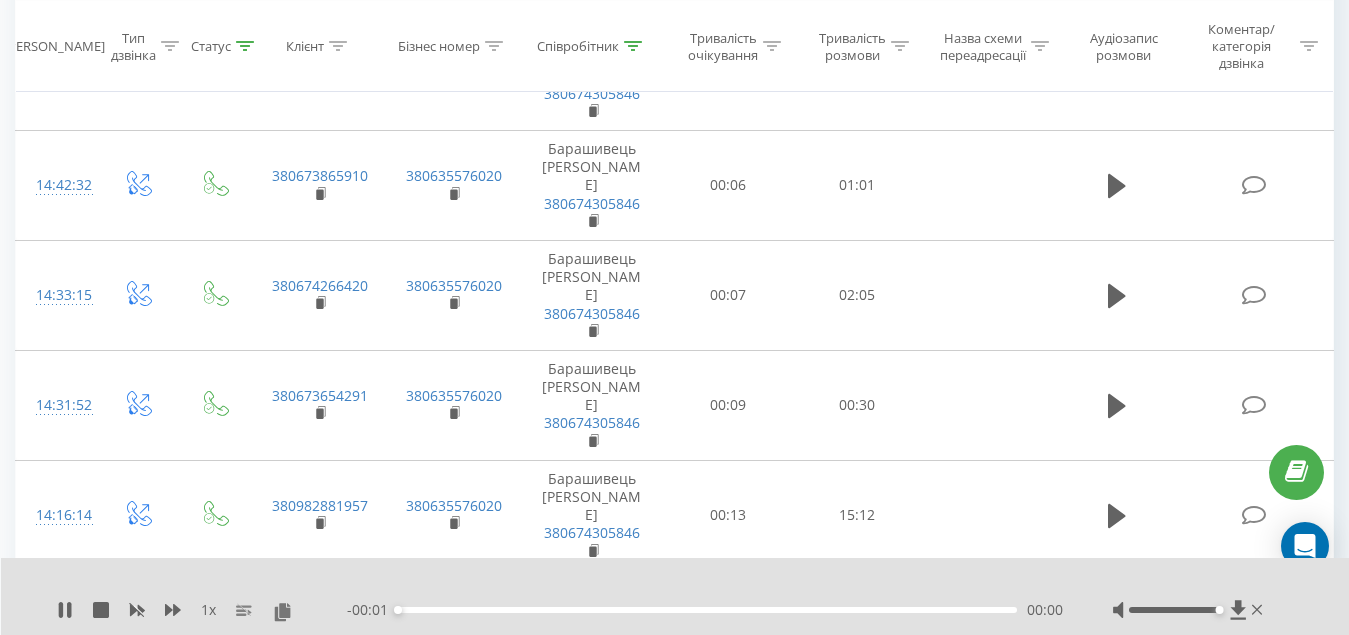 scroll, scrollTop: 2484, scrollLeft: 0, axis: vertical 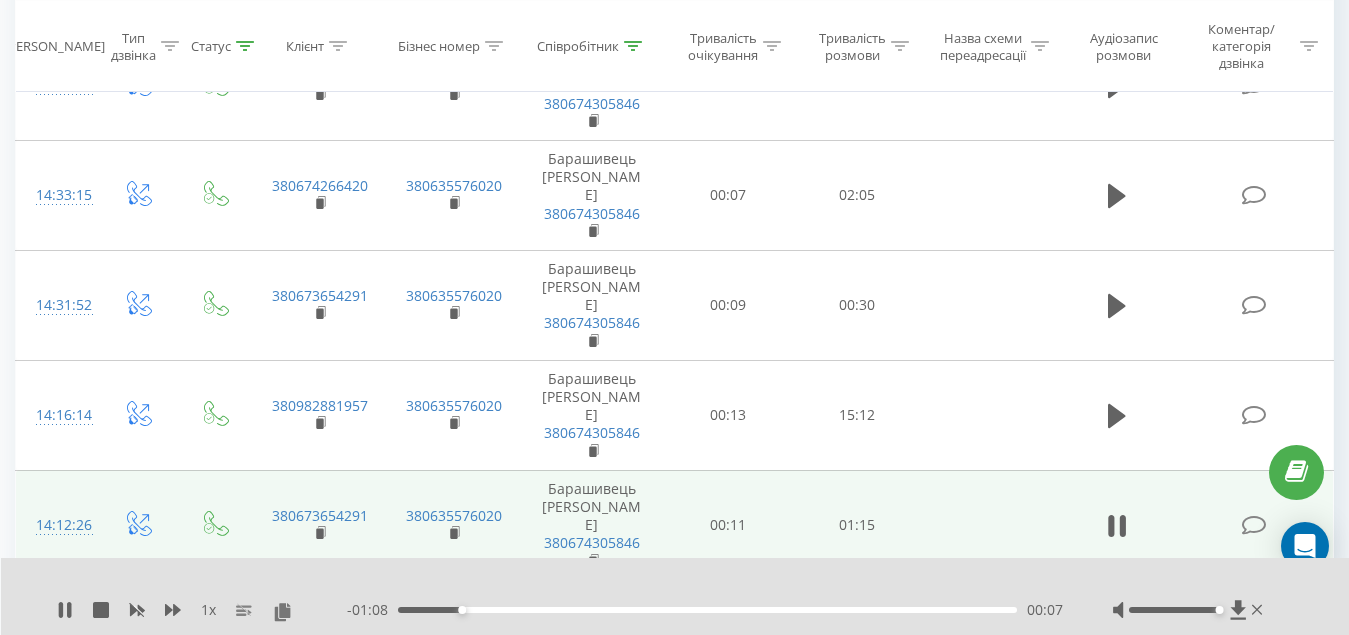 click 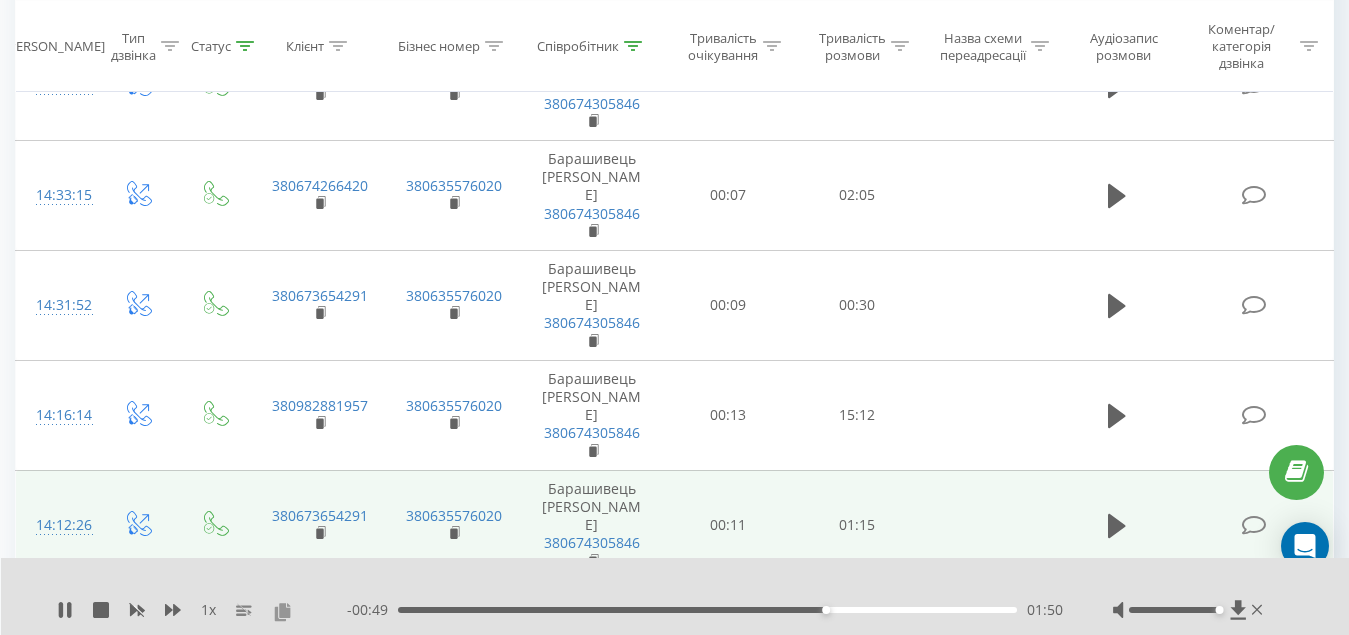 click at bounding box center [282, 611] 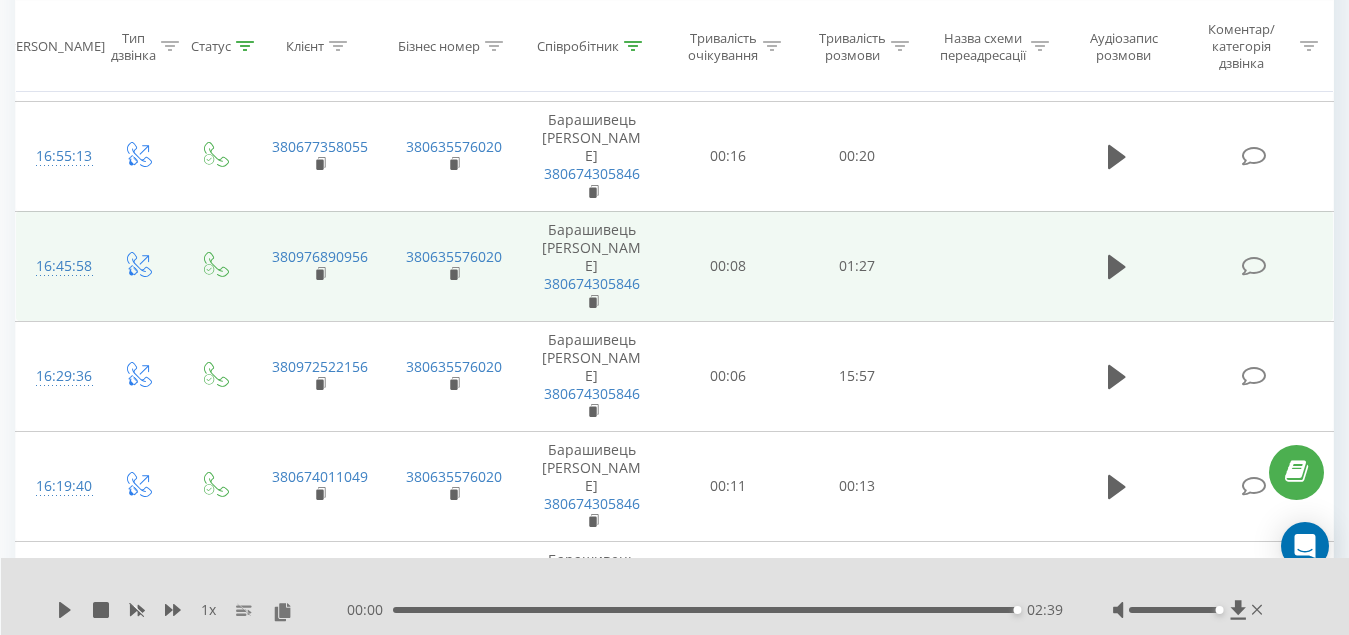 scroll, scrollTop: 584, scrollLeft: 0, axis: vertical 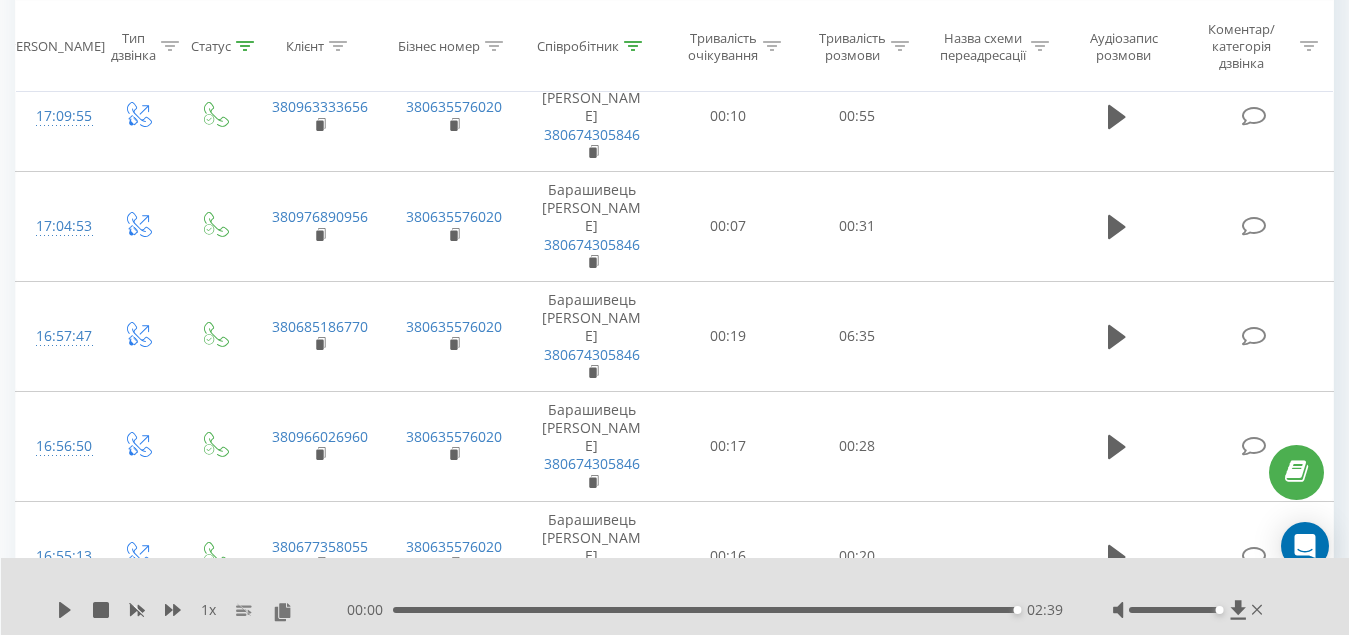 click 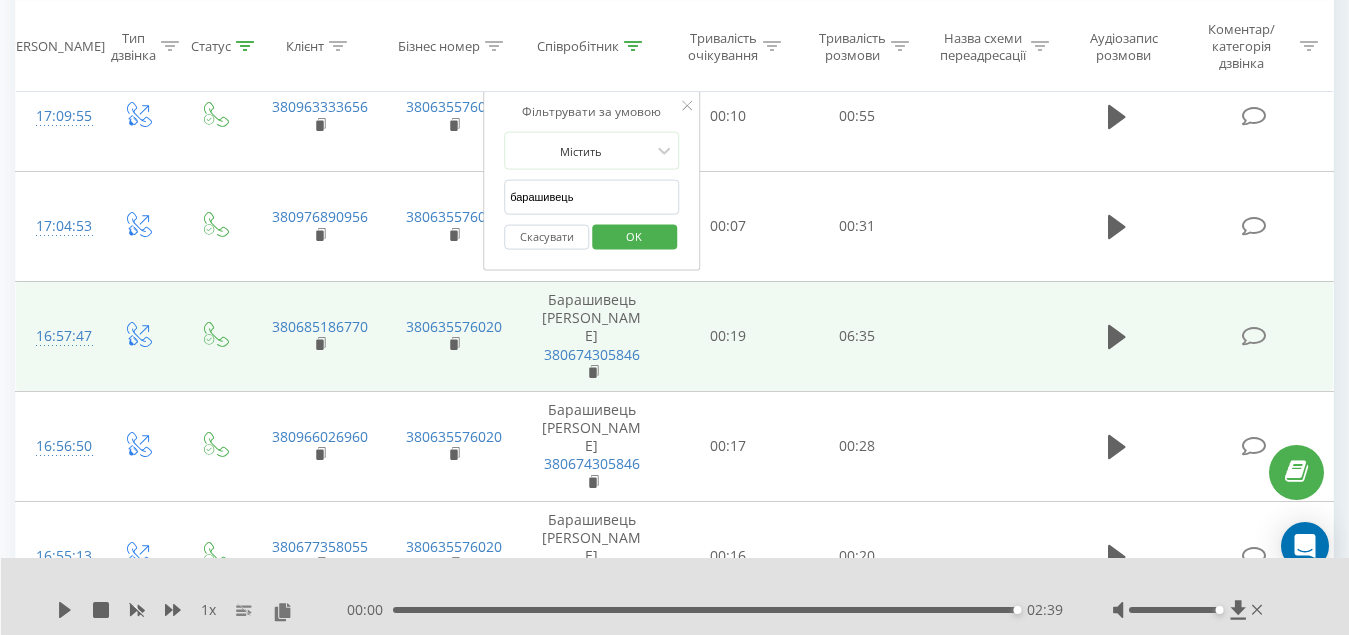 drag, startPoint x: 582, startPoint y: 196, endPoint x: 279, endPoint y: 202, distance: 303.0594 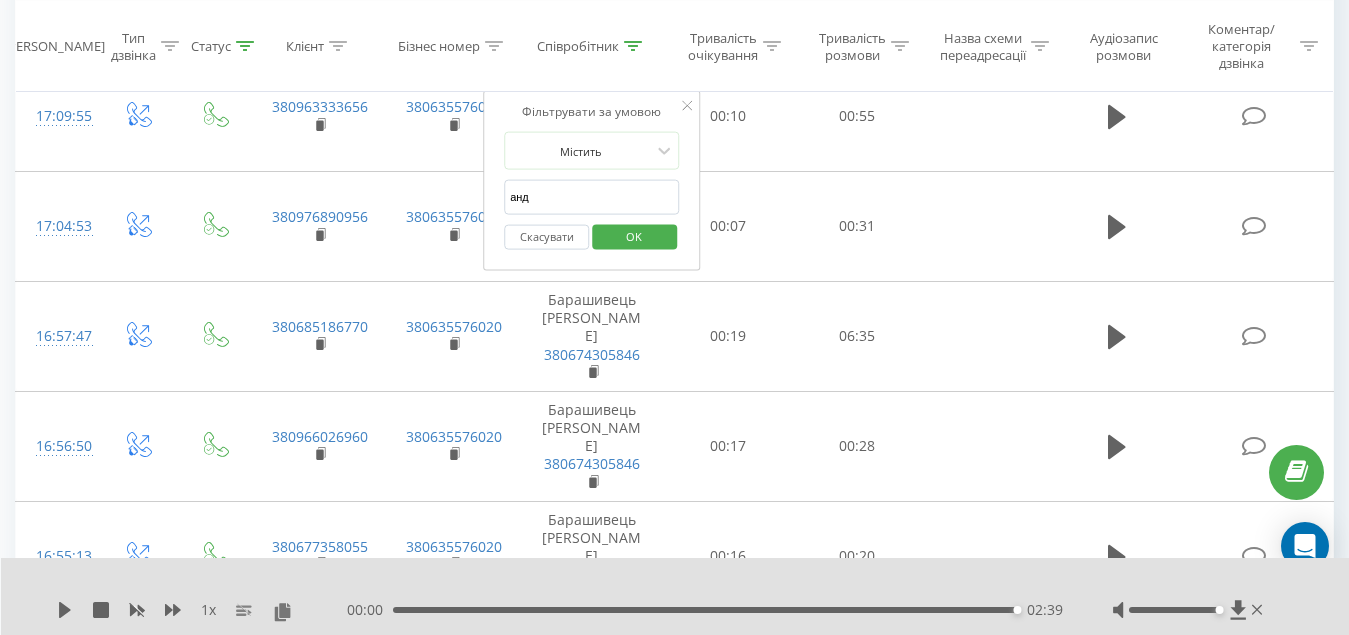type on "[PERSON_NAME]" 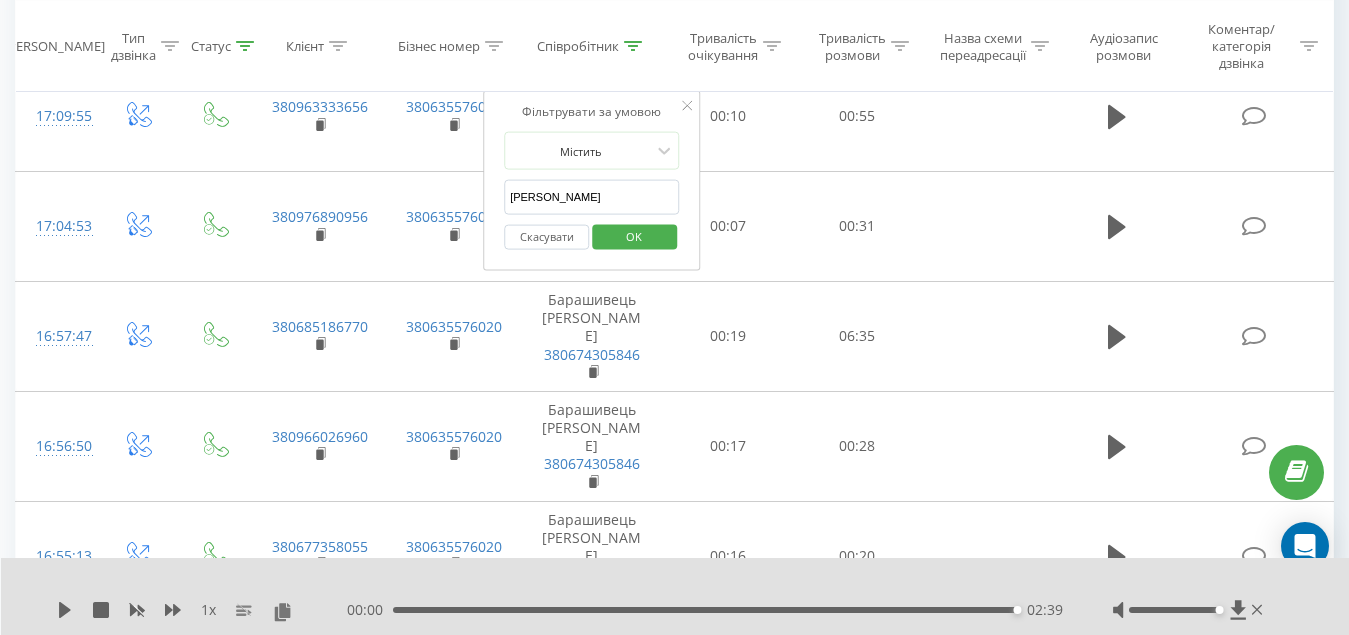 click on "OK" at bounding box center (634, 235) 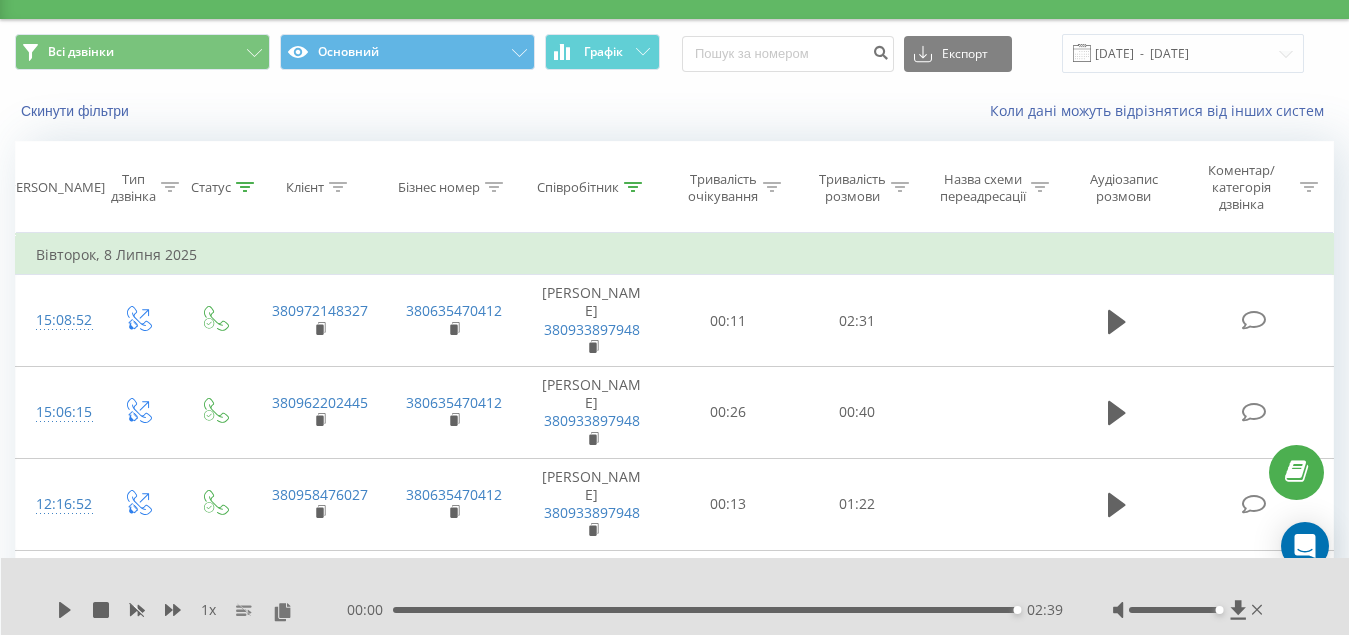 scroll, scrollTop: 0, scrollLeft: 0, axis: both 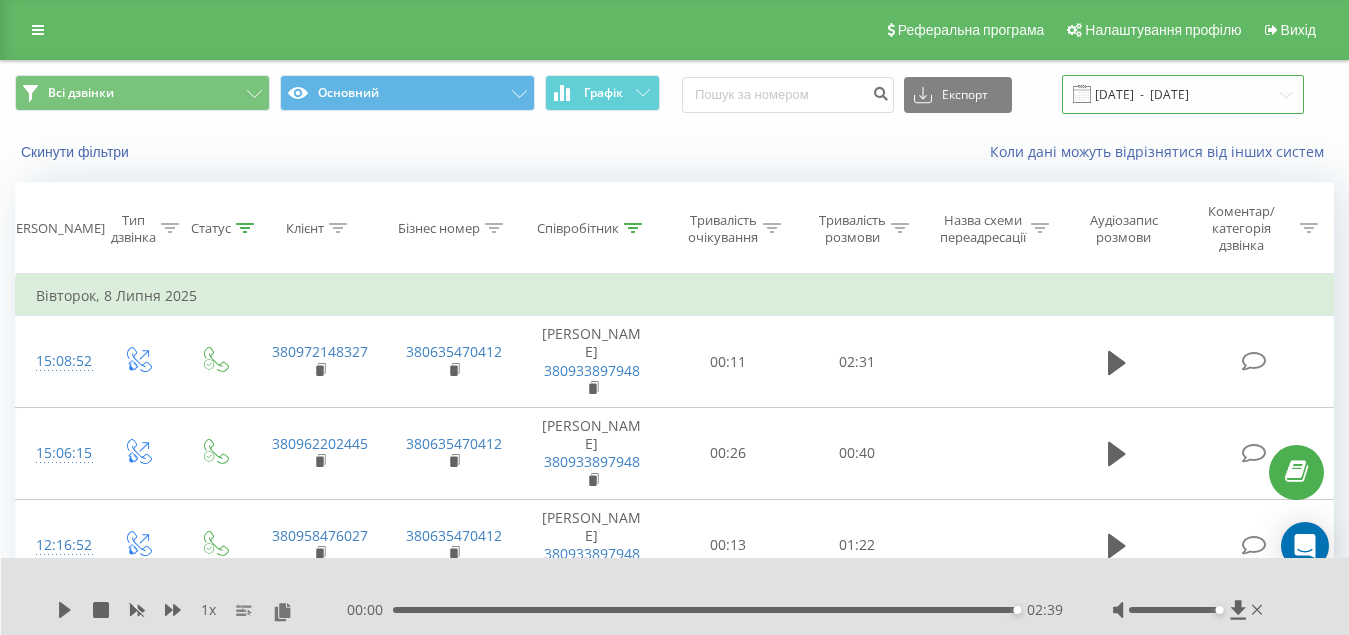 click on "[DATE]  -  [DATE]" at bounding box center [1183, 94] 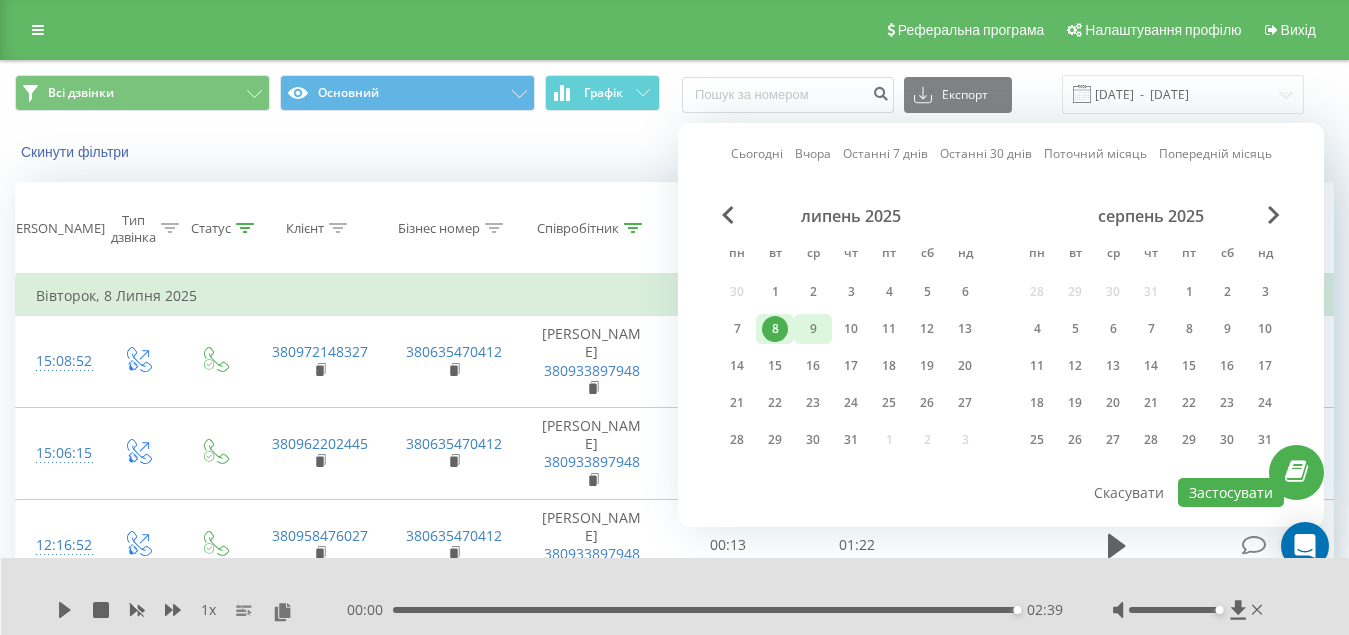 click on "9" at bounding box center [813, 329] 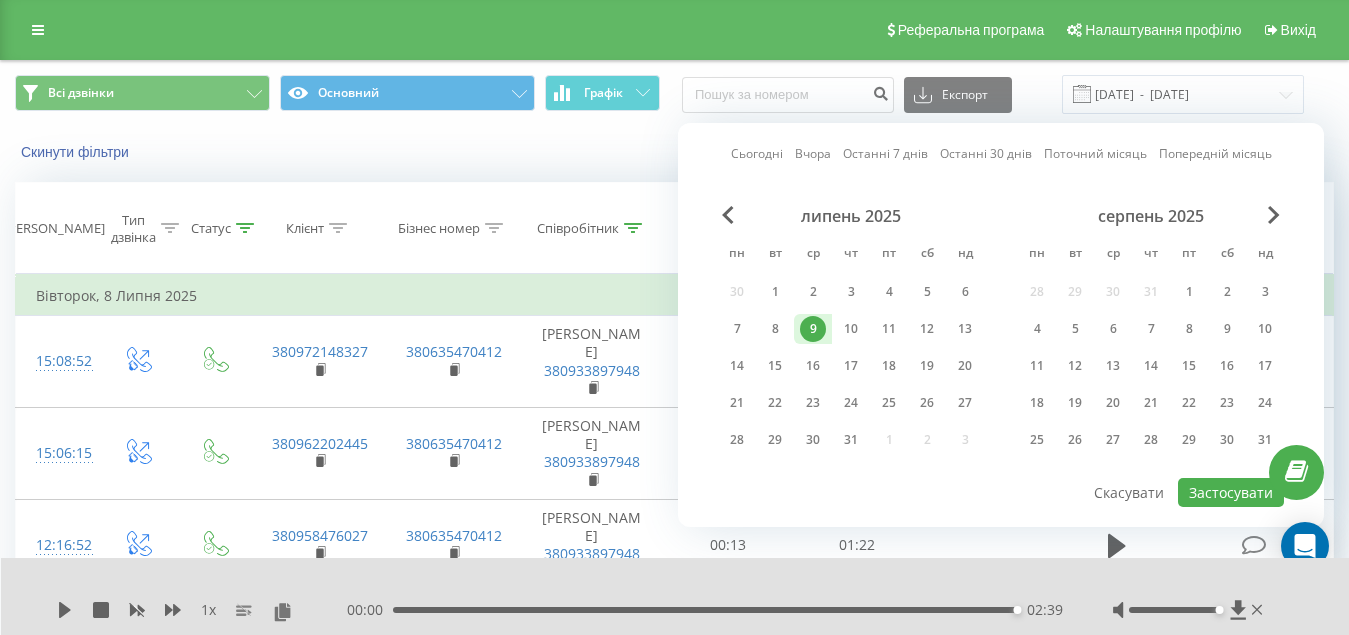 click on "9" at bounding box center (813, 329) 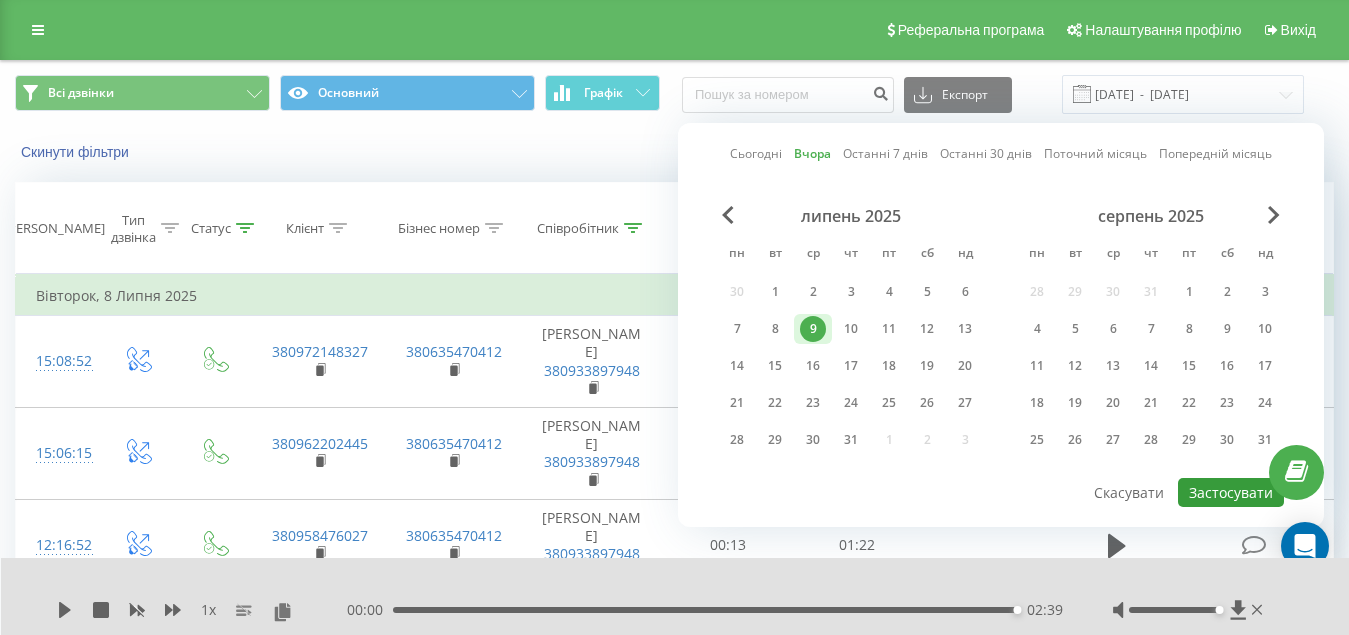 click on "Застосувати" at bounding box center [1231, 492] 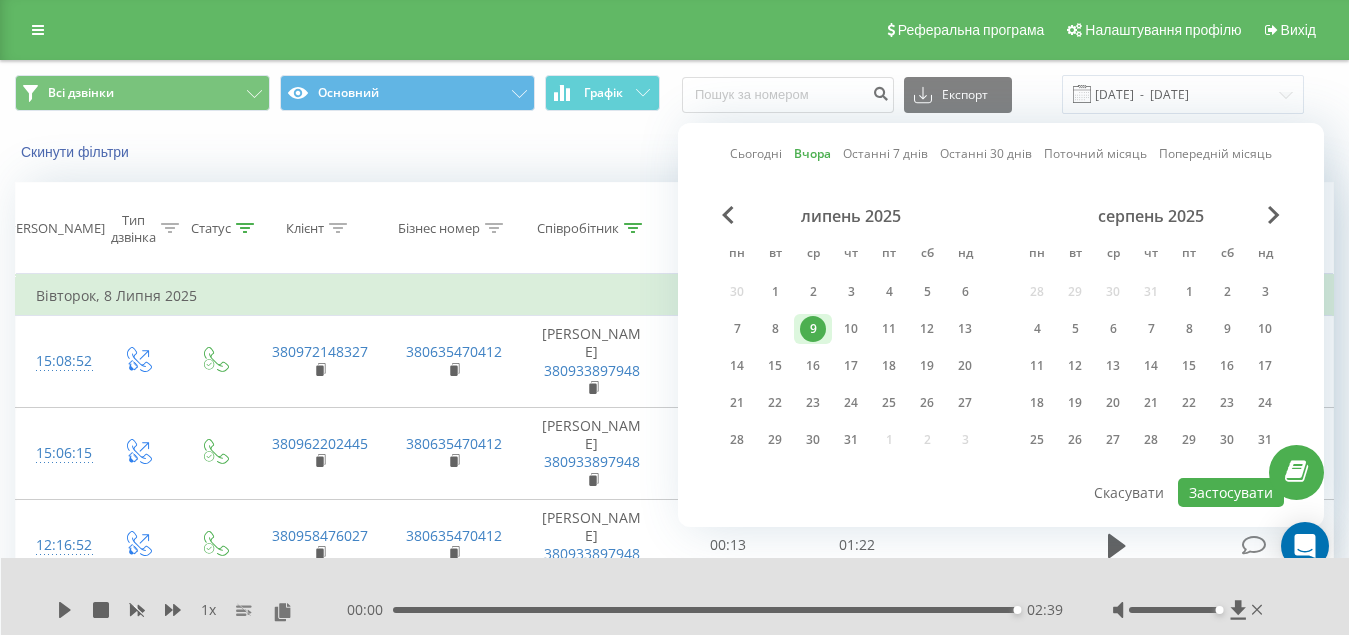 type on "[DATE]  -  [DATE]" 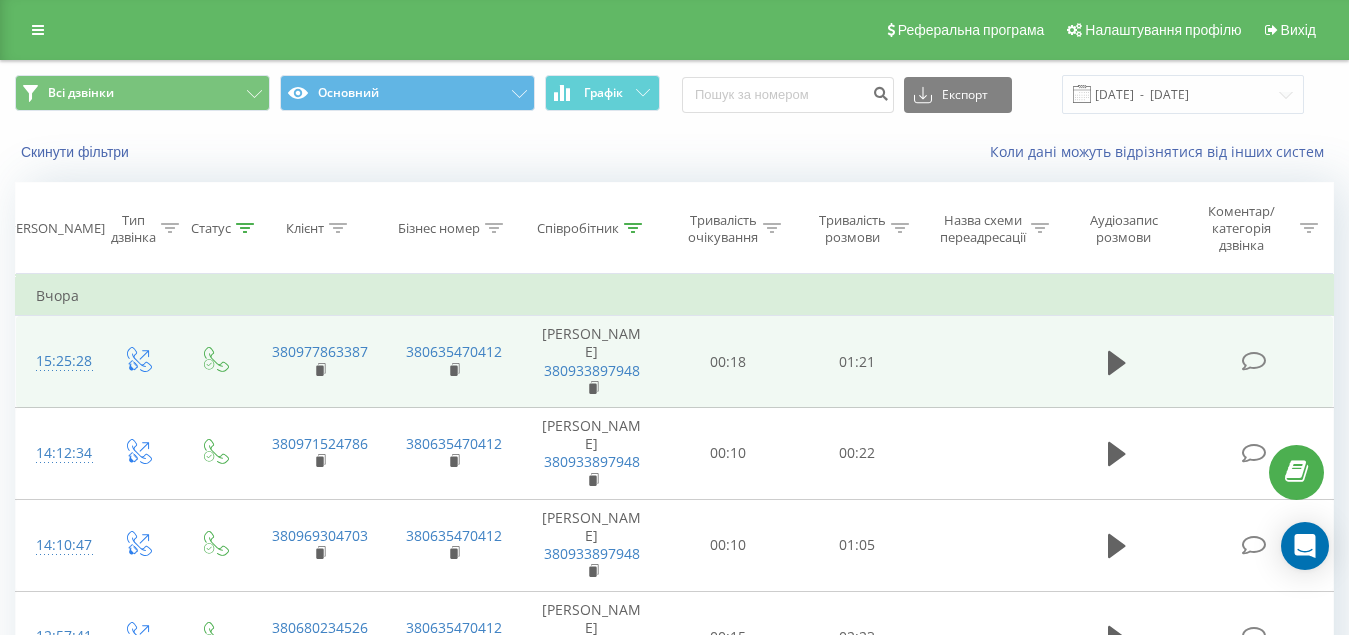 scroll, scrollTop: 200, scrollLeft: 0, axis: vertical 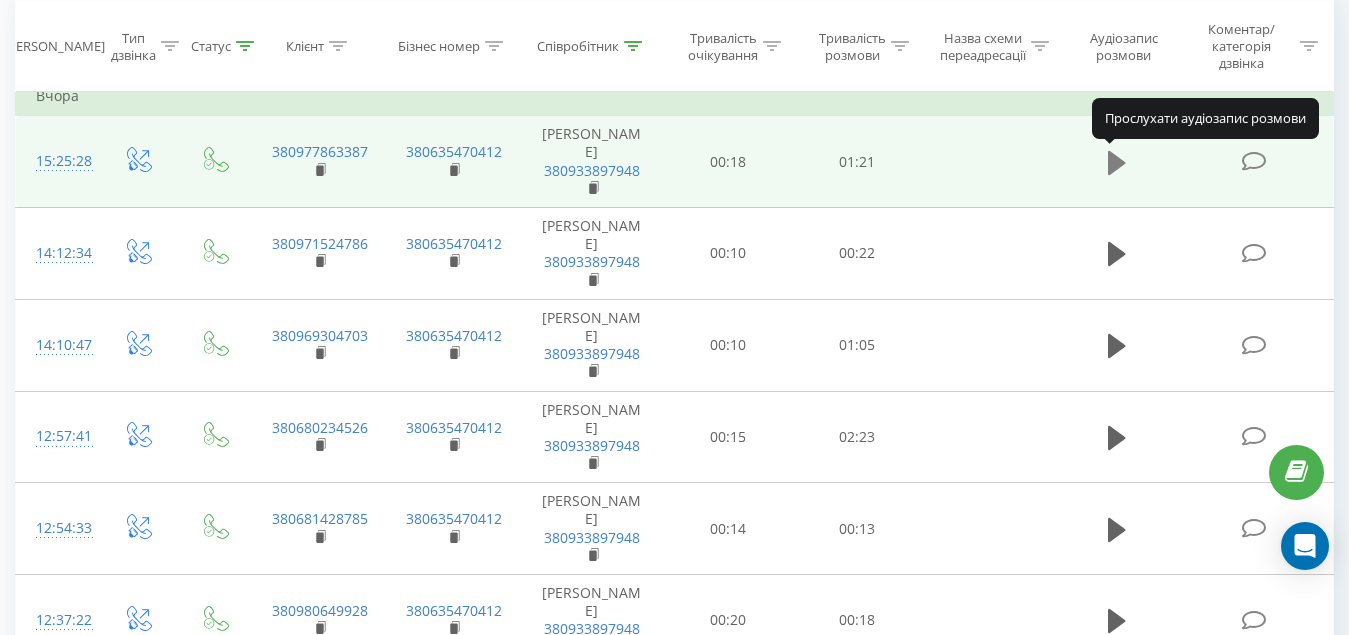 click 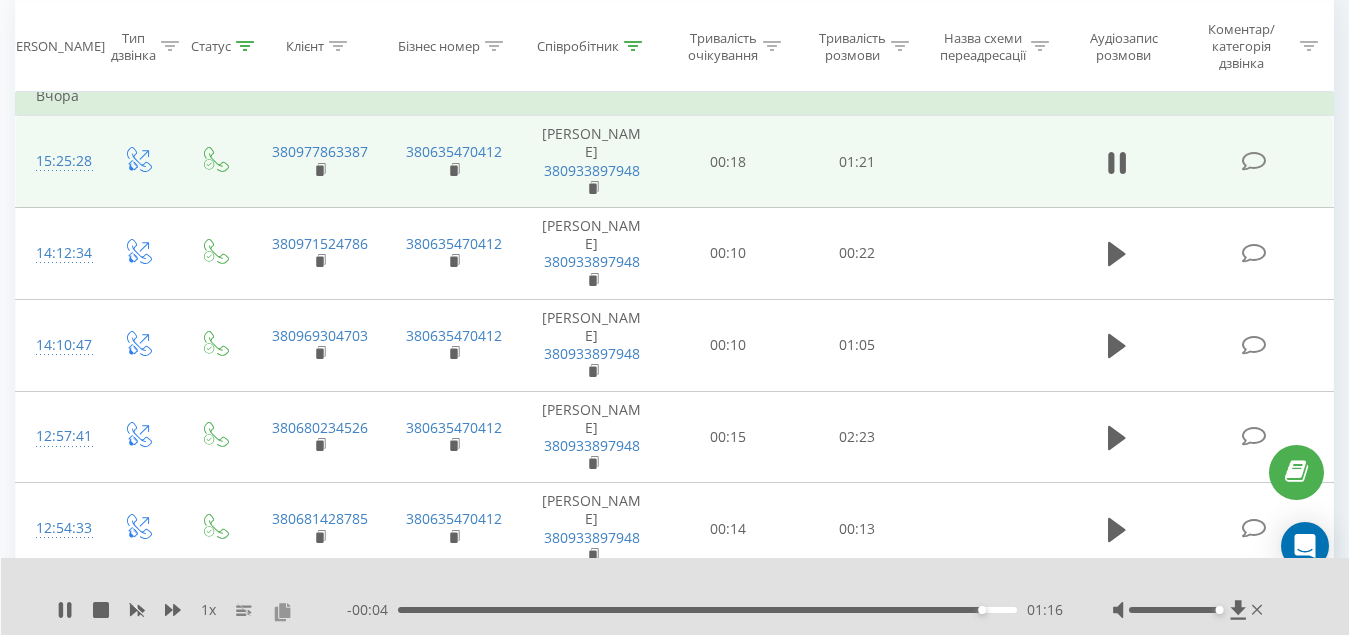 click at bounding box center [282, 611] 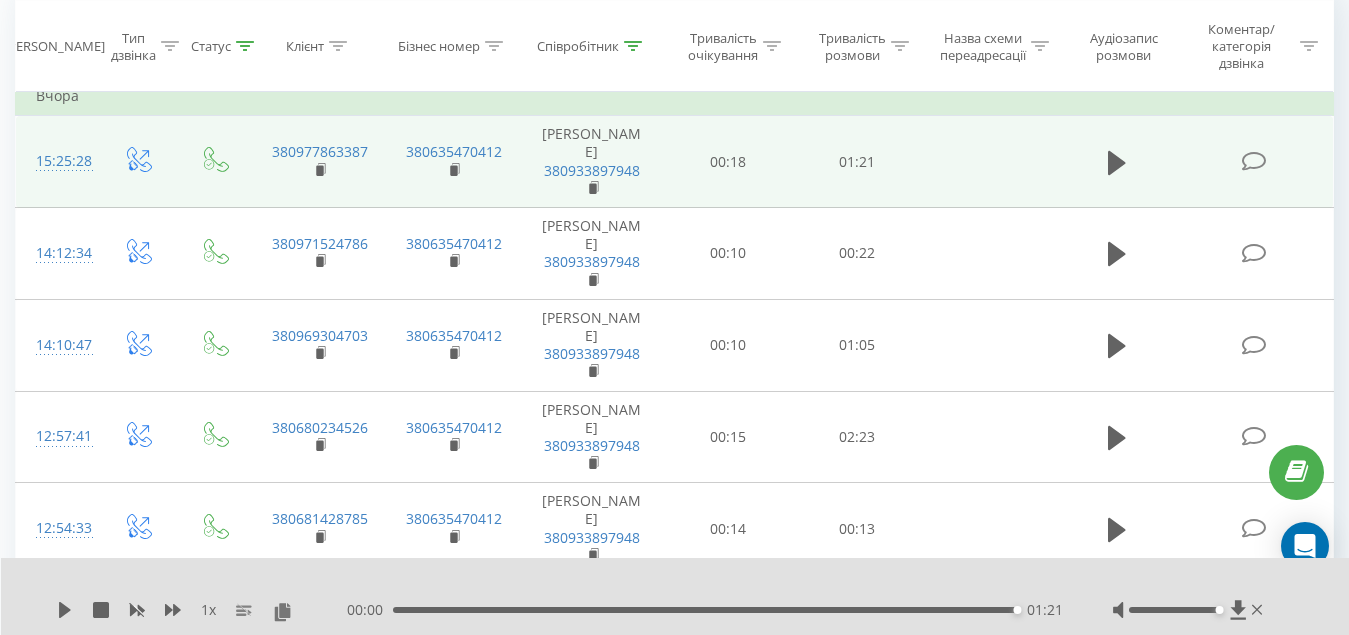 click 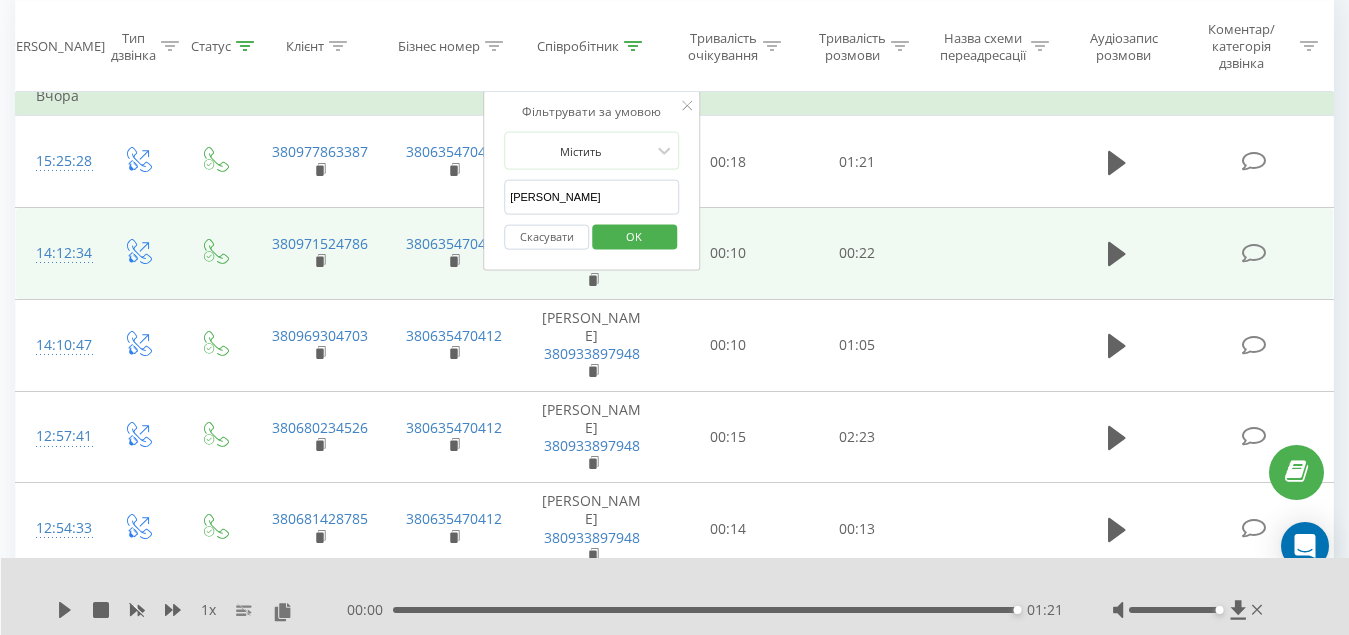 drag, startPoint x: 471, startPoint y: 197, endPoint x: 280, endPoint y: 209, distance: 191.37659 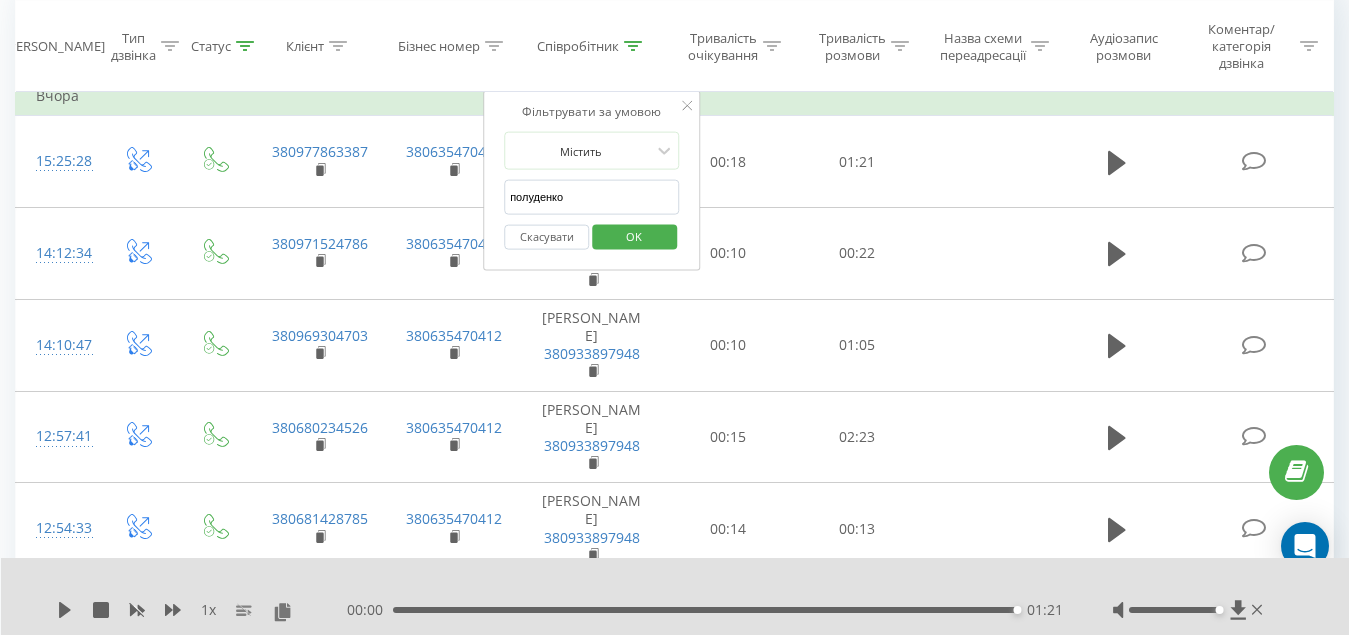 click on "OK" at bounding box center (634, 235) 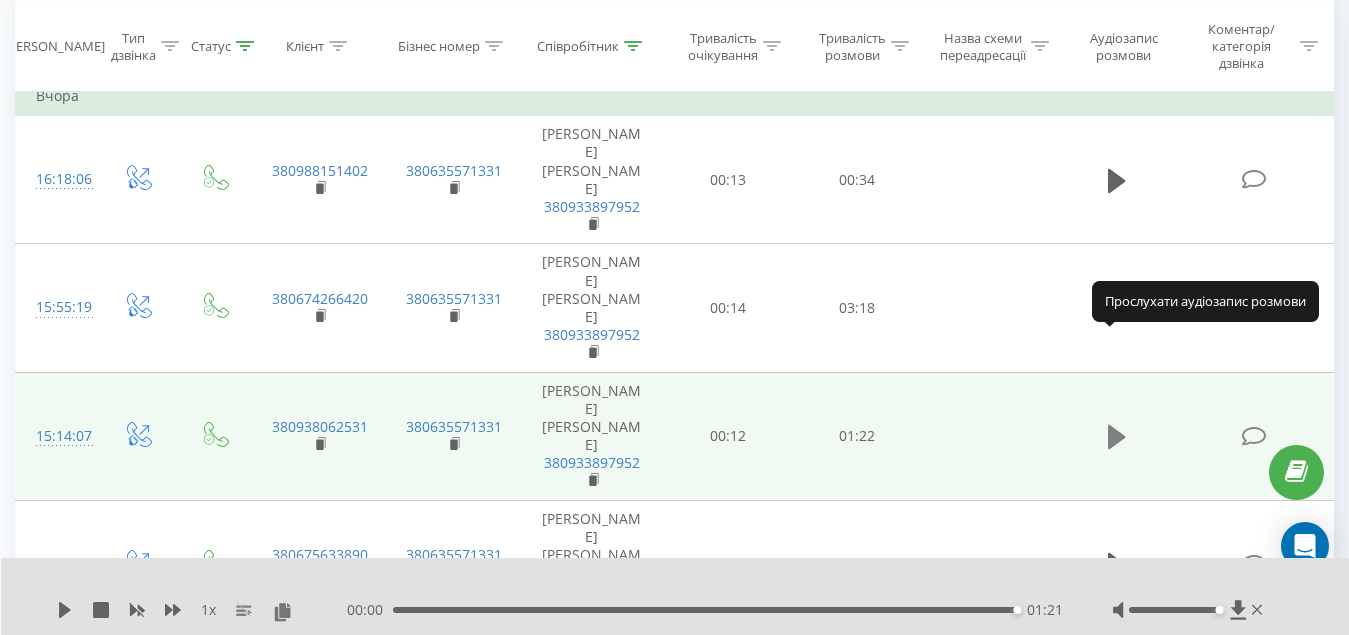 click 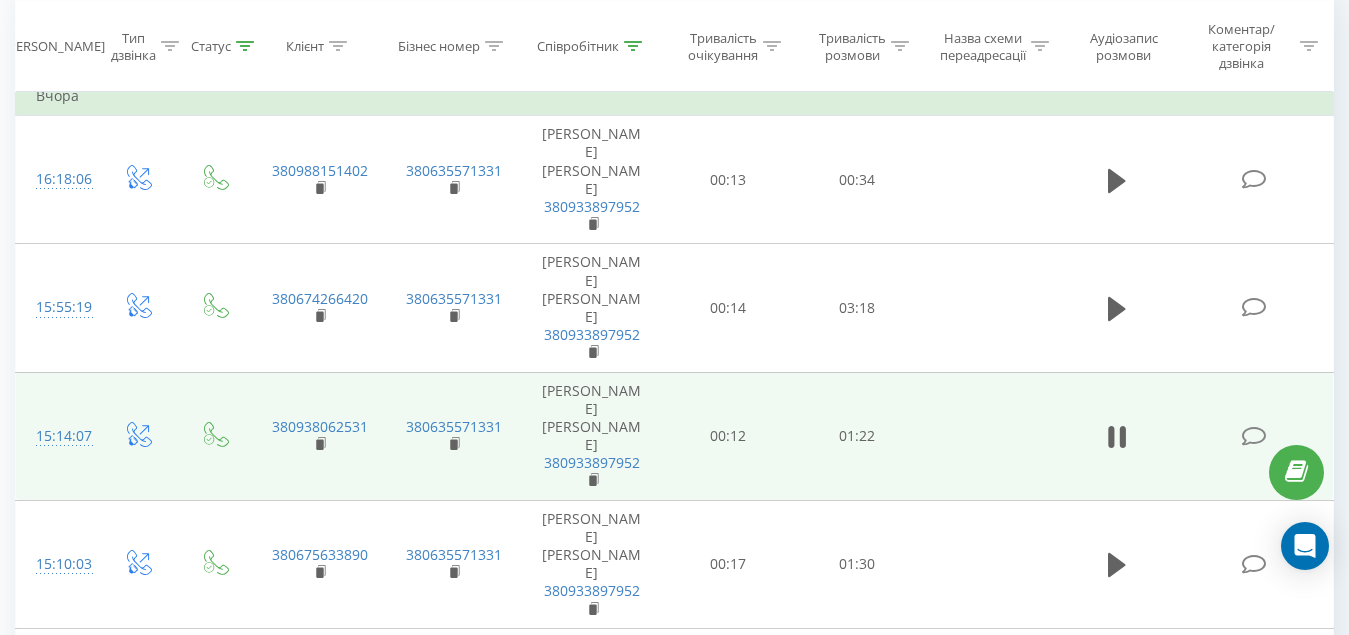 scroll, scrollTop: 215, scrollLeft: 0, axis: vertical 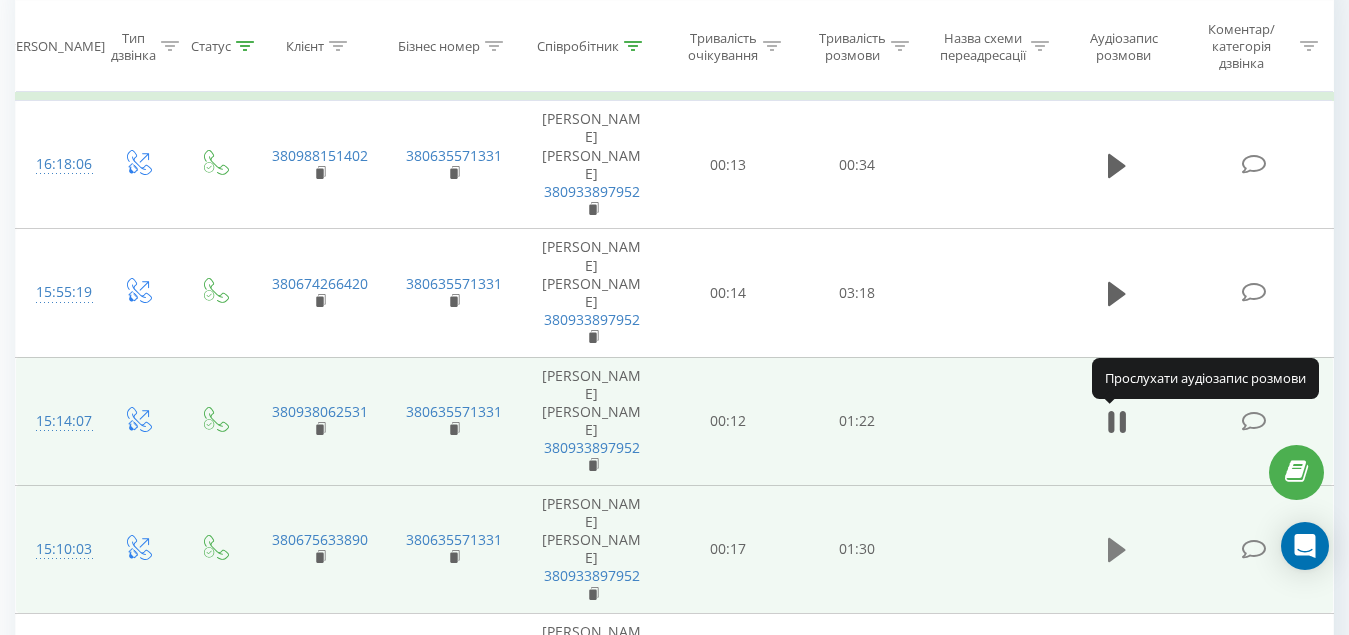 click 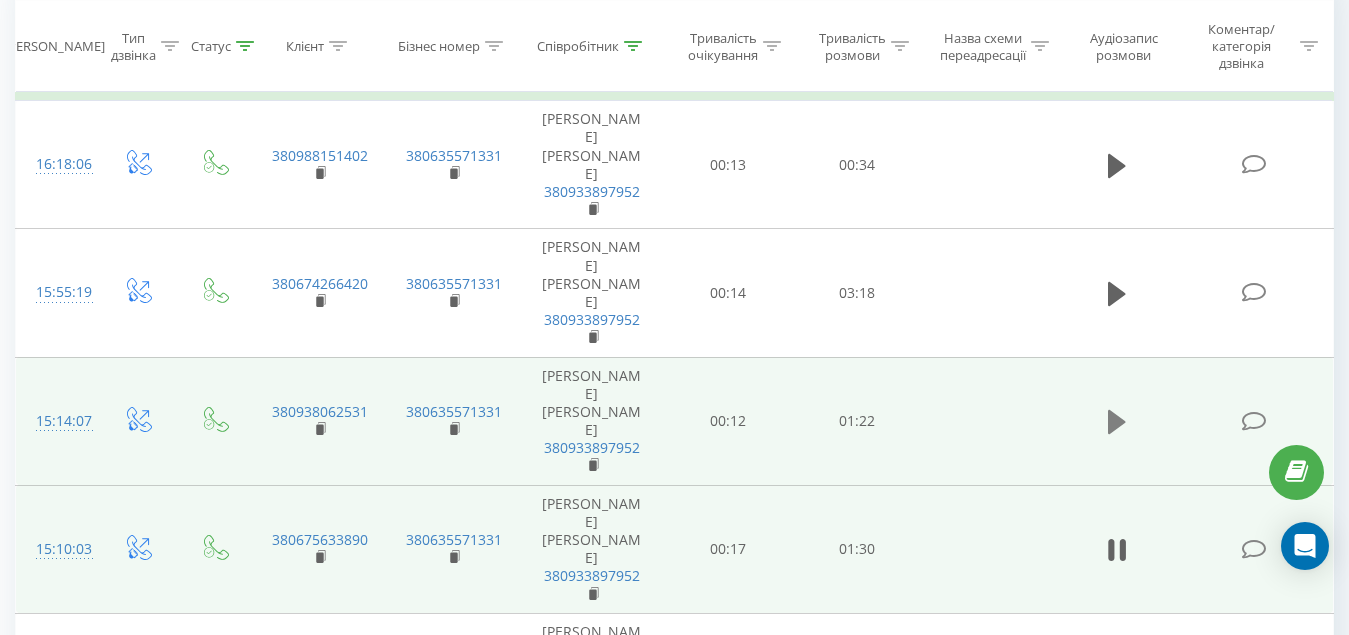 click 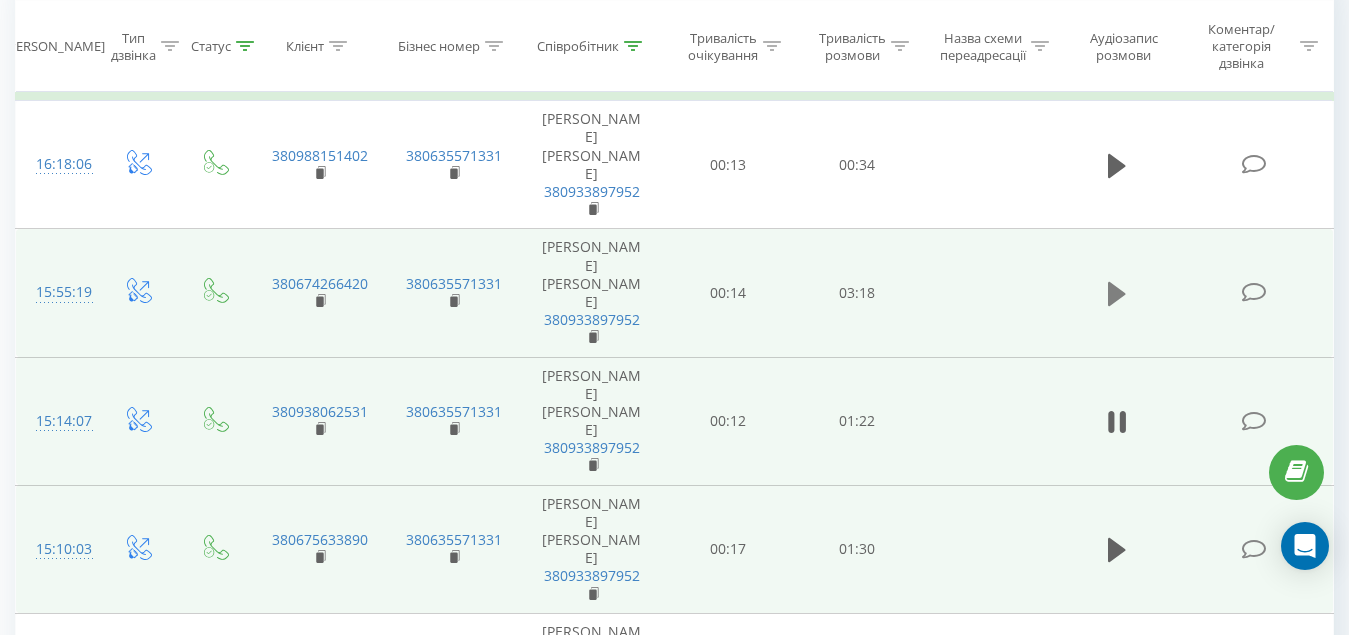 click 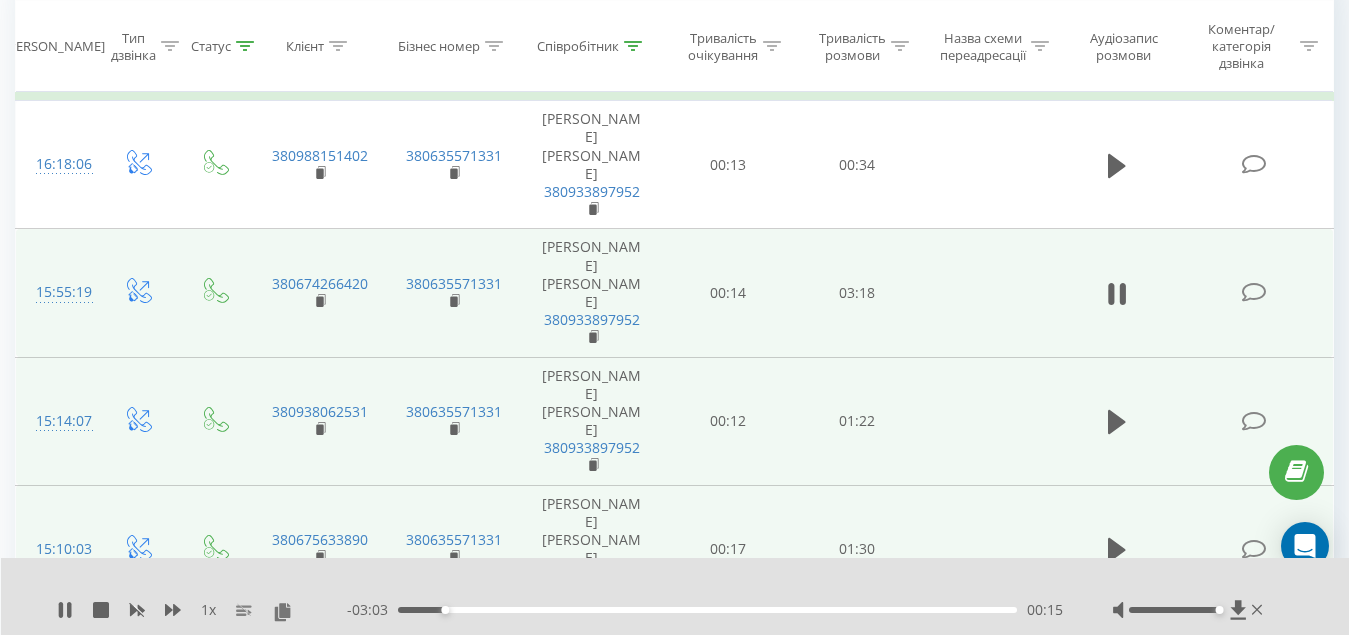 scroll, scrollTop: 15, scrollLeft: 0, axis: vertical 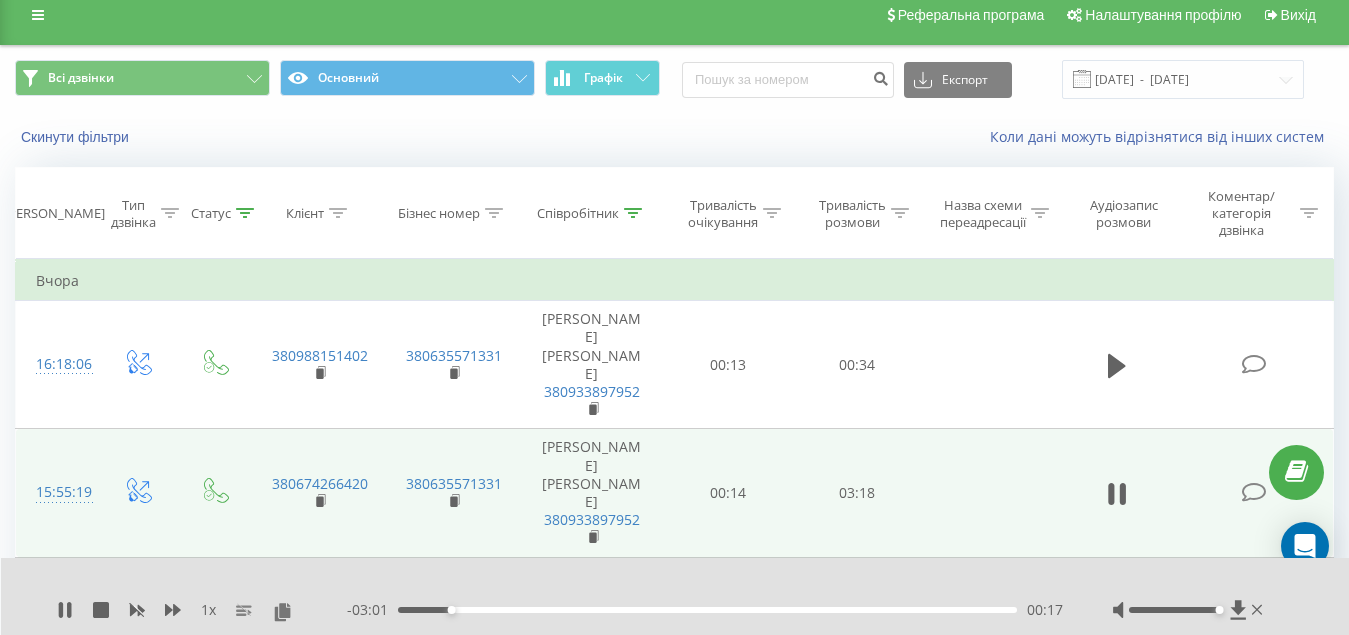 click 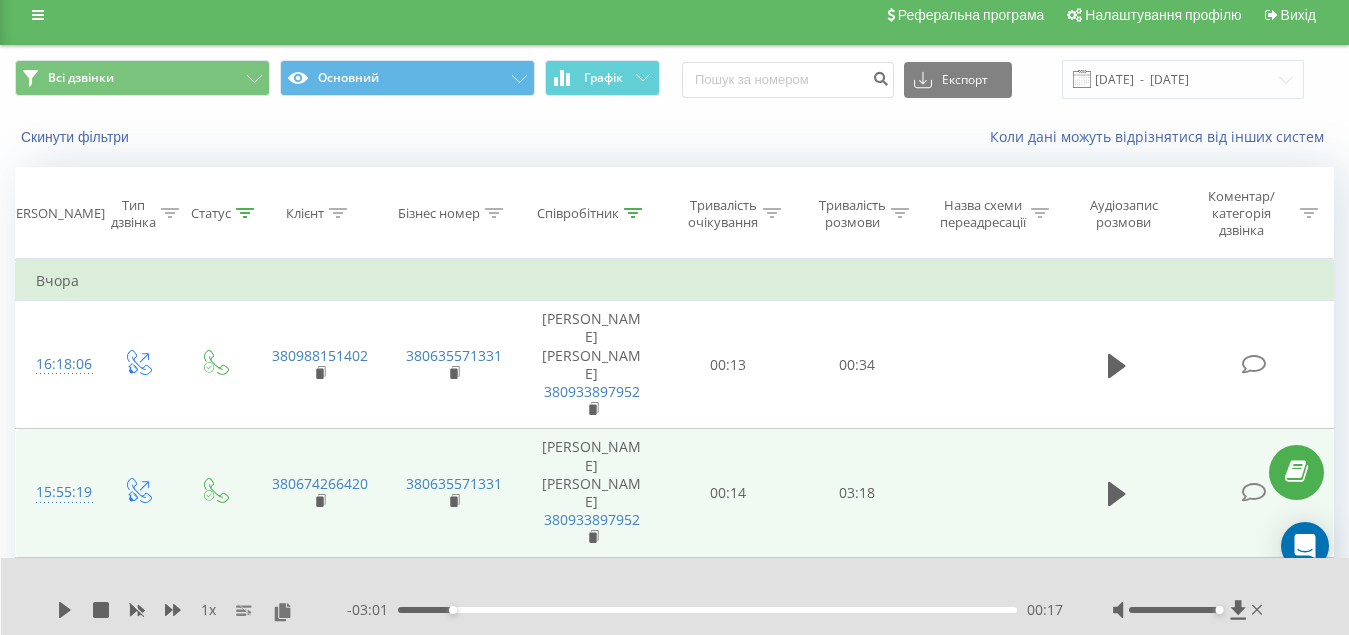 drag, startPoint x: 638, startPoint y: 210, endPoint x: 608, endPoint y: 202, distance: 31.04835 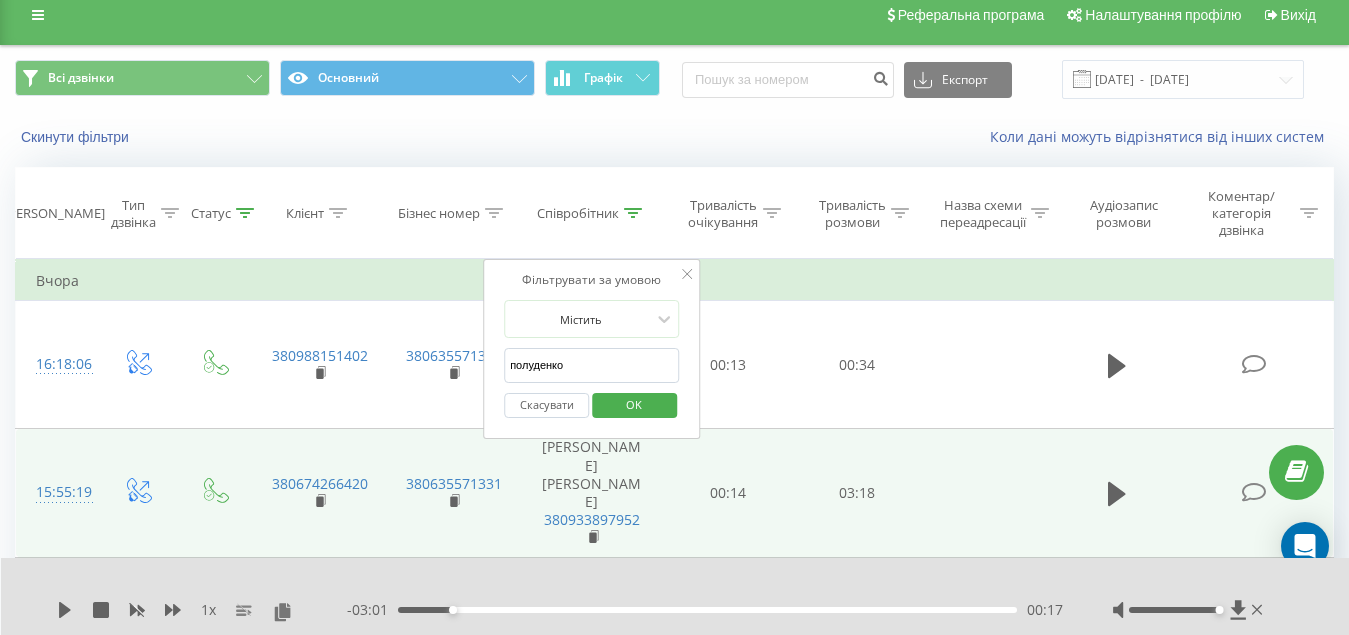 drag, startPoint x: 554, startPoint y: 365, endPoint x: 256, endPoint y: 416, distance: 302.3326 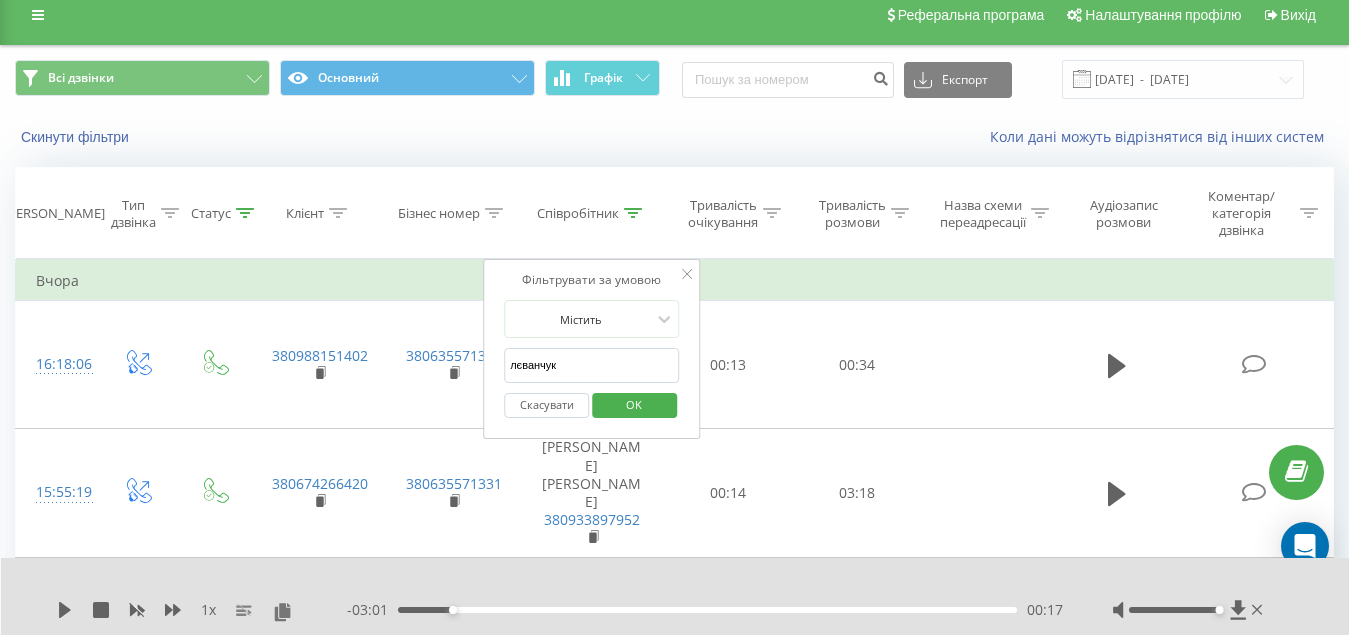drag, startPoint x: 637, startPoint y: 409, endPoint x: 641, endPoint y: 389, distance: 20.396078 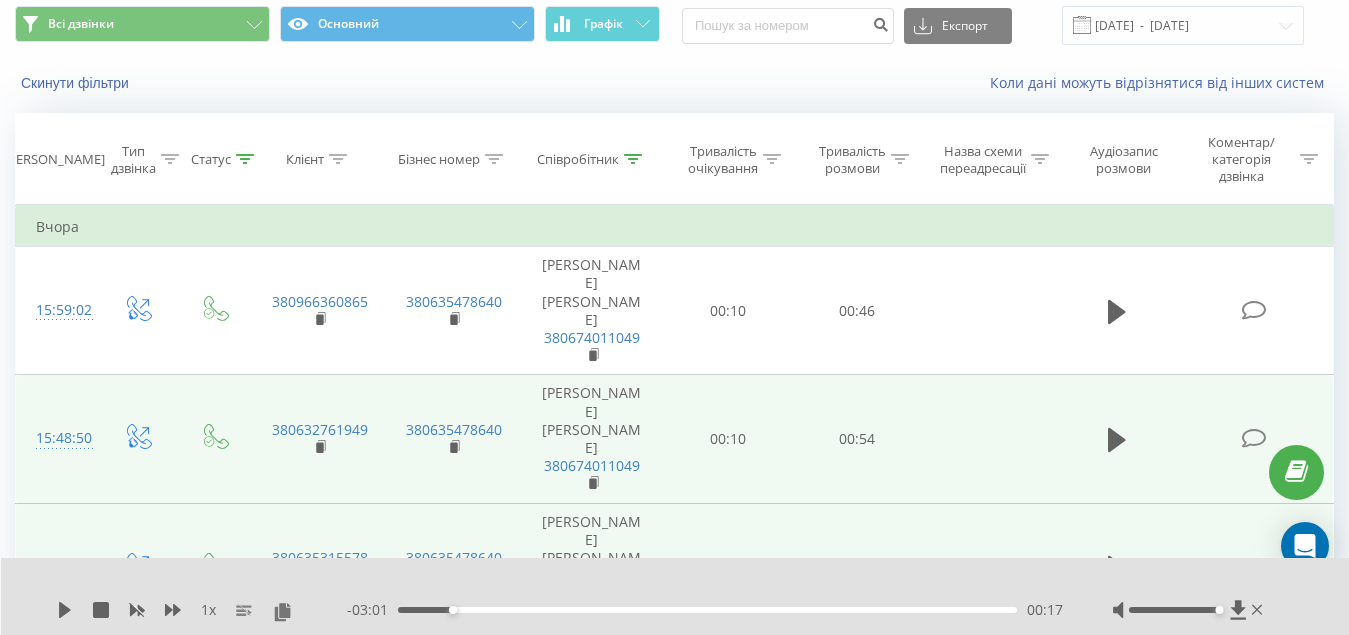 scroll, scrollTop: 215, scrollLeft: 0, axis: vertical 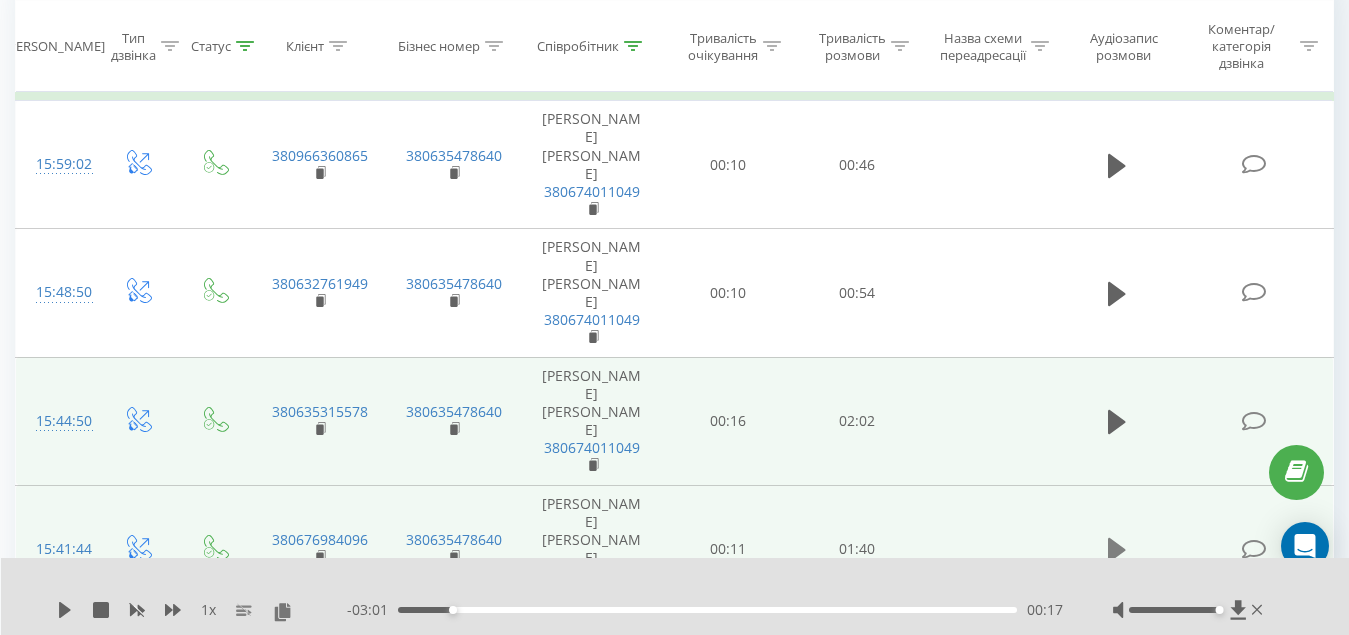click 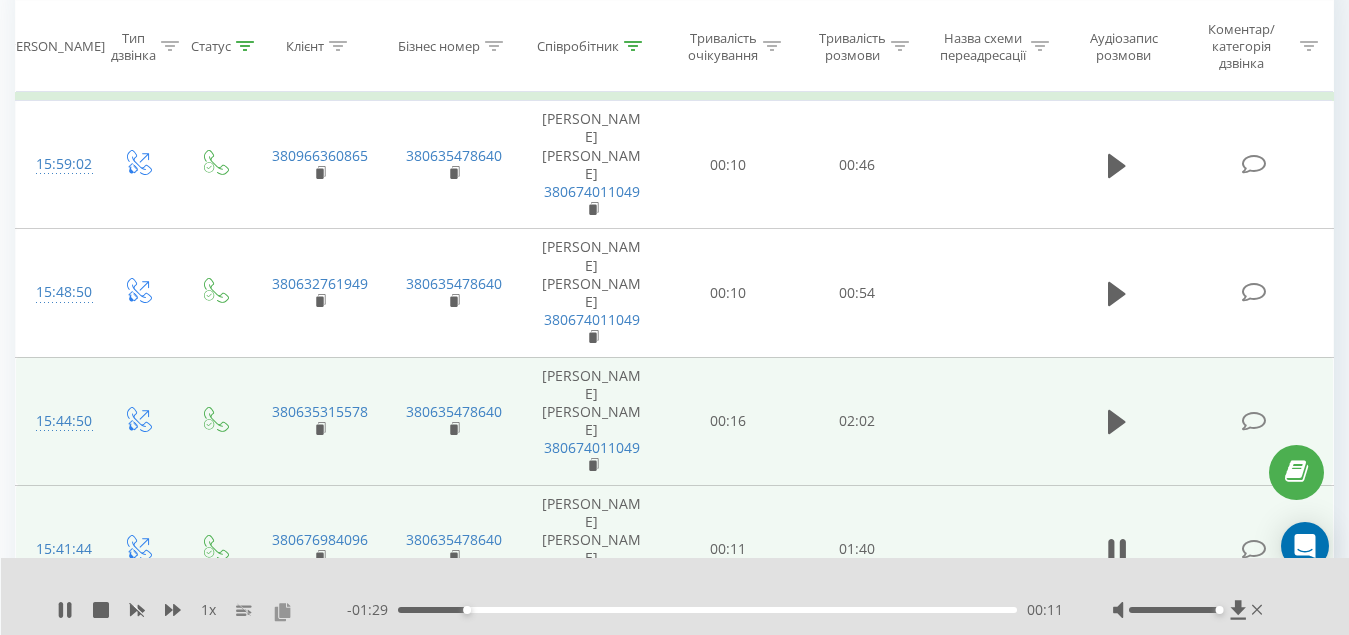 drag, startPoint x: 282, startPoint y: 612, endPoint x: 287, endPoint y: 602, distance: 11.18034 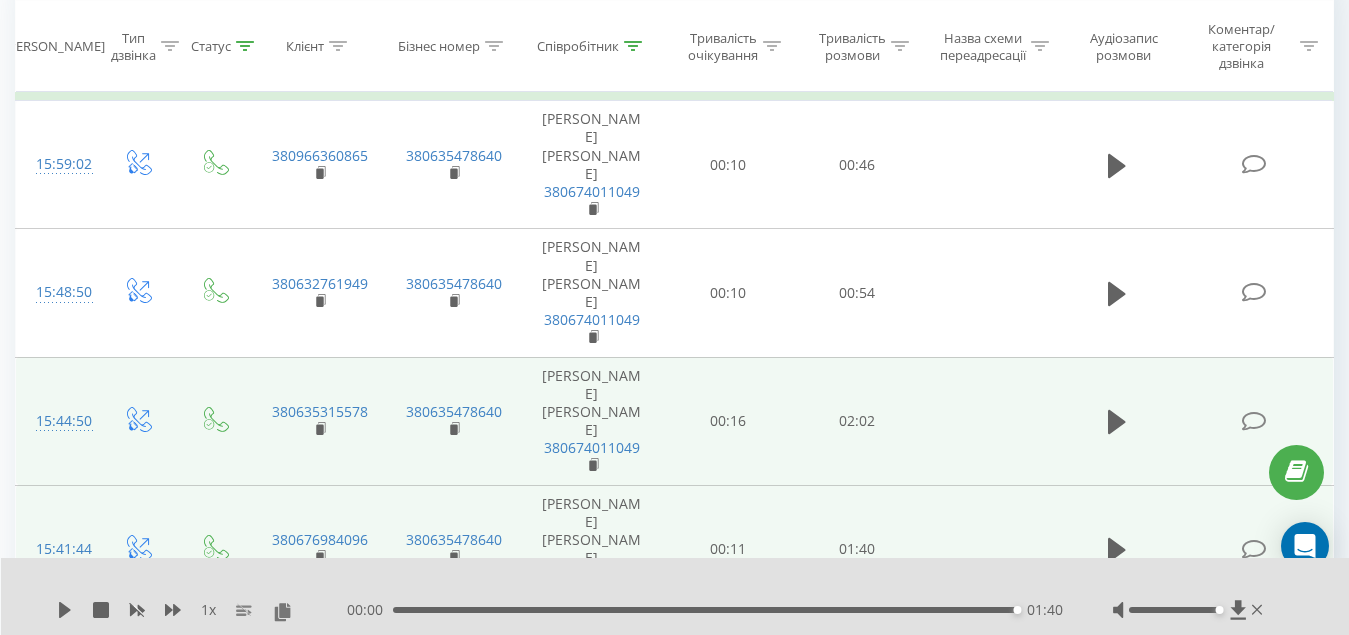 drag, startPoint x: 636, startPoint y: 39, endPoint x: 686, endPoint y: 133, distance: 106.47065 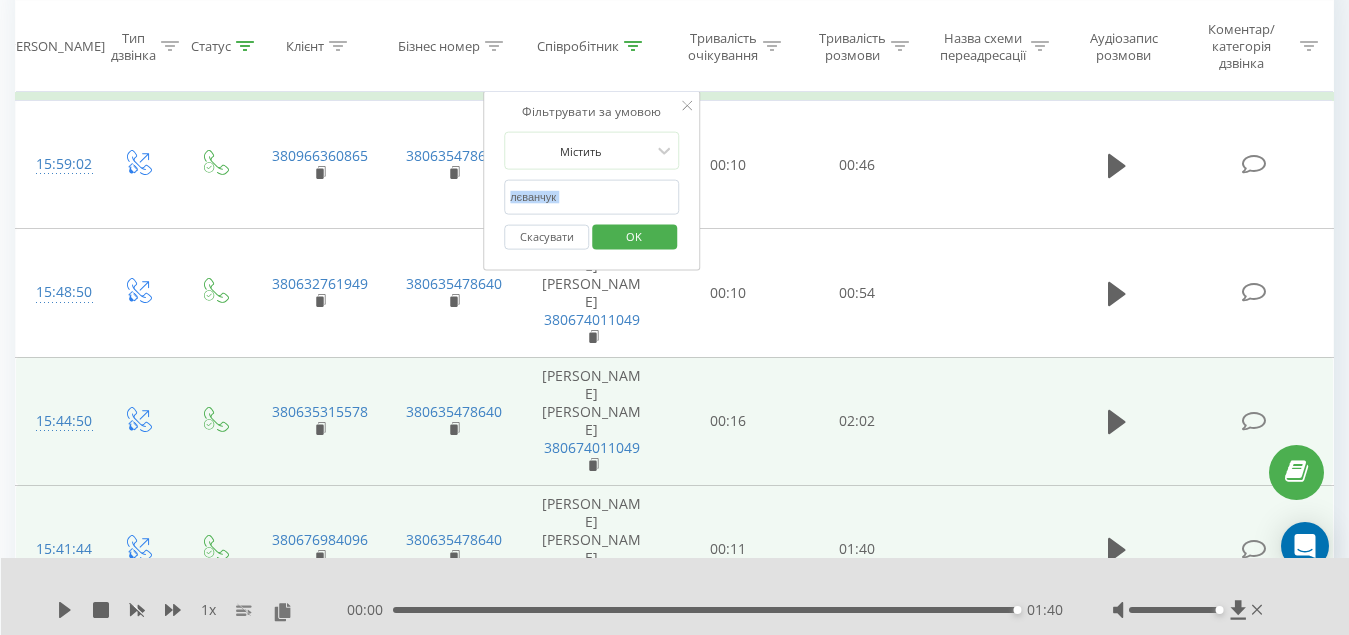drag, startPoint x: 551, startPoint y: 214, endPoint x: 555, endPoint y: 202, distance: 12.649111 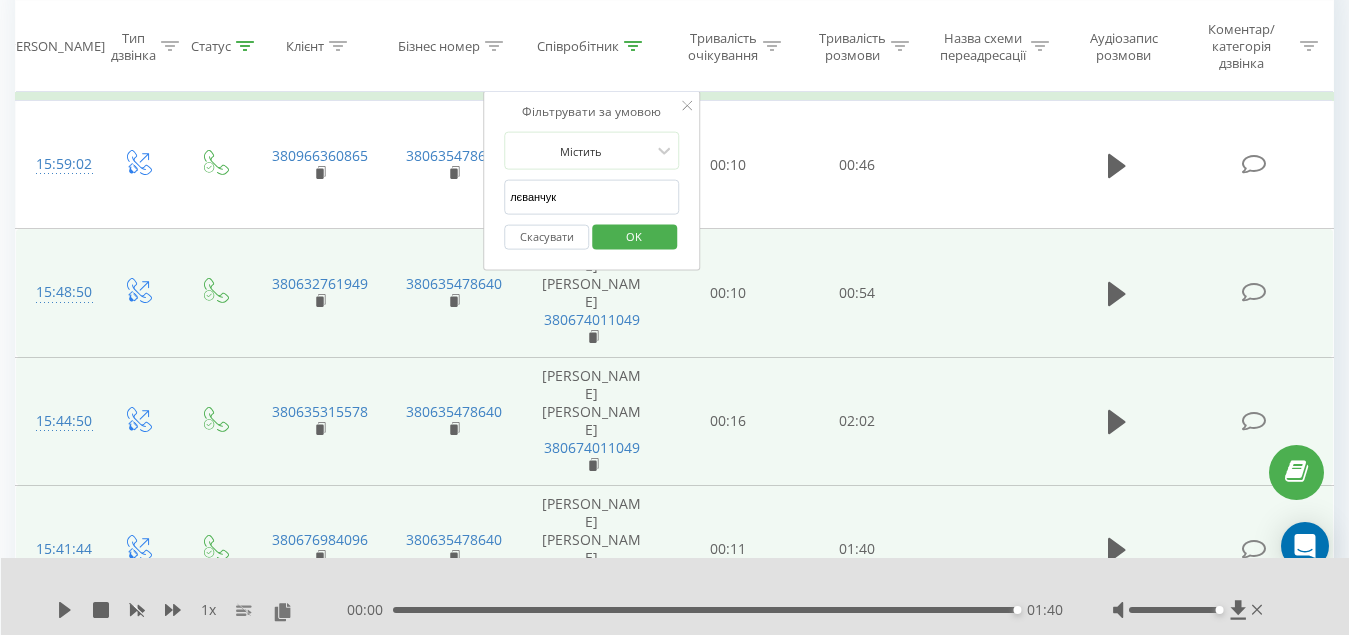 drag, startPoint x: 341, startPoint y: 214, endPoint x: 138, endPoint y: 236, distance: 204.18864 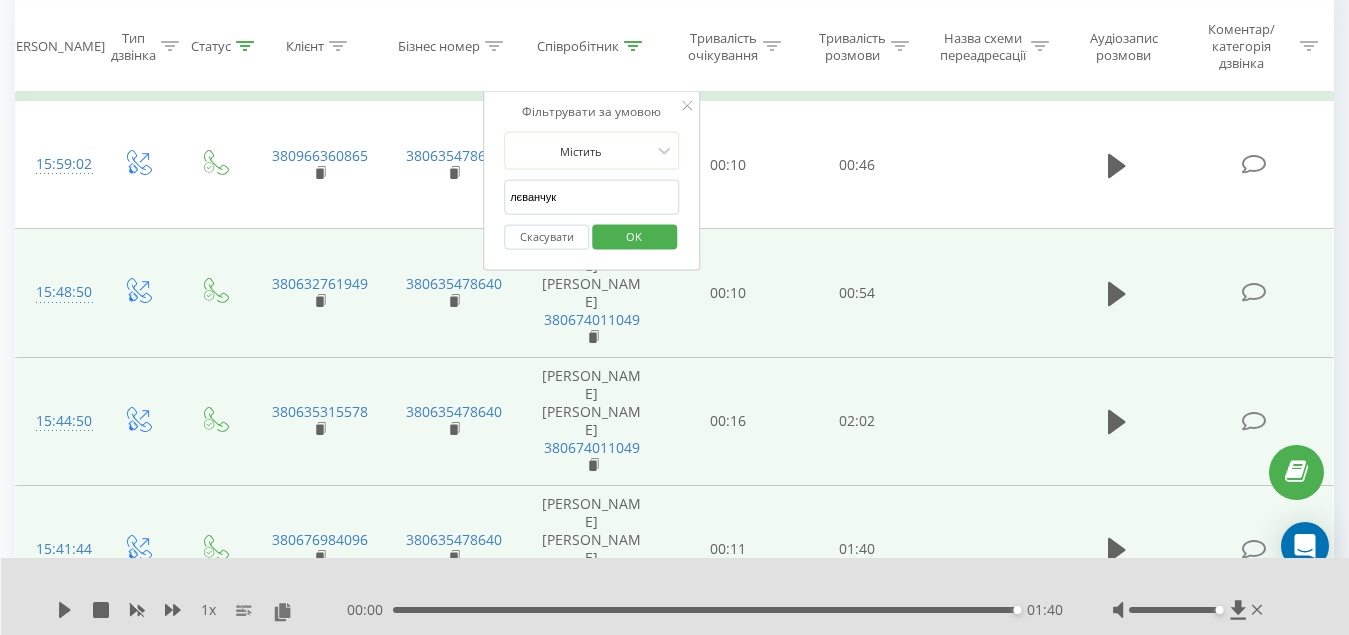 drag, startPoint x: 569, startPoint y: 195, endPoint x: 331, endPoint y: 225, distance: 239.8833 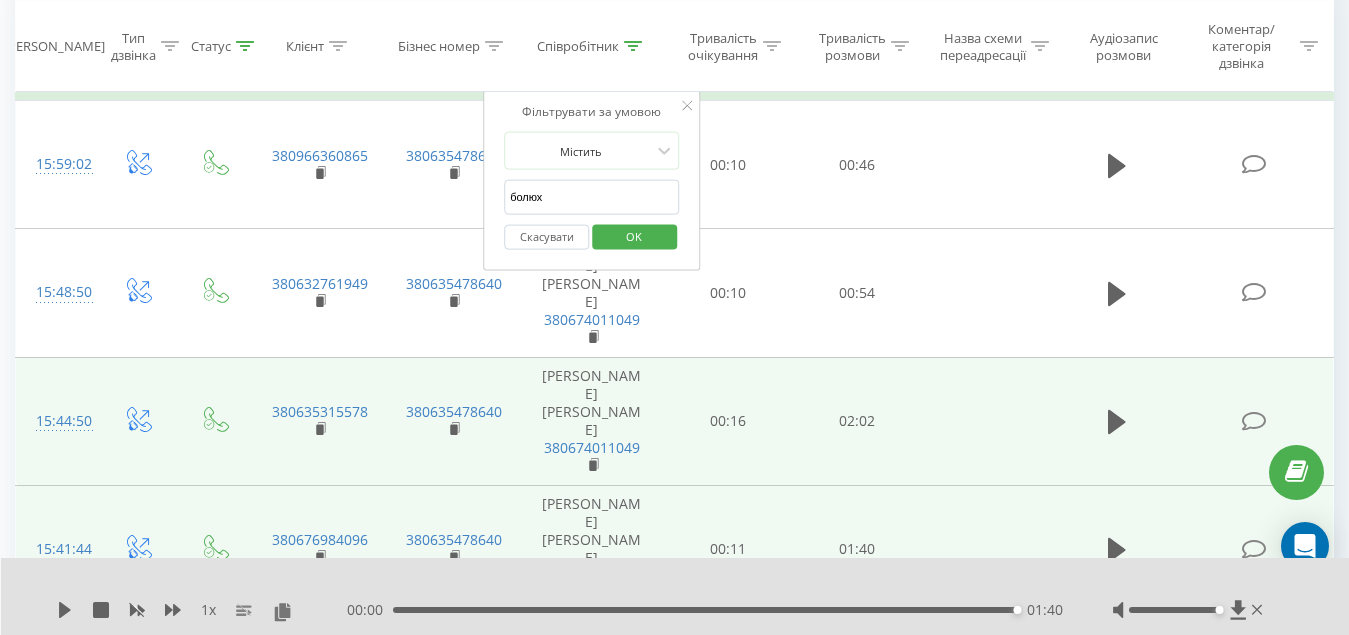 click on "OK" at bounding box center (634, 235) 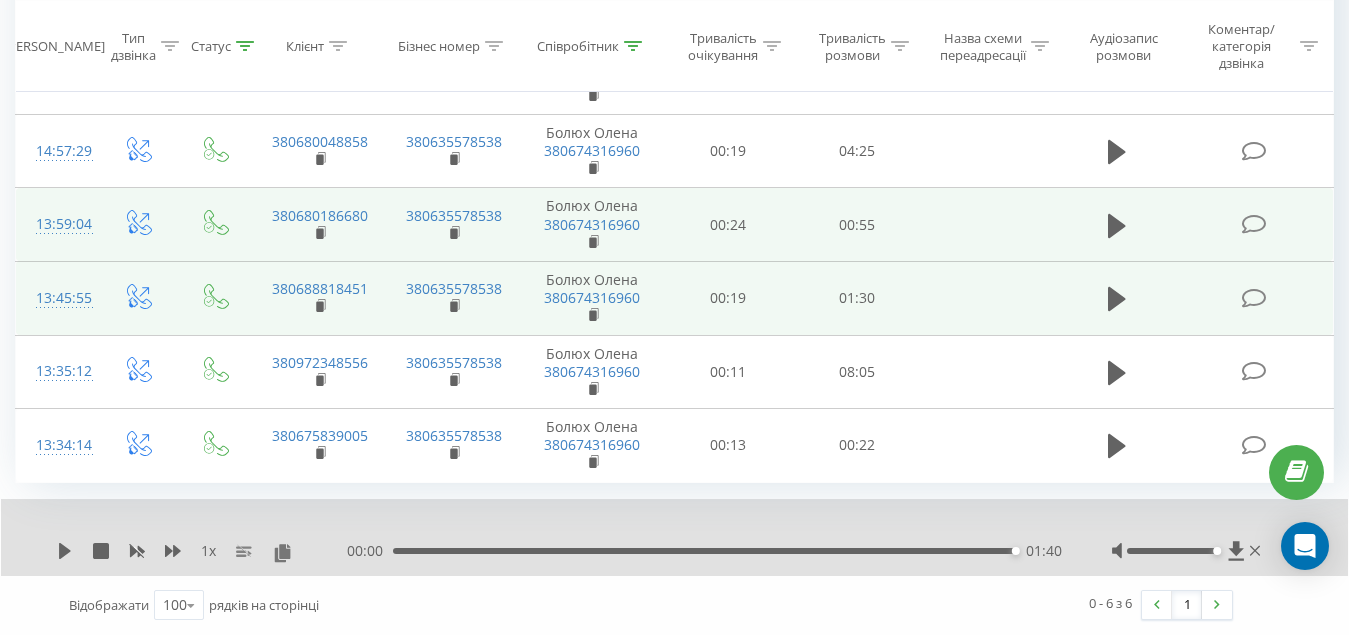scroll, scrollTop: 175, scrollLeft: 0, axis: vertical 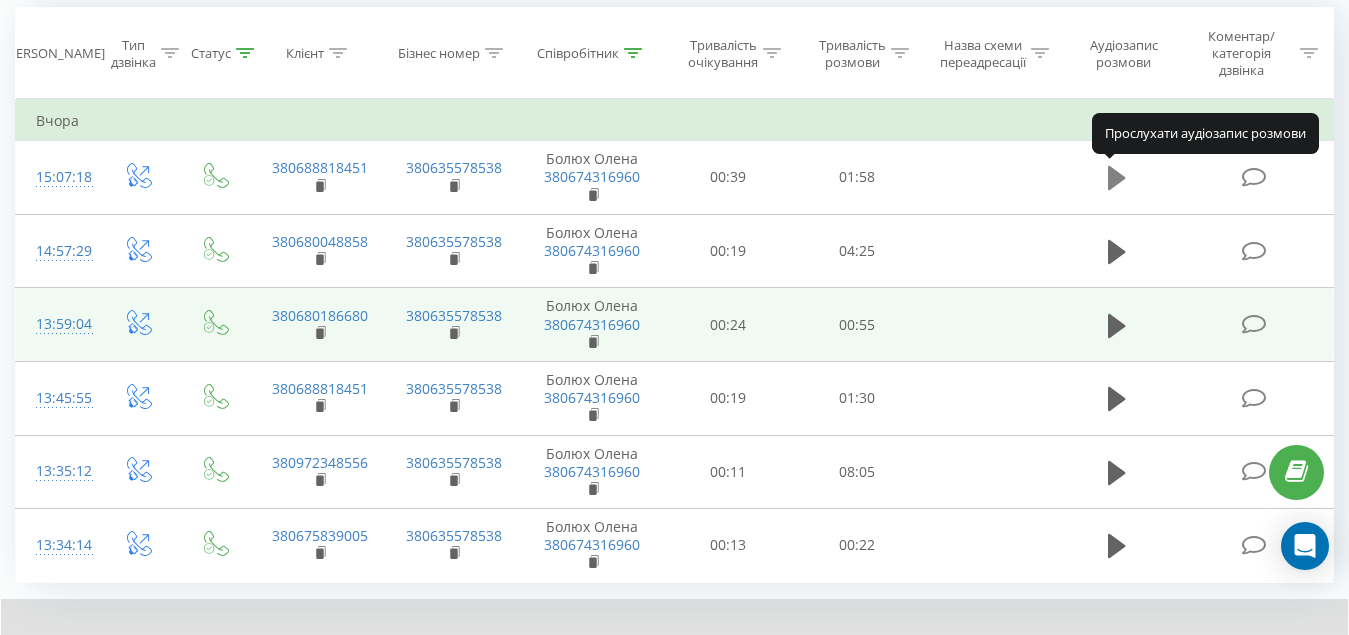 click 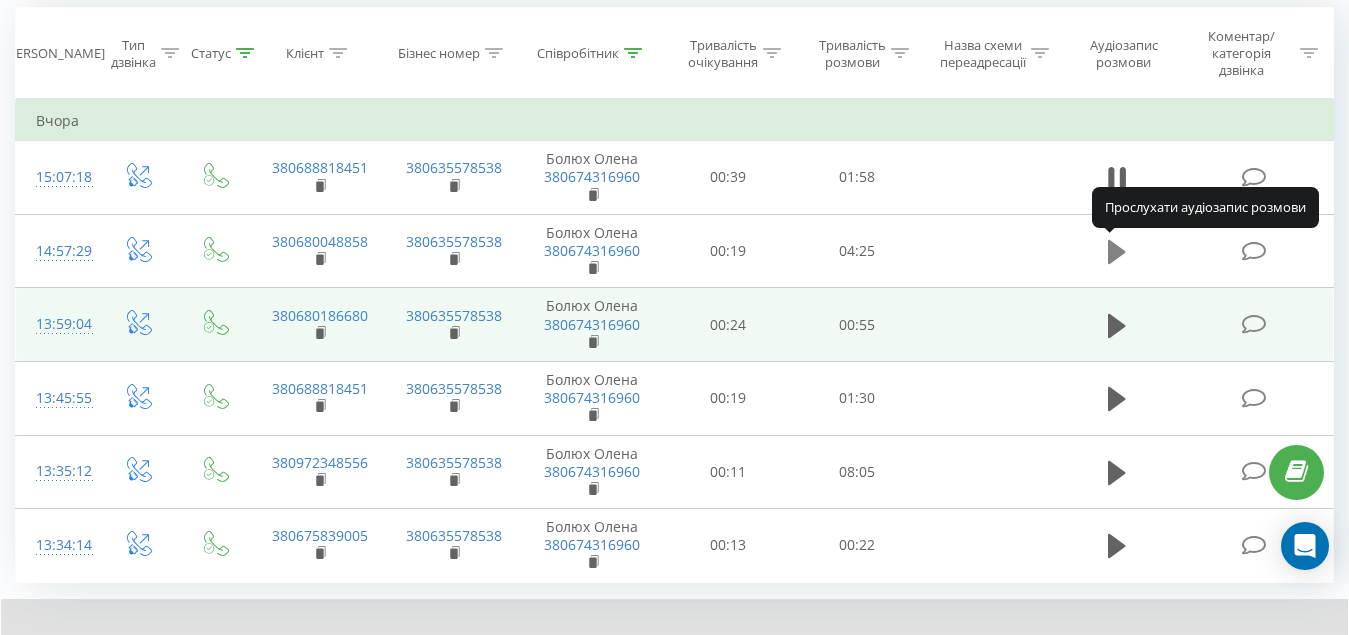 click 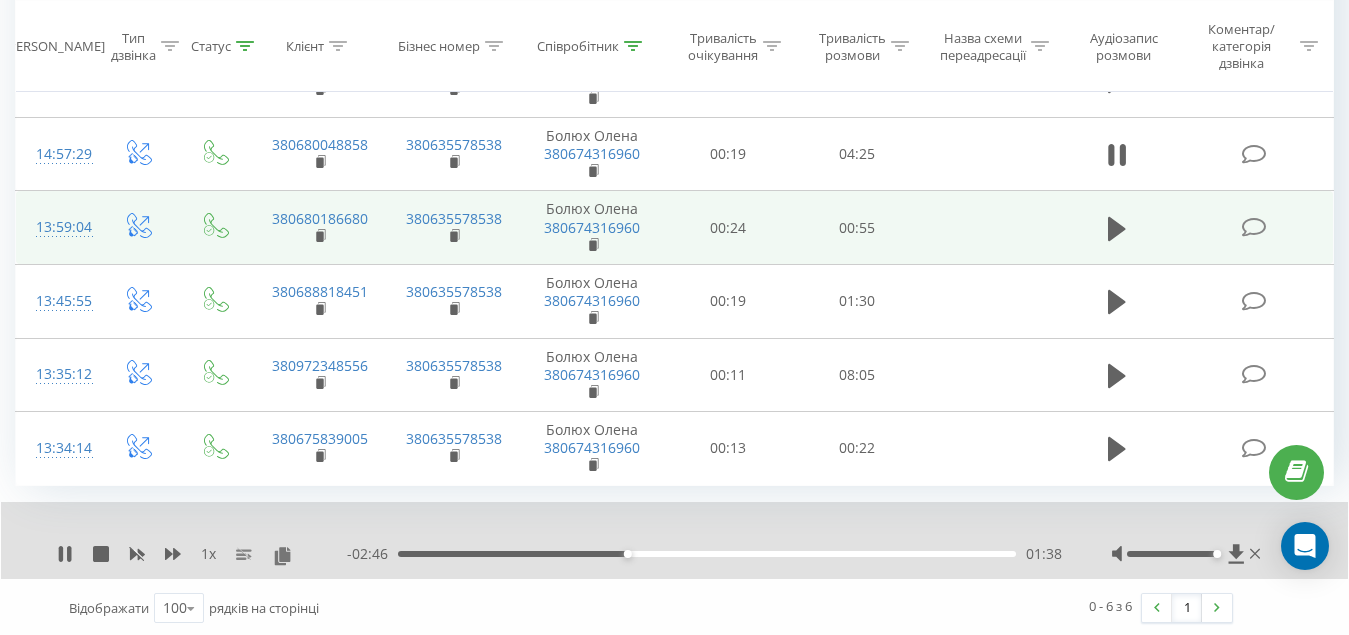 scroll, scrollTop: 275, scrollLeft: 0, axis: vertical 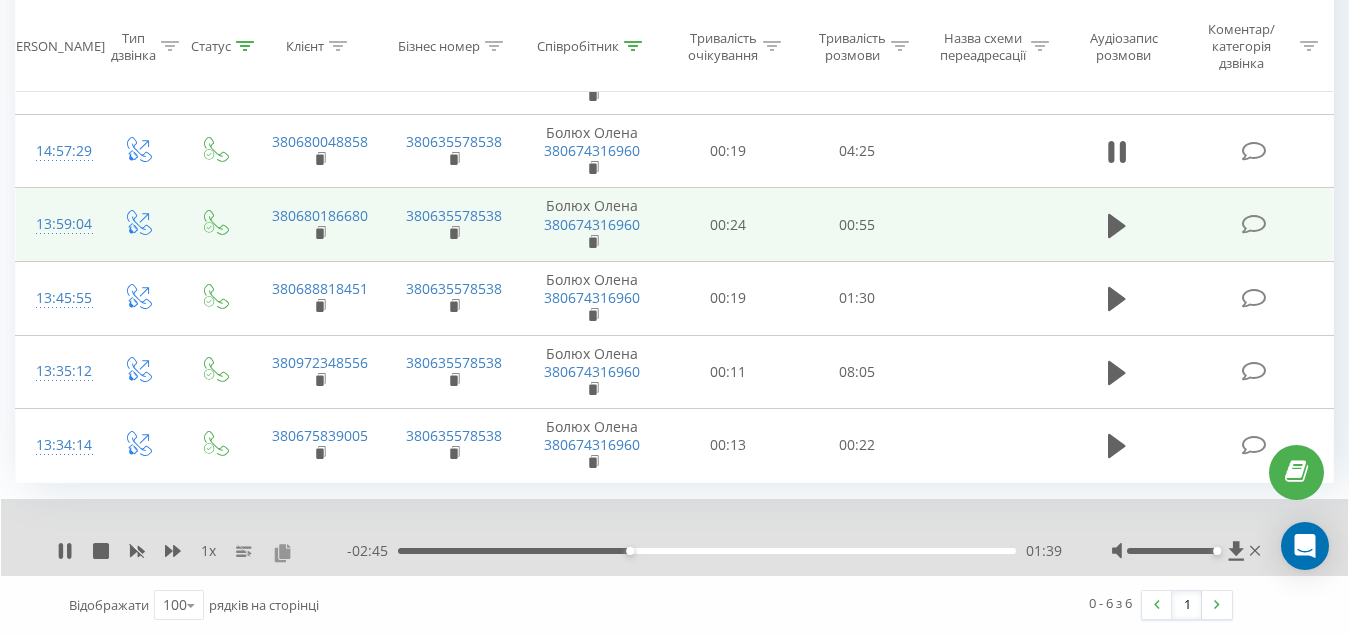 click at bounding box center (282, 552) 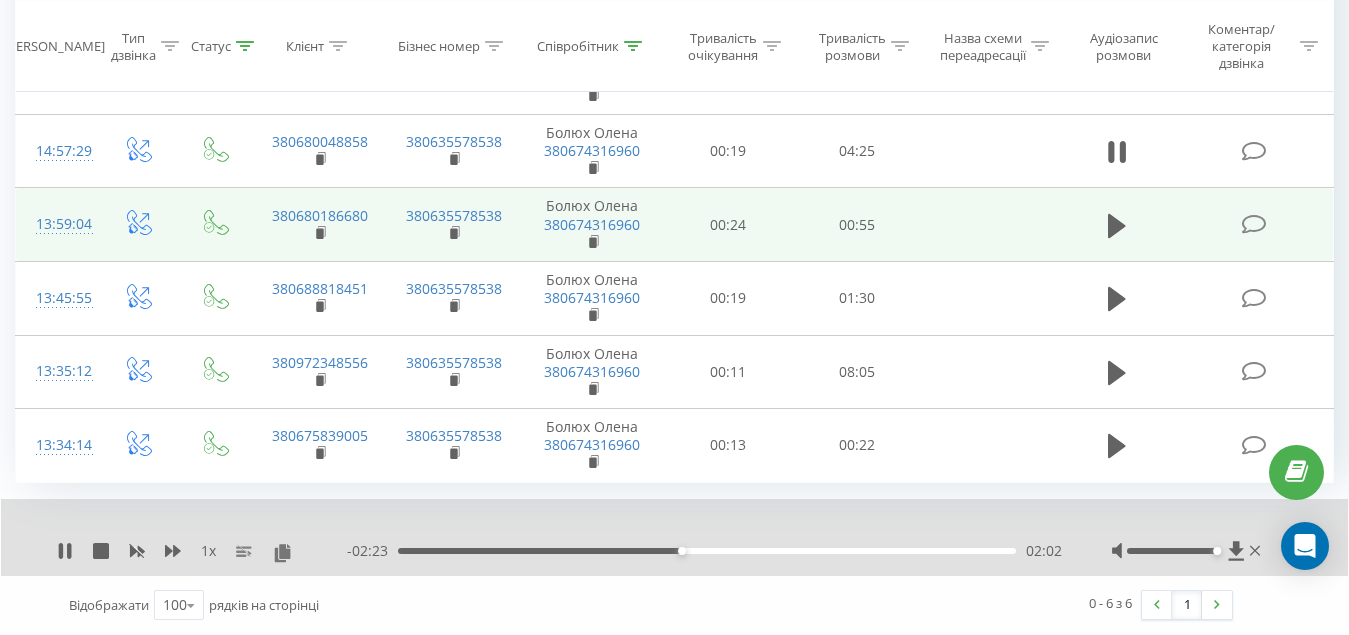 drag, startPoint x: 646, startPoint y: 32, endPoint x: 635, endPoint y: 35, distance: 11.401754 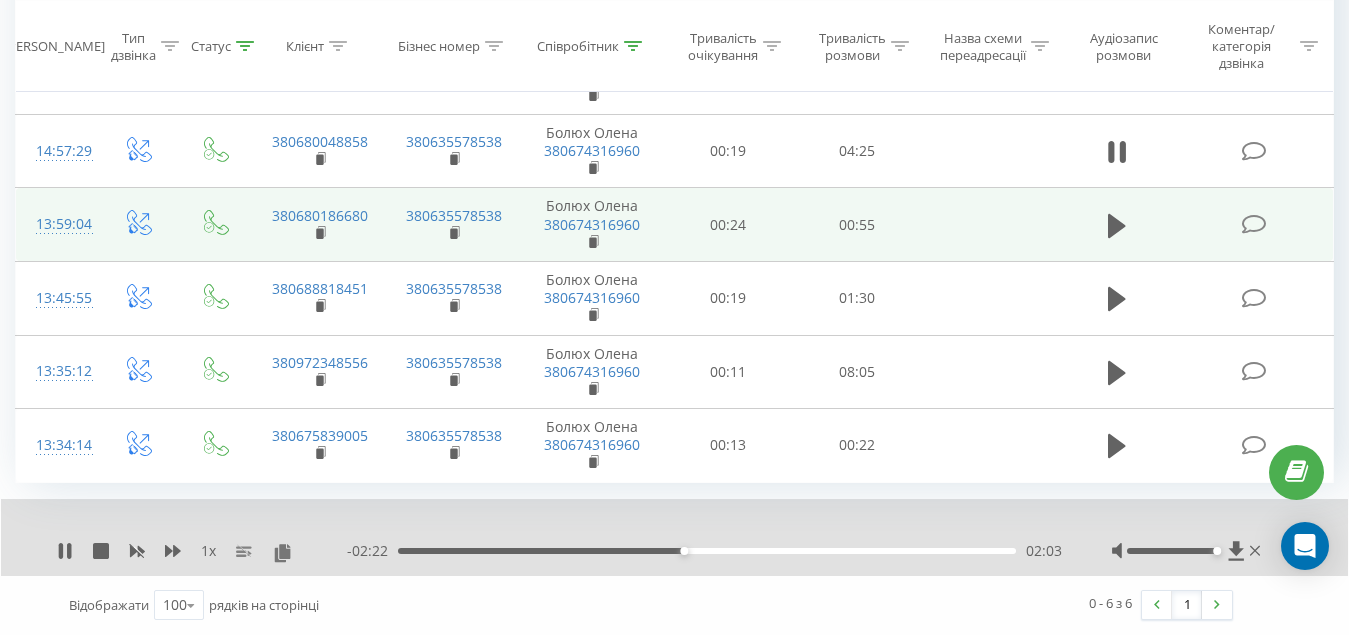click at bounding box center [633, 46] 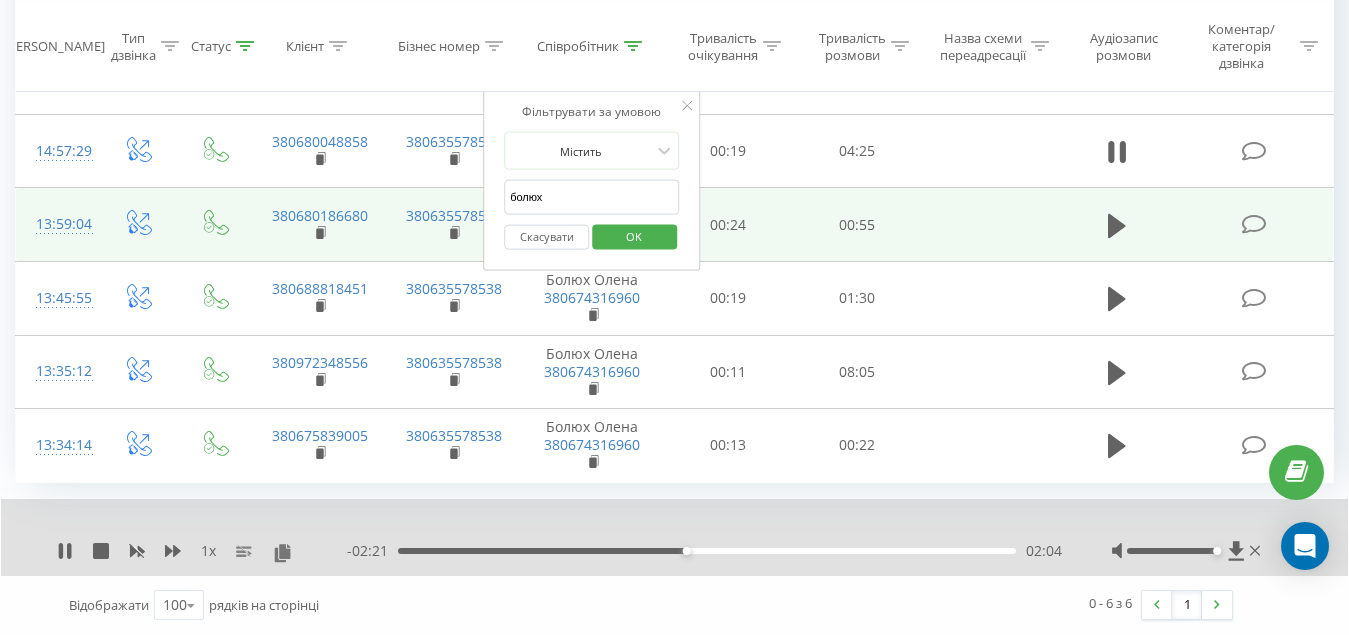 drag, startPoint x: 517, startPoint y: 198, endPoint x: 0, endPoint y: 294, distance: 525.8374 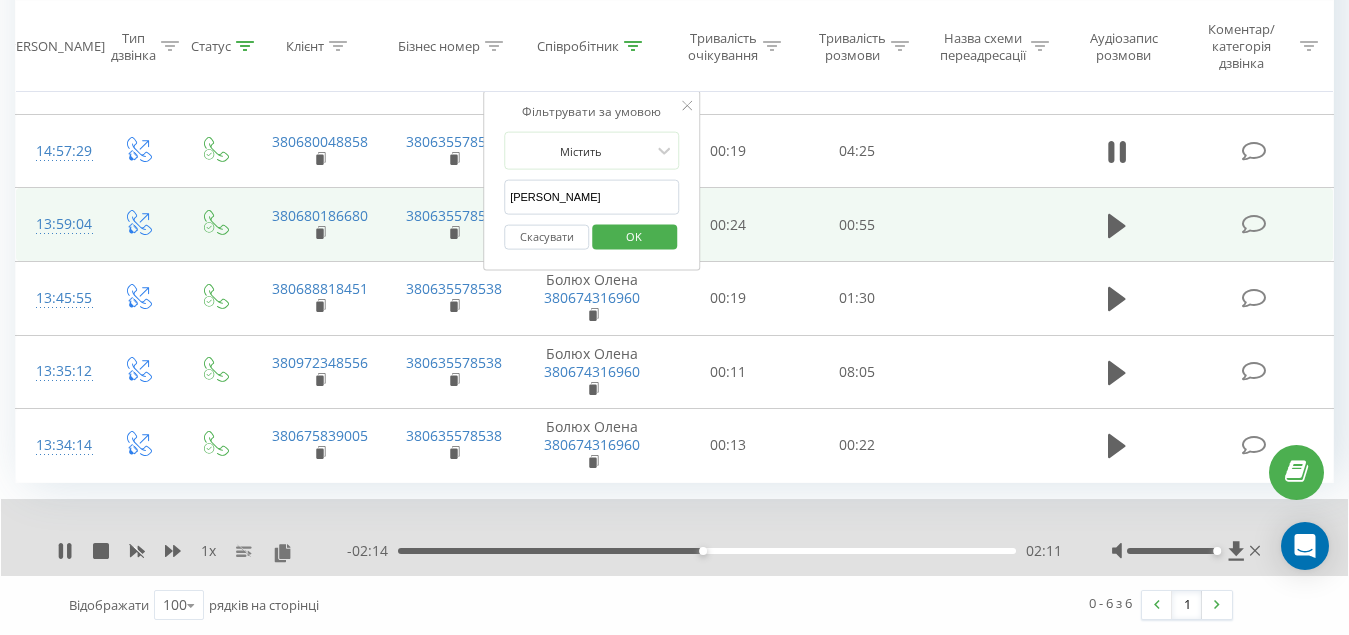 click on "OK" at bounding box center [634, 235] 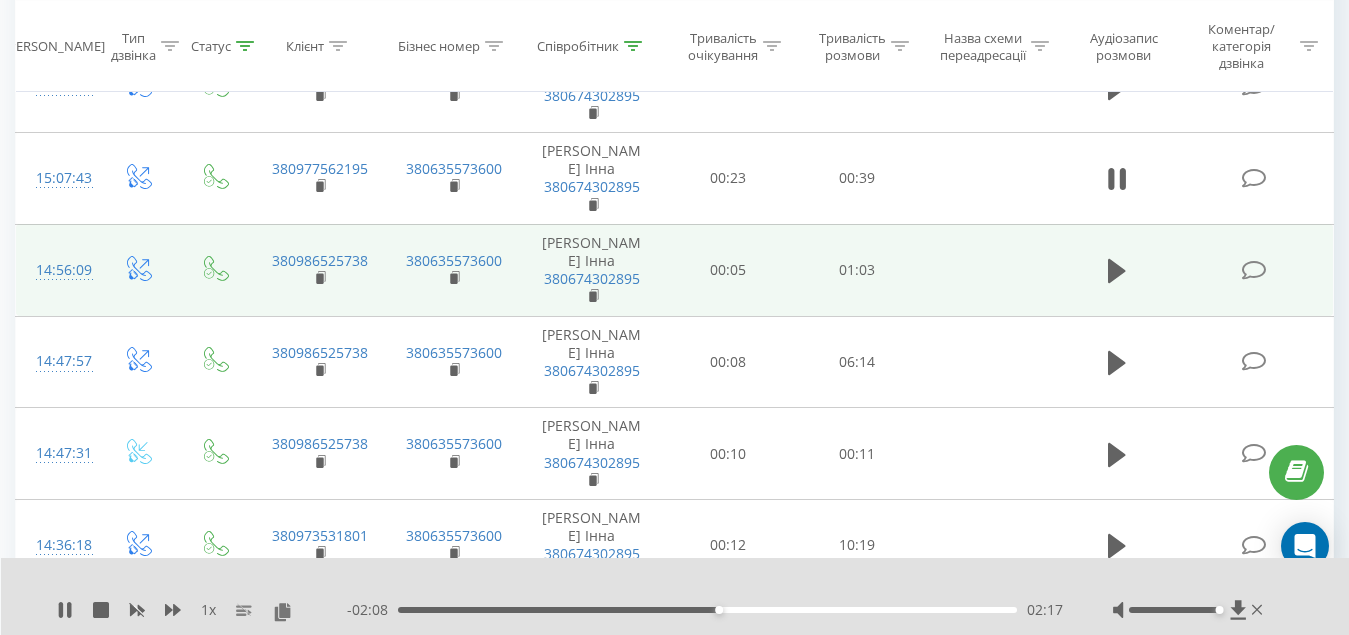 scroll, scrollTop: 575, scrollLeft: 0, axis: vertical 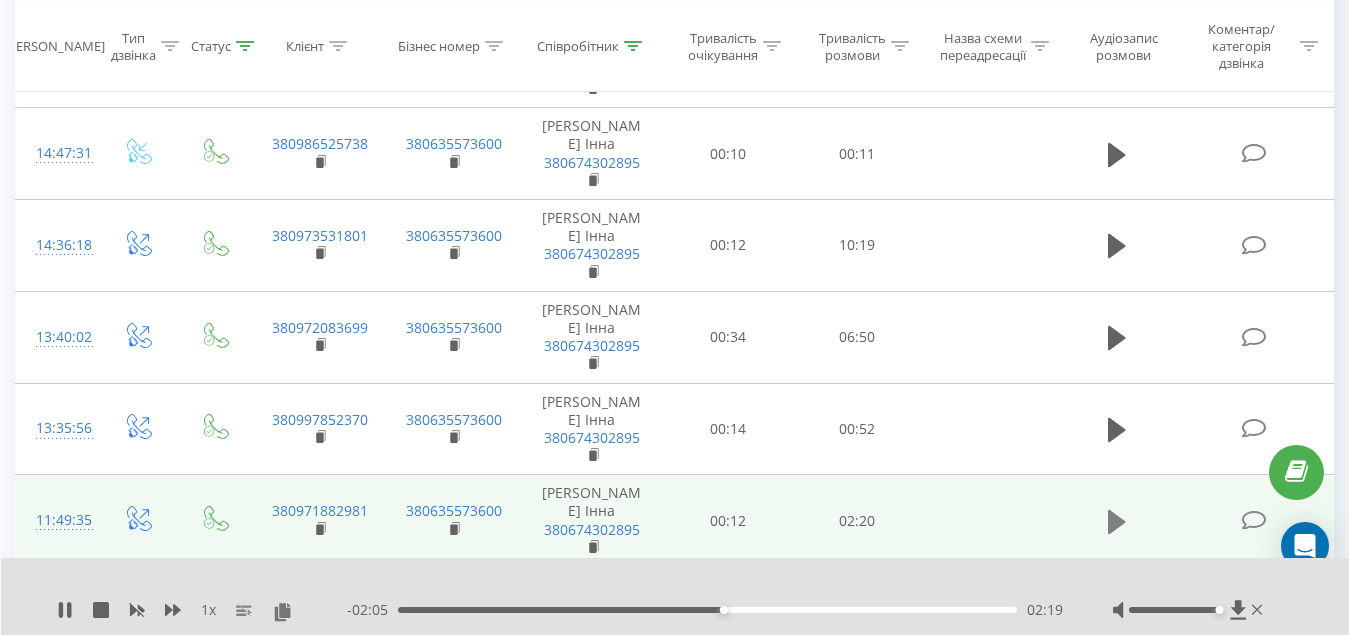 click 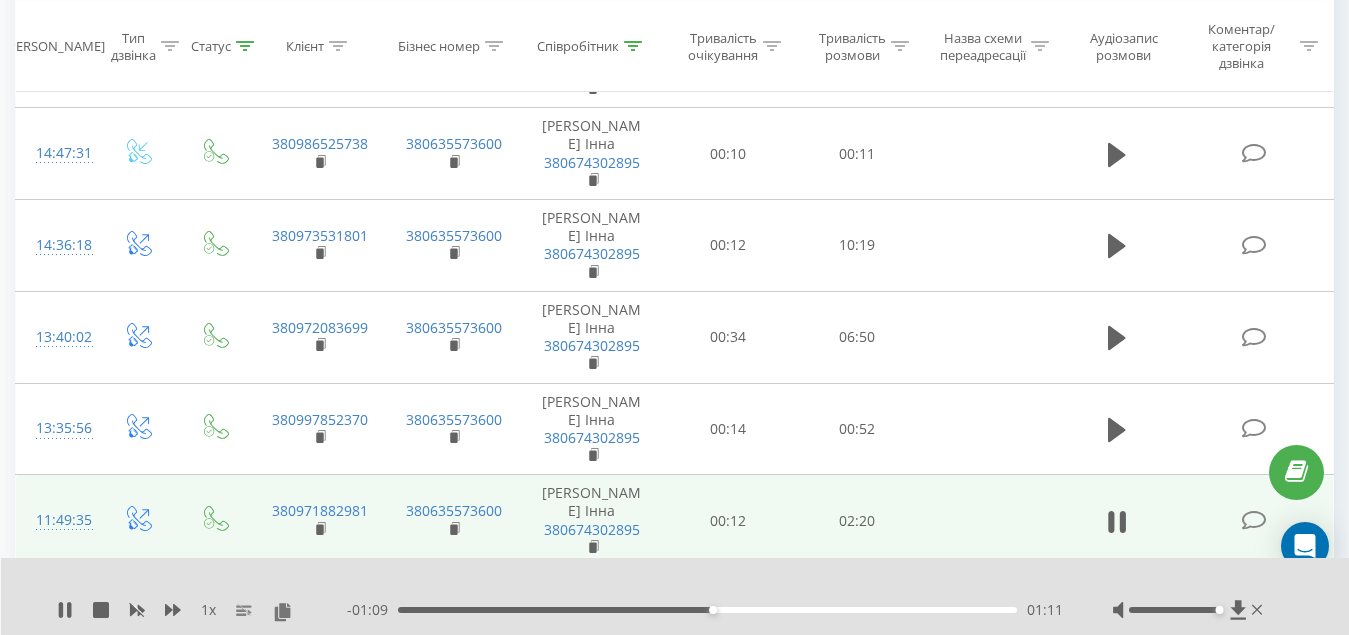 click on "01:11" at bounding box center [707, 610] 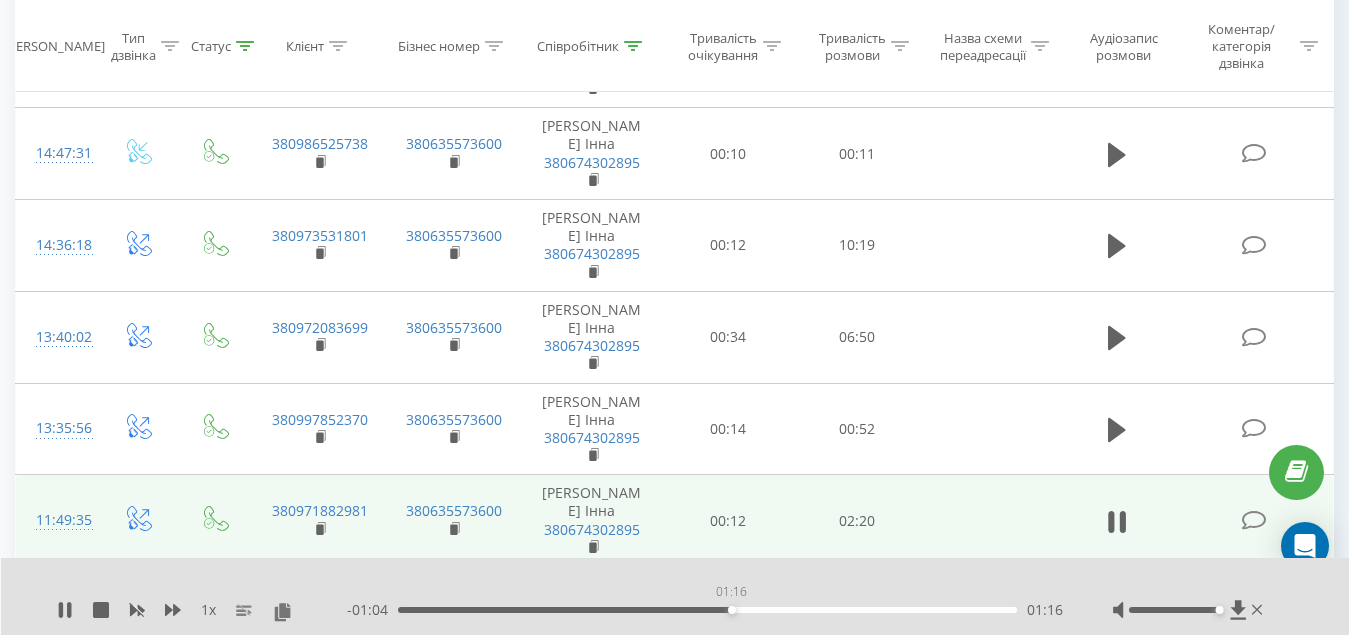 click on "01:16" at bounding box center (707, 610) 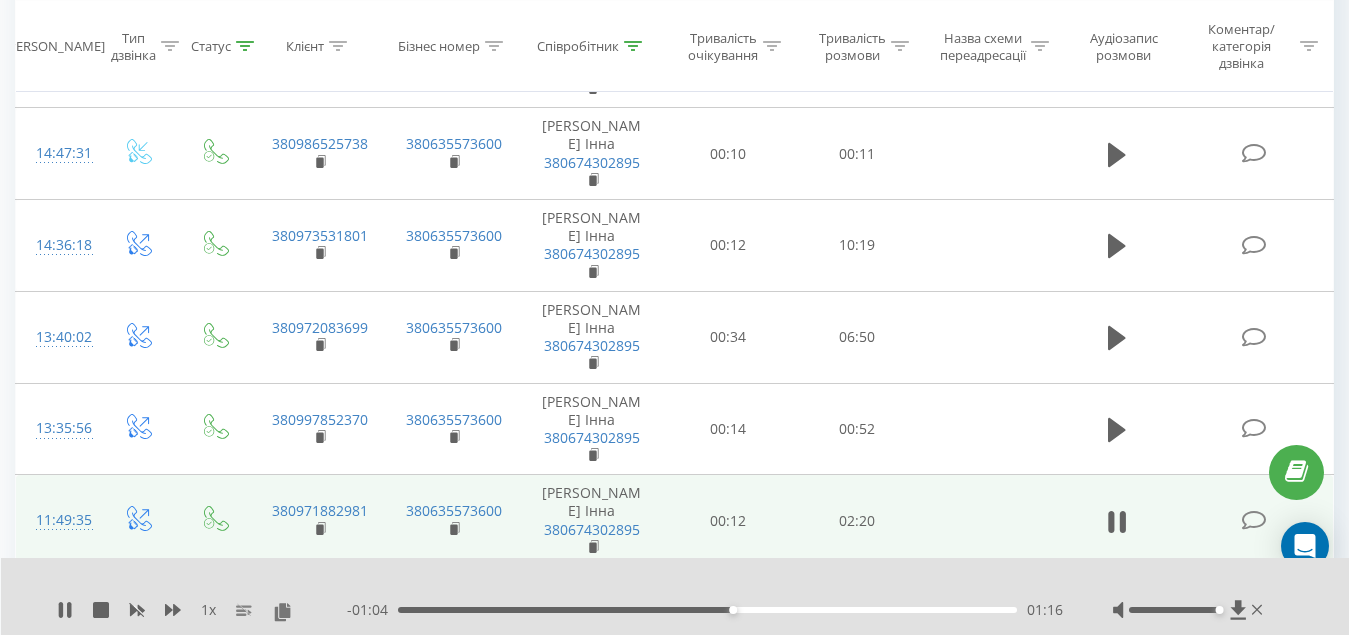 drag, startPoint x: 285, startPoint y: 613, endPoint x: 203, endPoint y: 534, distance: 113.86395 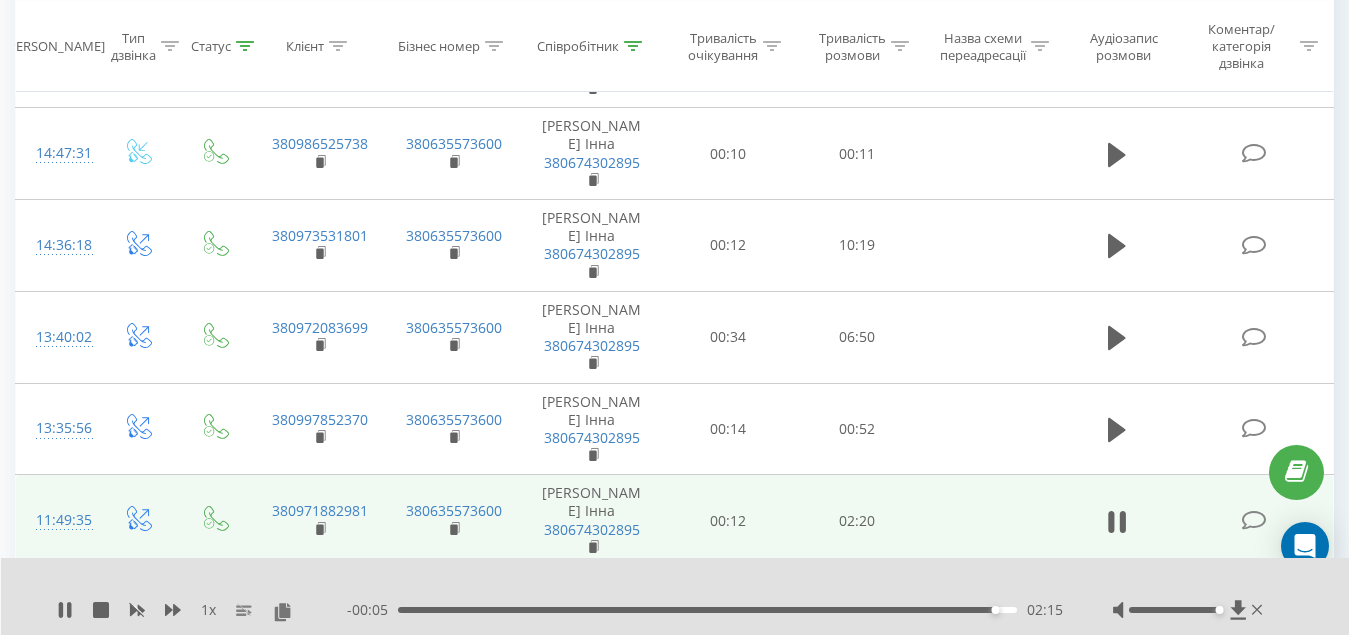 drag, startPoint x: 636, startPoint y: 41, endPoint x: 641, endPoint y: 134, distance: 93.13431 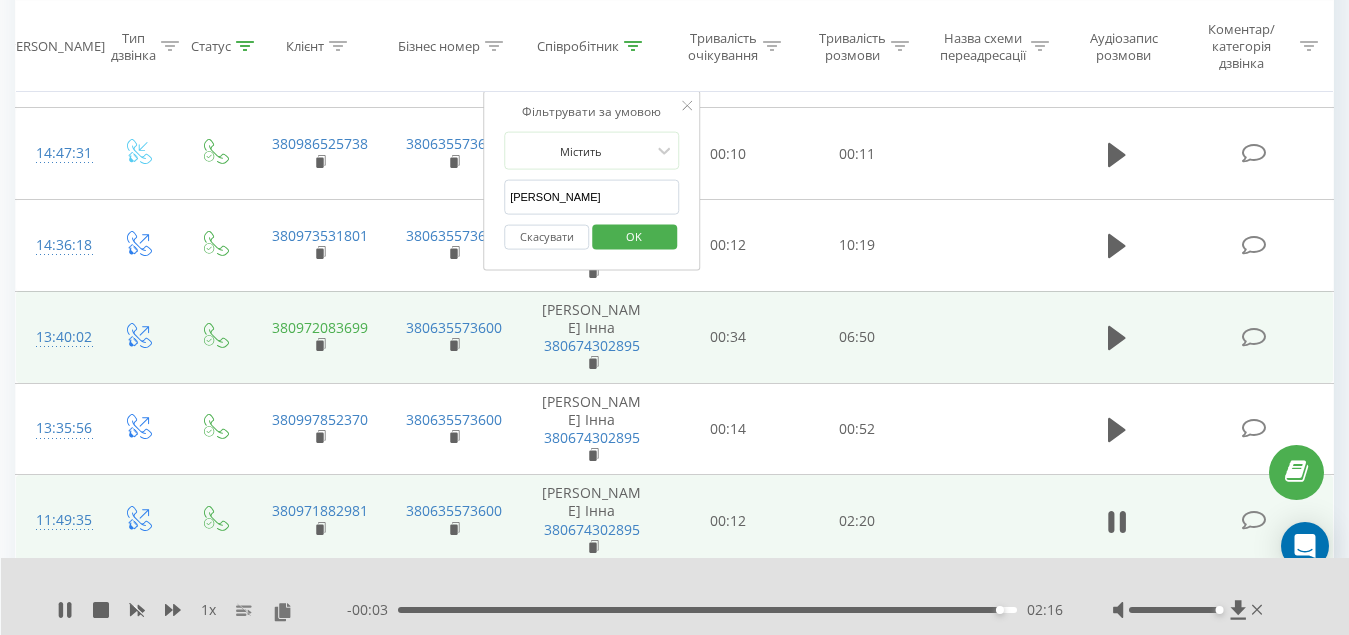 drag, startPoint x: 494, startPoint y: 198, endPoint x: 351, endPoint y: 207, distance: 143.28294 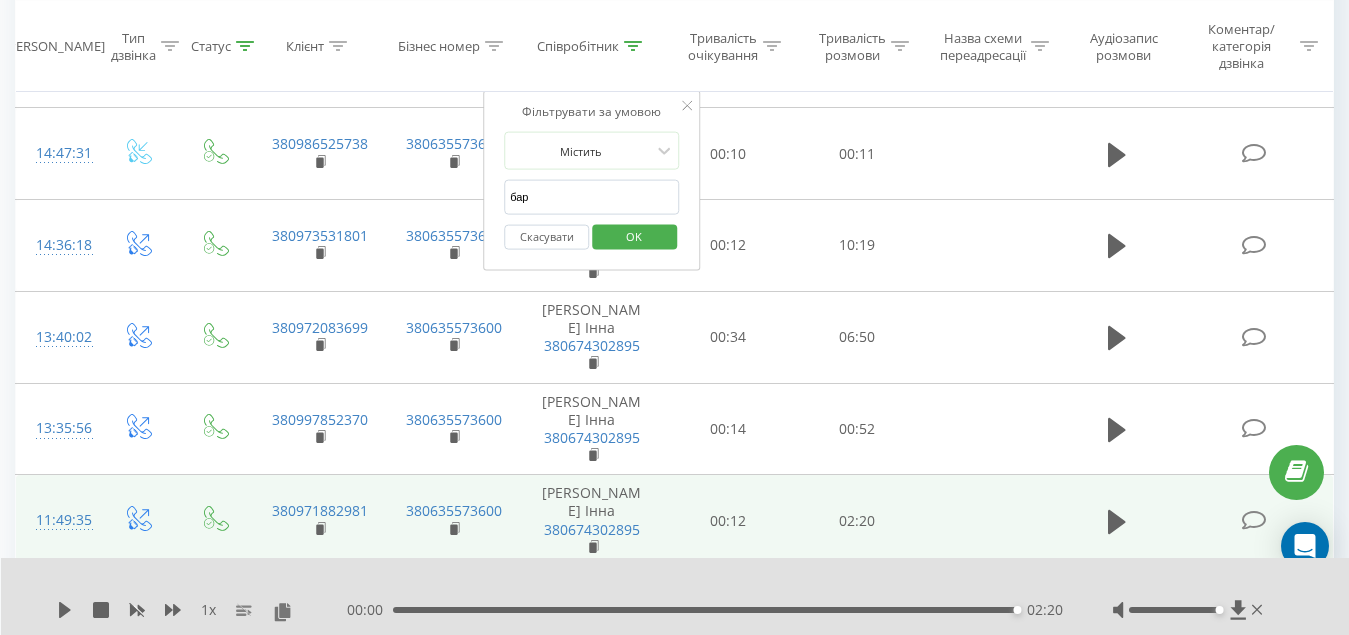 type on "барашивець" 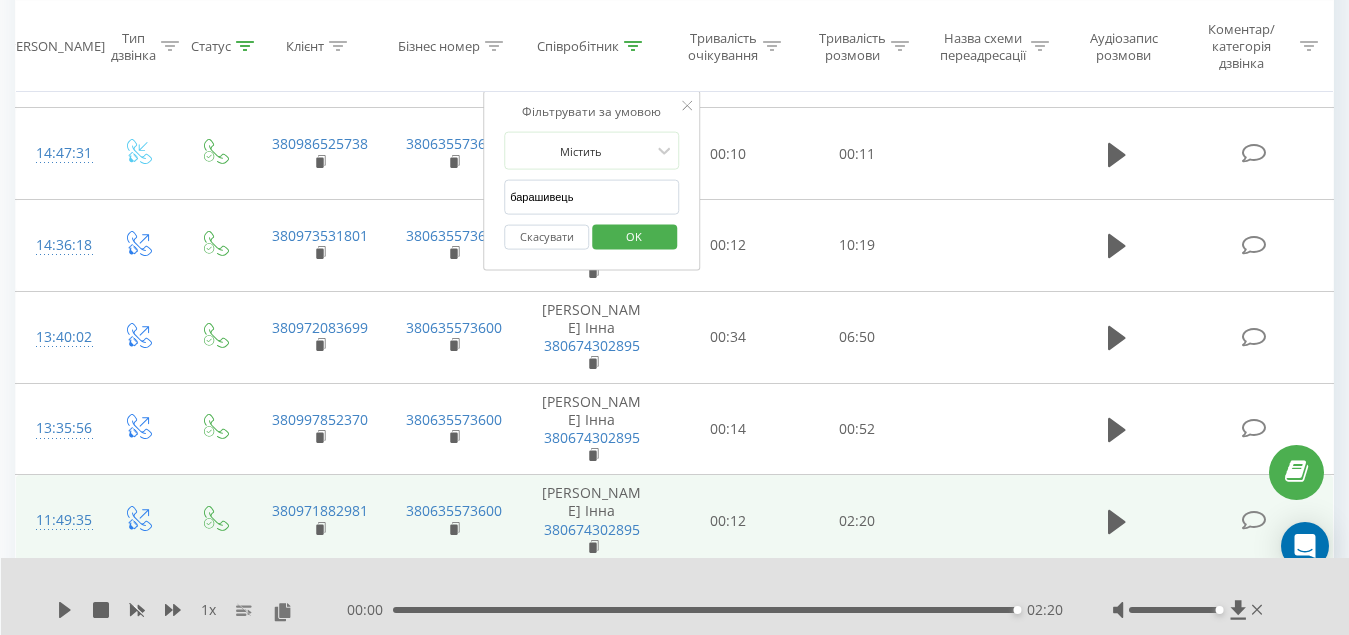 click on "OK" at bounding box center (634, 235) 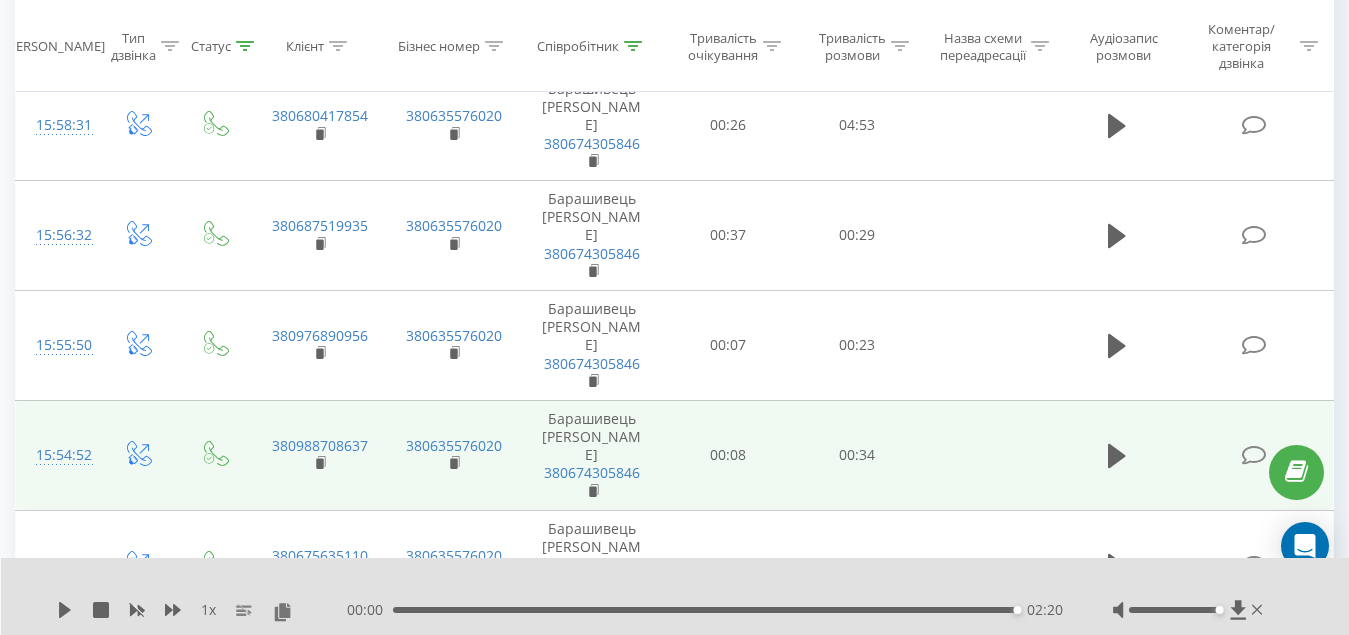 scroll, scrollTop: 775, scrollLeft: 0, axis: vertical 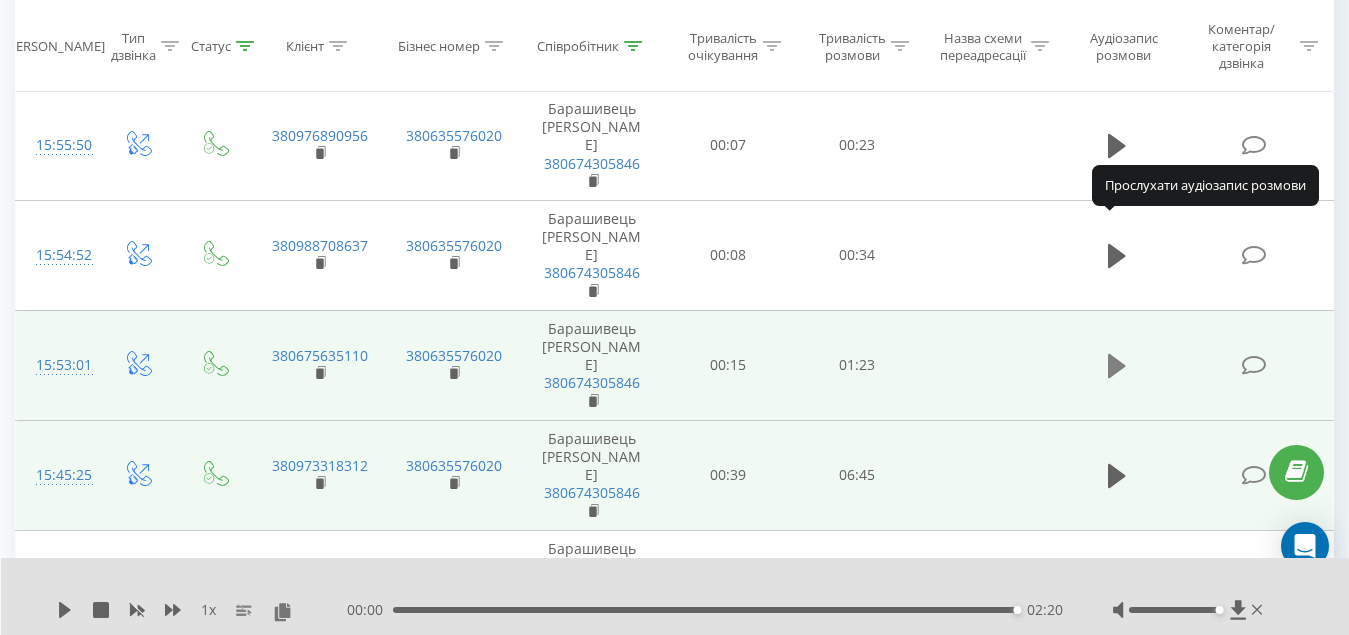 click 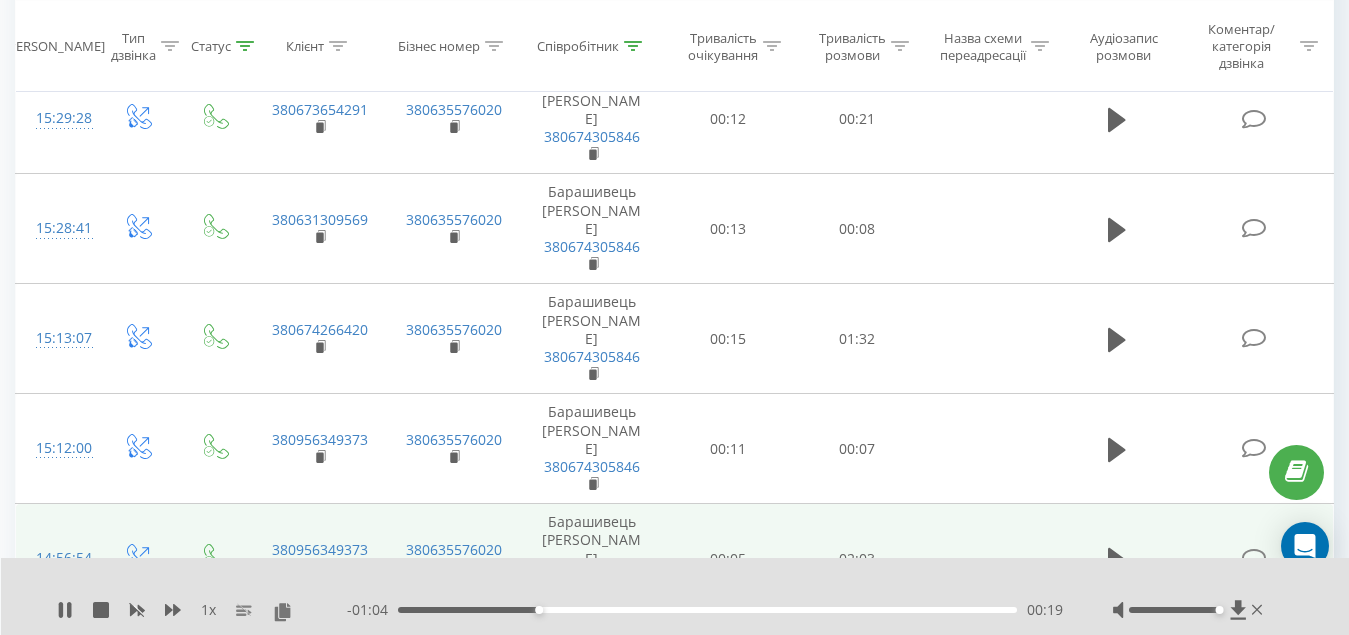 scroll, scrollTop: 1575, scrollLeft: 0, axis: vertical 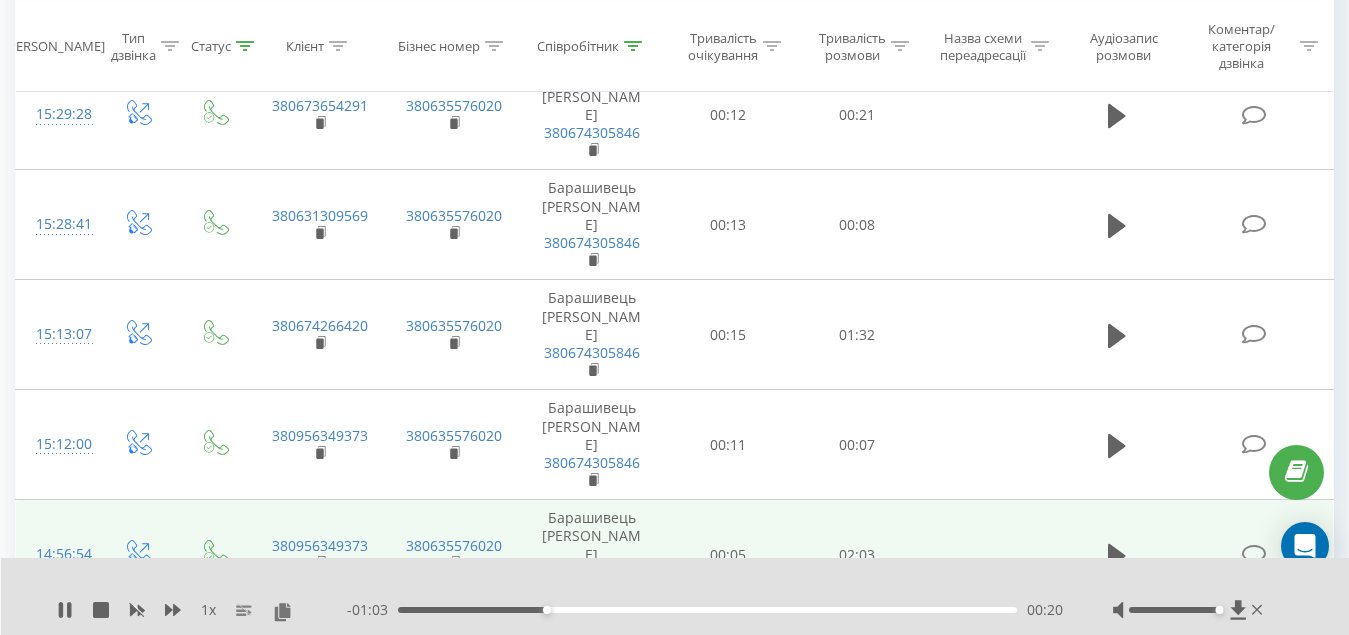 drag, startPoint x: 1123, startPoint y: 250, endPoint x: 1116, endPoint y: 273, distance: 24.04163 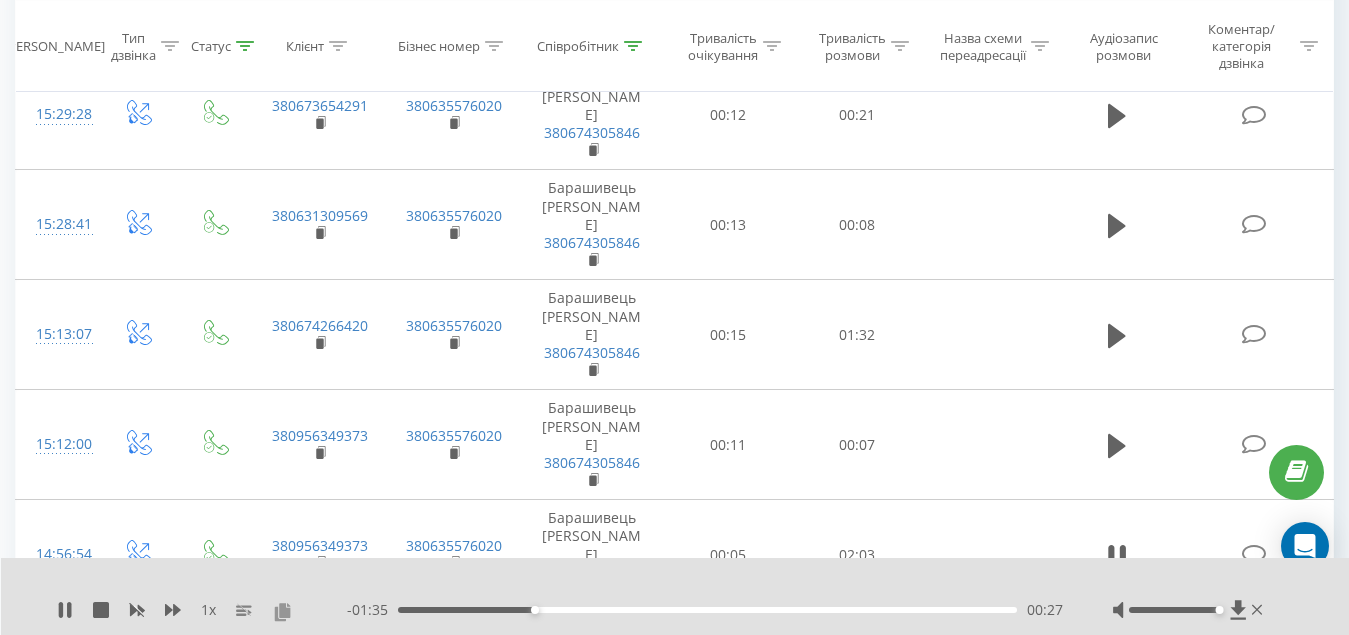 click at bounding box center [282, 611] 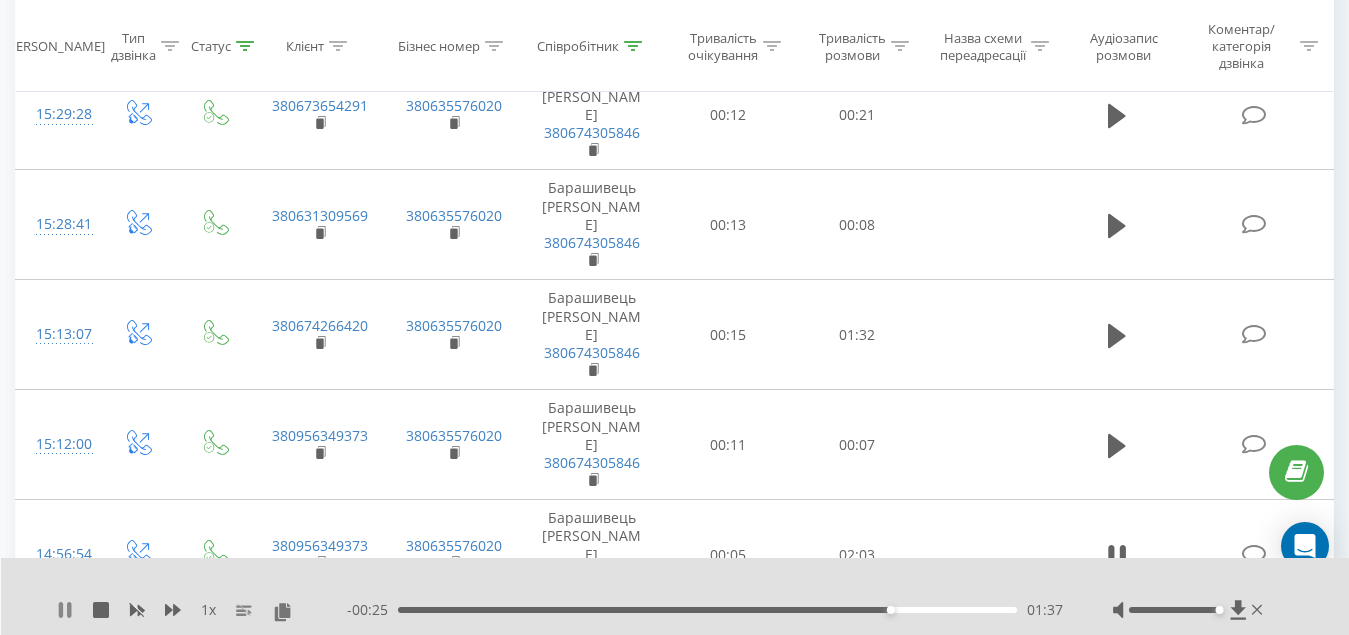 click 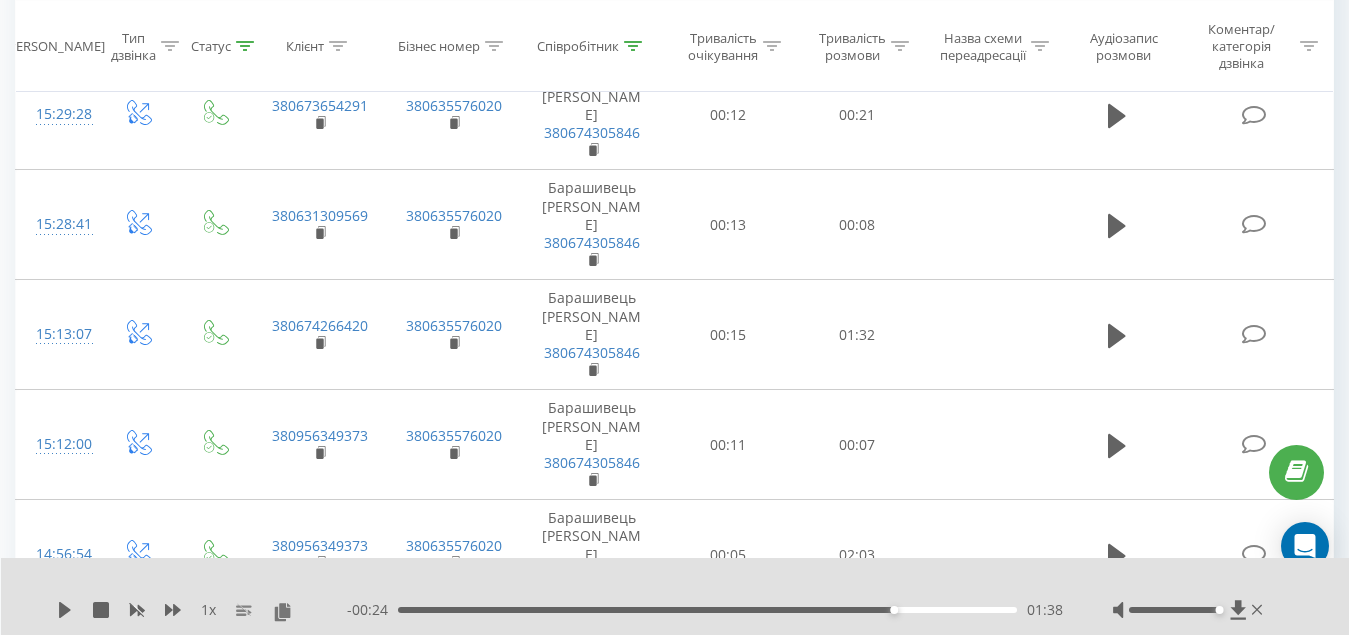 scroll, scrollTop: 0, scrollLeft: 0, axis: both 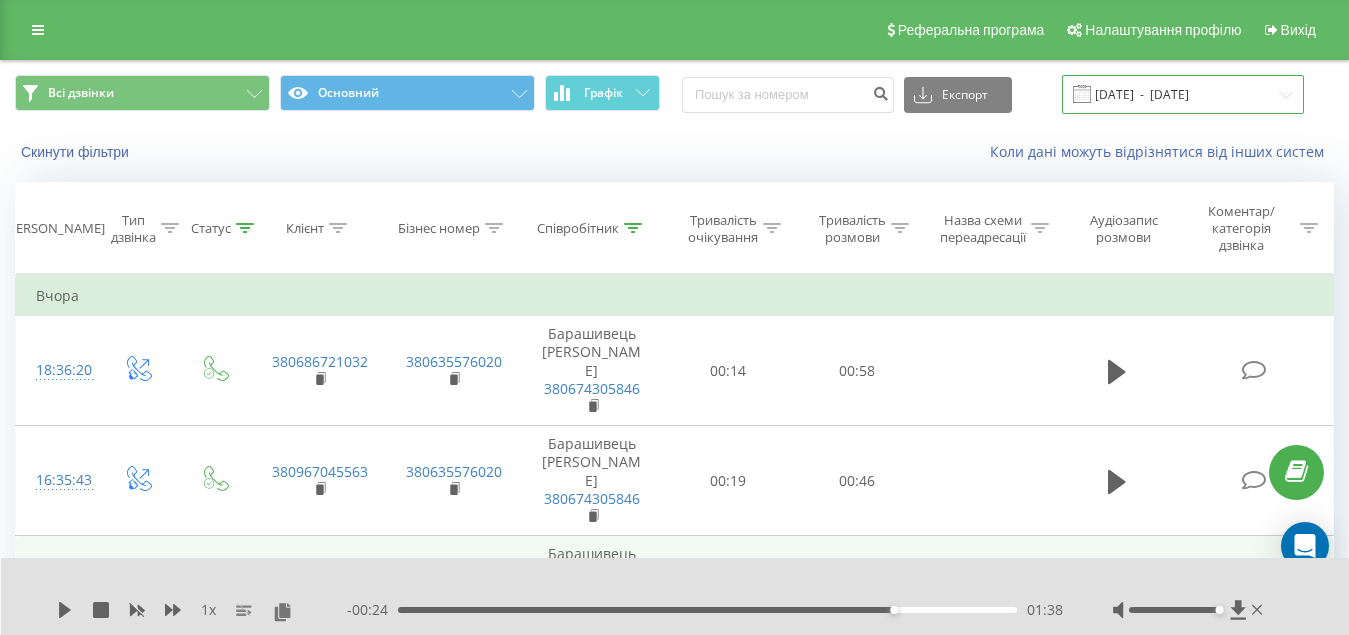 click on "[DATE]  -  [DATE]" at bounding box center [1183, 94] 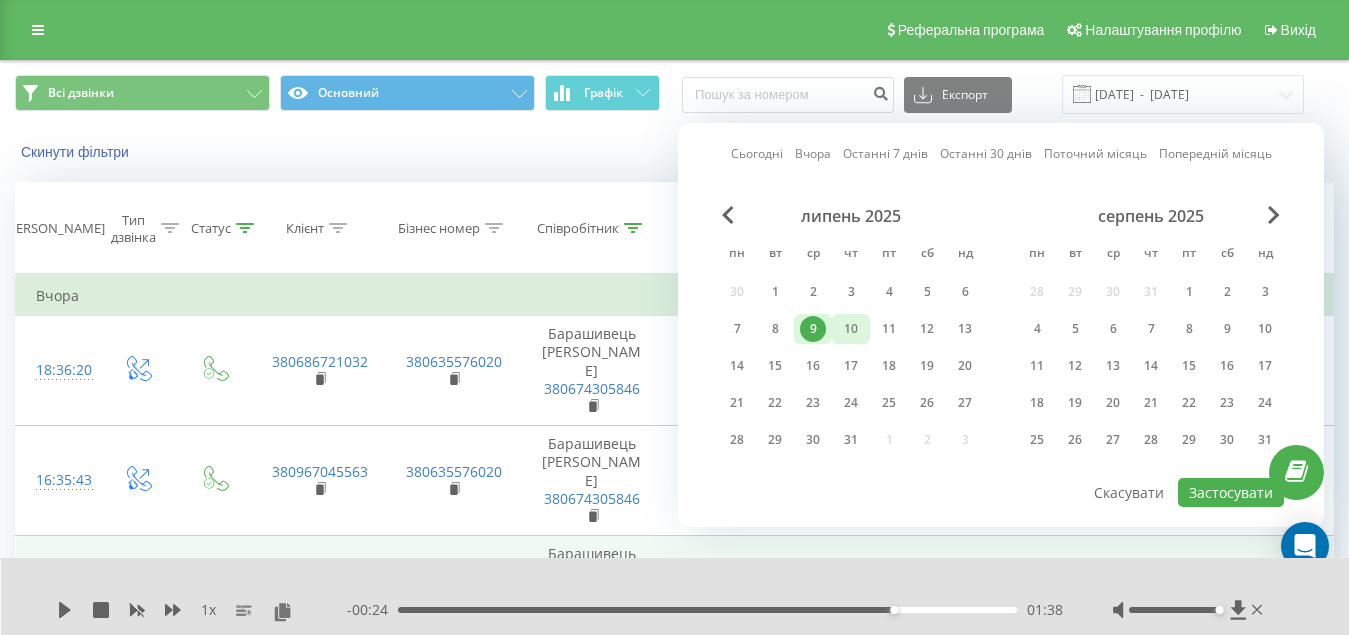 click on "10" at bounding box center (851, 329) 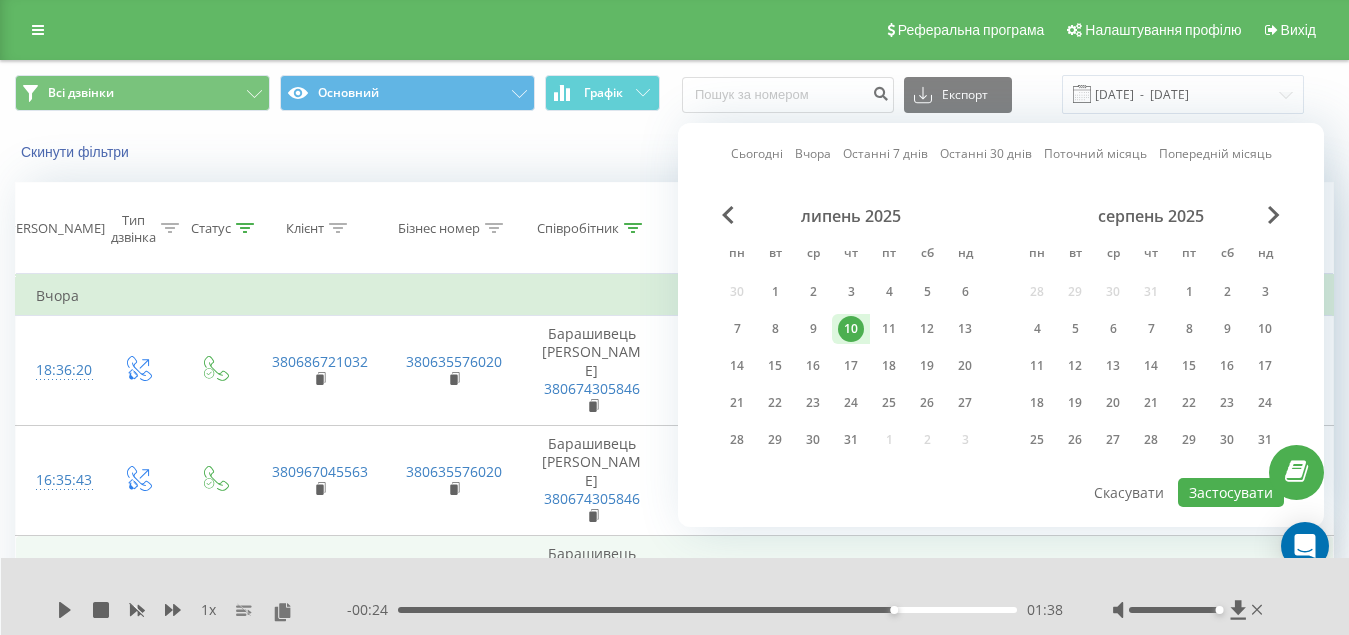 click on "10" at bounding box center [851, 329] 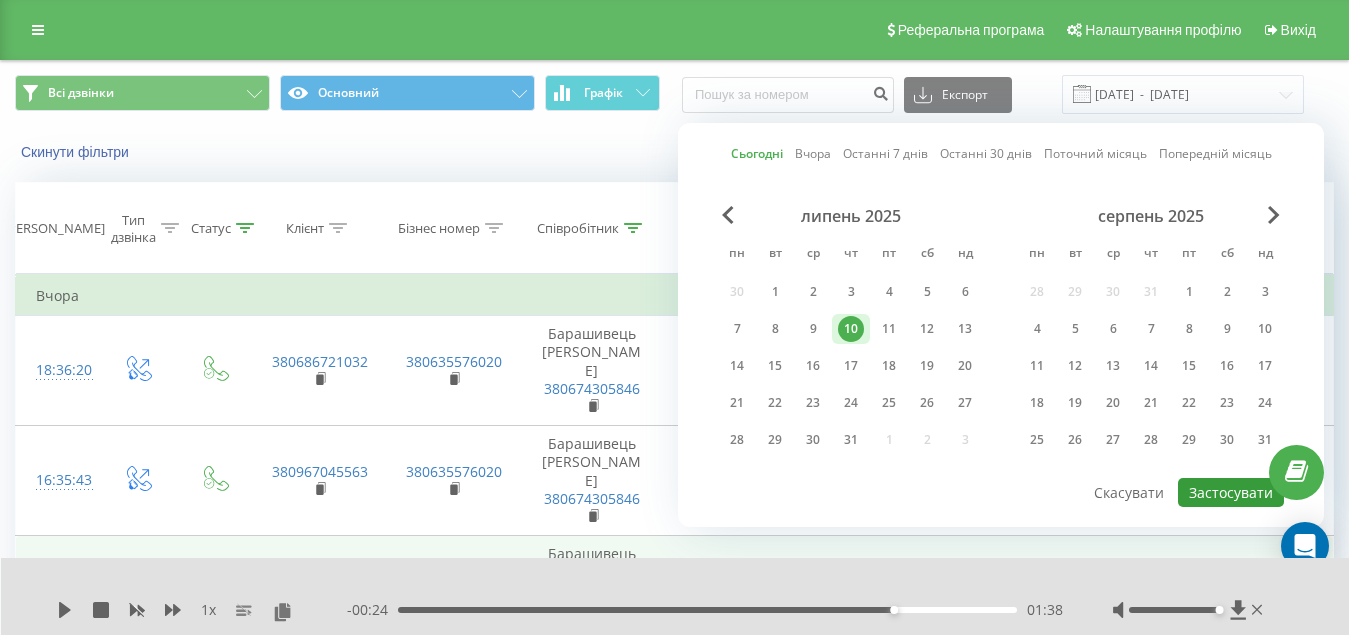 drag, startPoint x: 1204, startPoint y: 483, endPoint x: 1180, endPoint y: 490, distance: 25 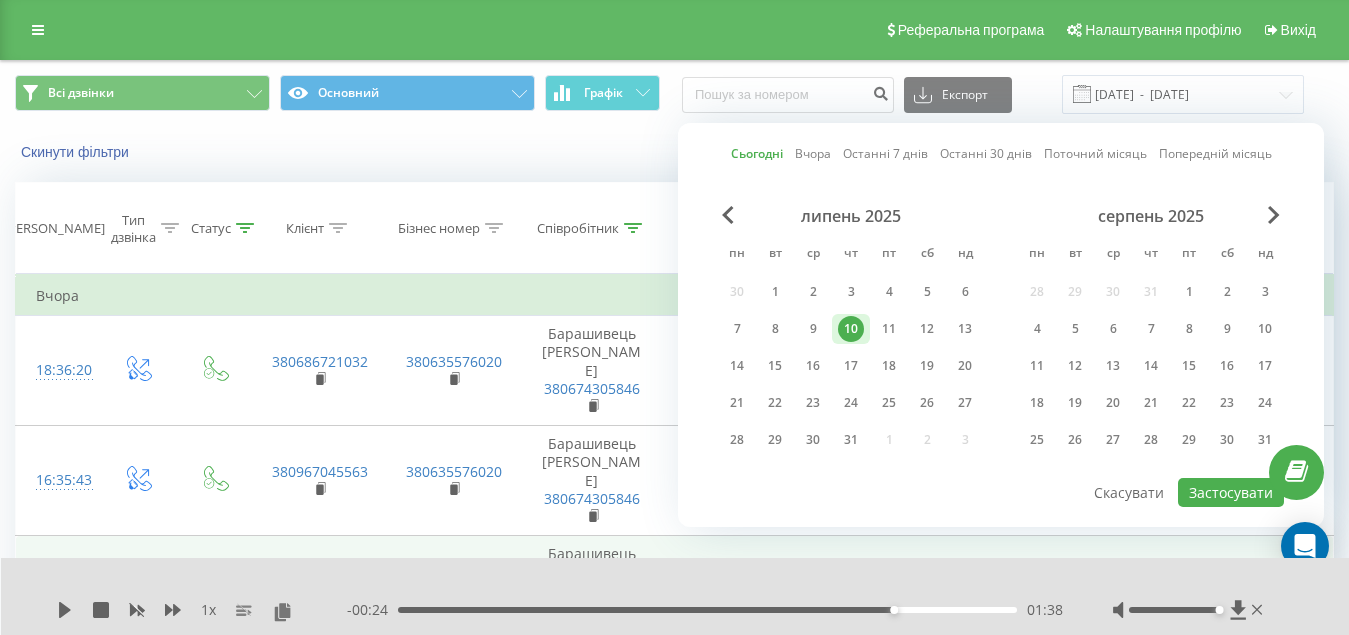 type on "[DATE]  -  [DATE]" 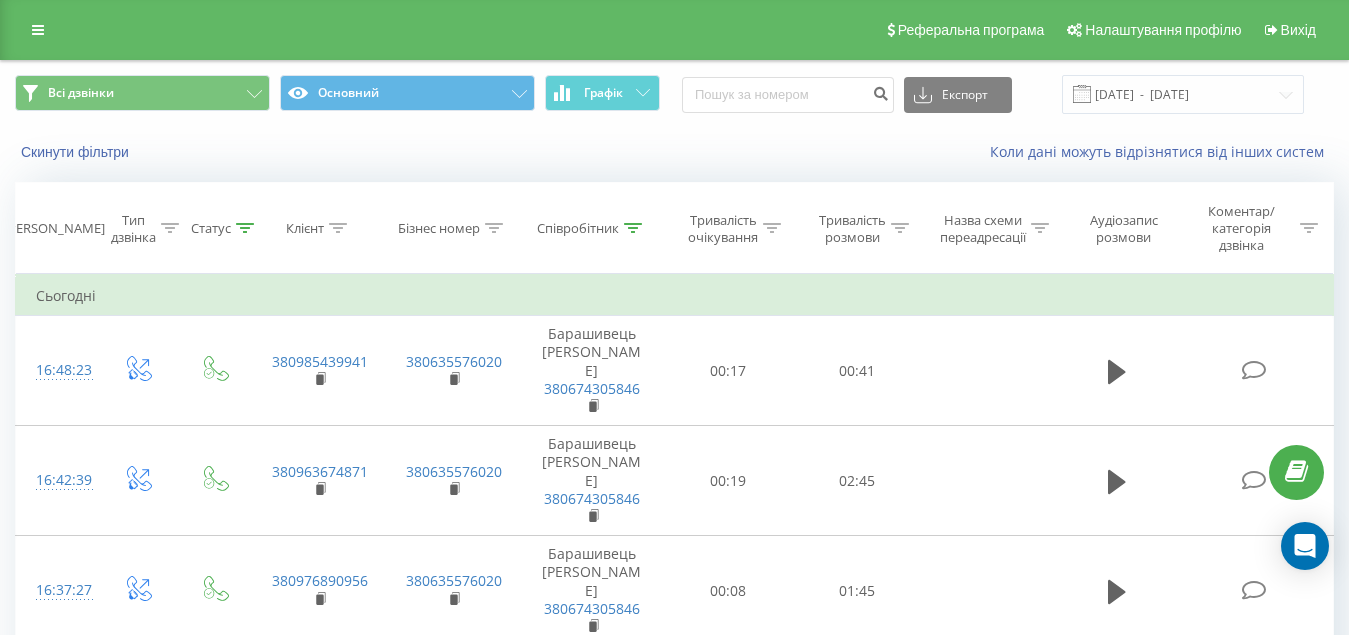 drag, startPoint x: 632, startPoint y: 224, endPoint x: 634, endPoint y: 249, distance: 25.079872 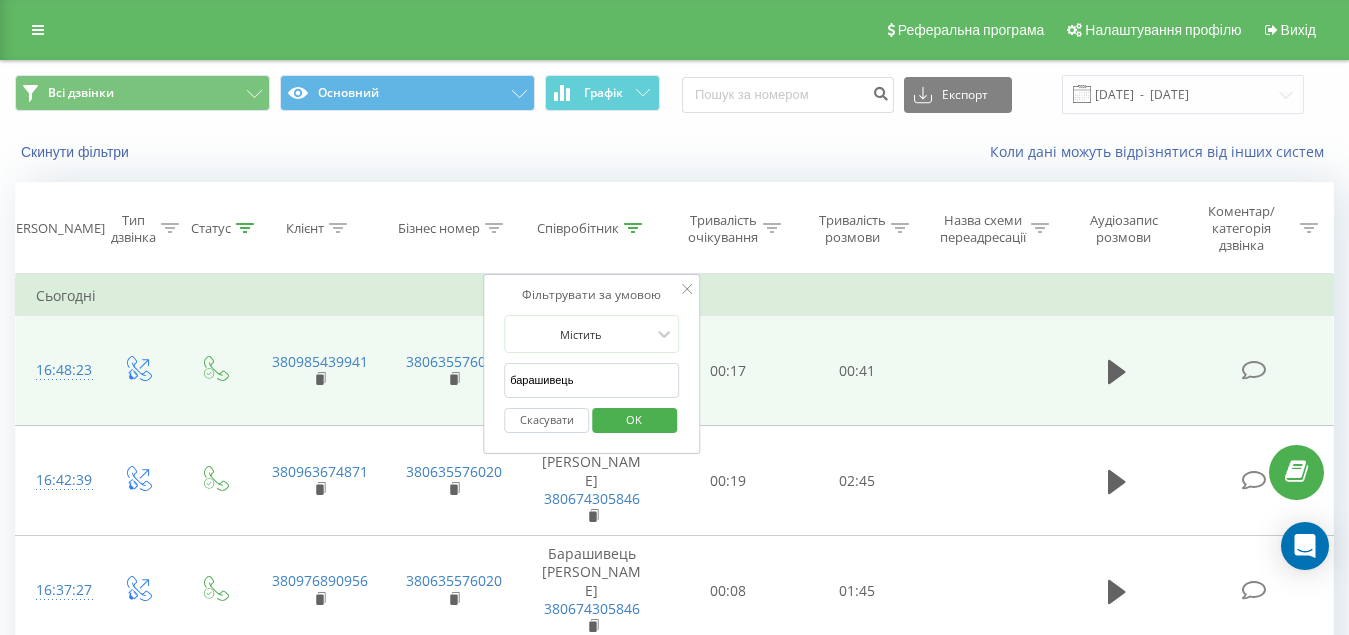 drag, startPoint x: 476, startPoint y: 378, endPoint x: 334, endPoint y: 401, distance: 143.85062 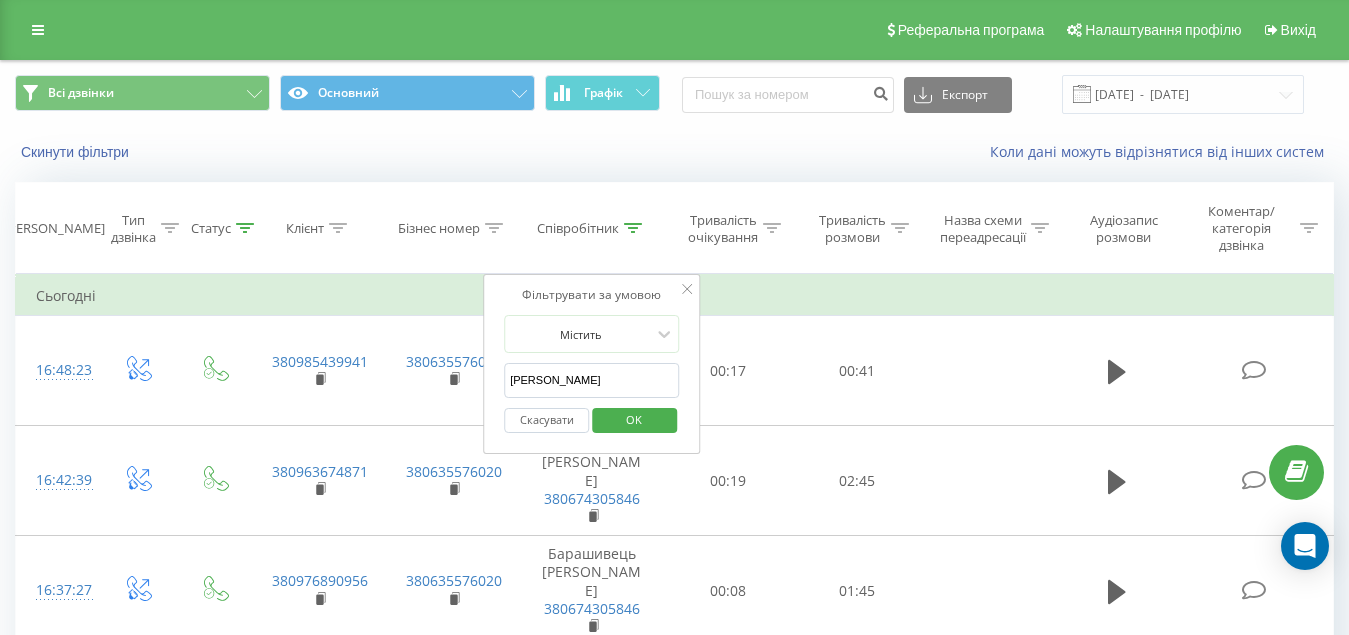 click on "OK" at bounding box center (634, 419) 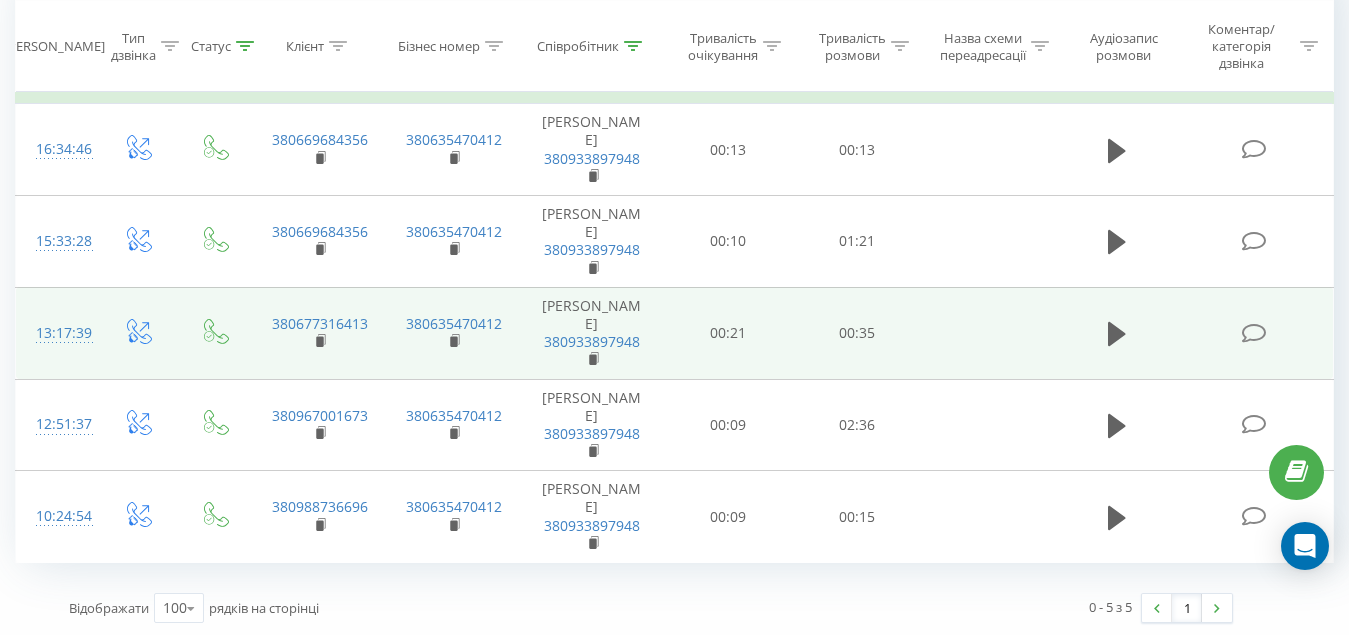 scroll, scrollTop: 215, scrollLeft: 0, axis: vertical 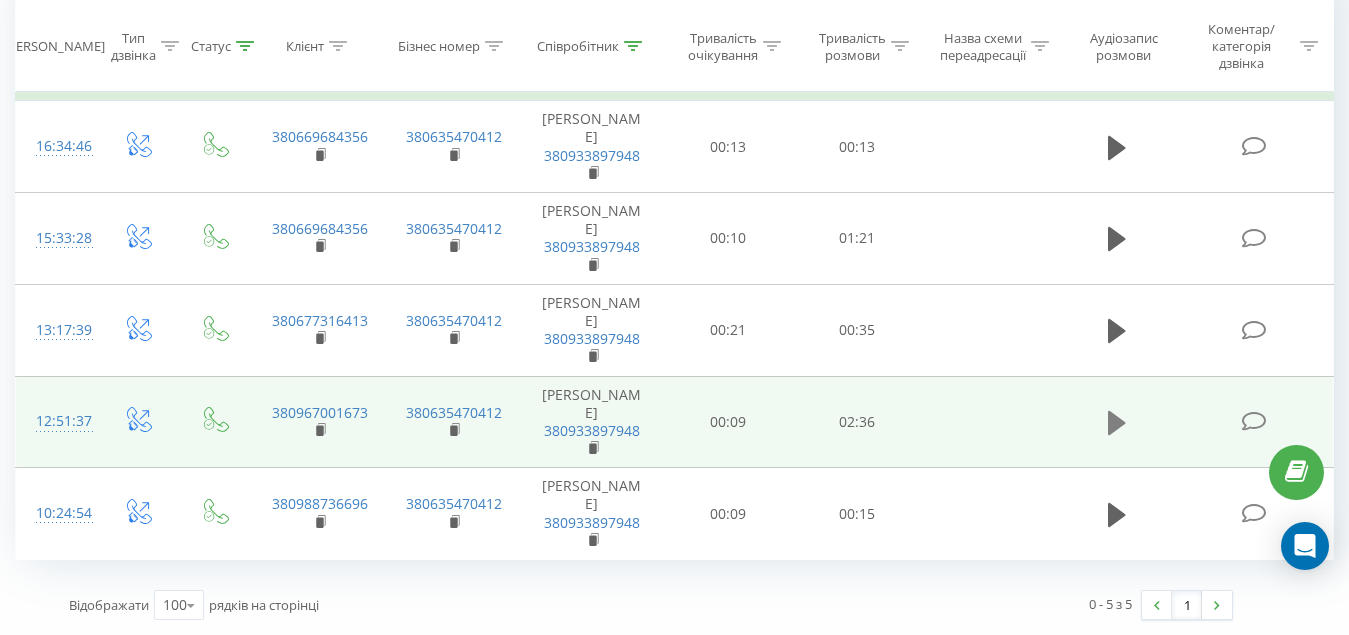 click 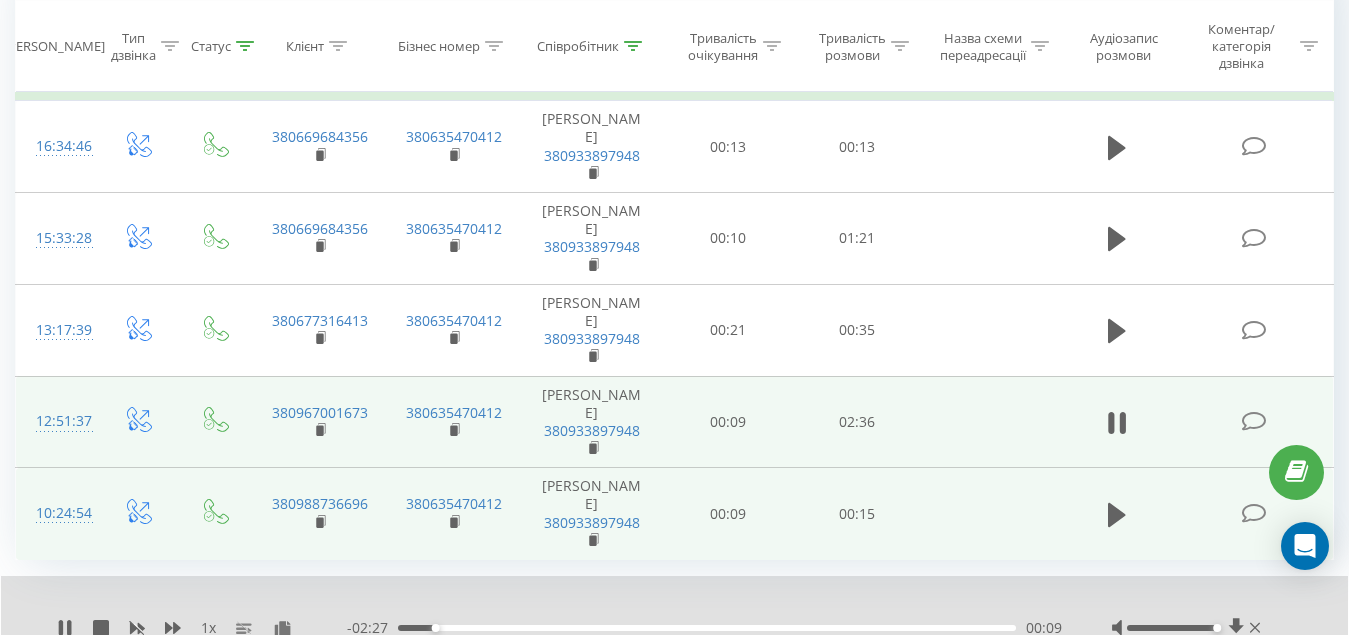 scroll, scrollTop: 292, scrollLeft: 0, axis: vertical 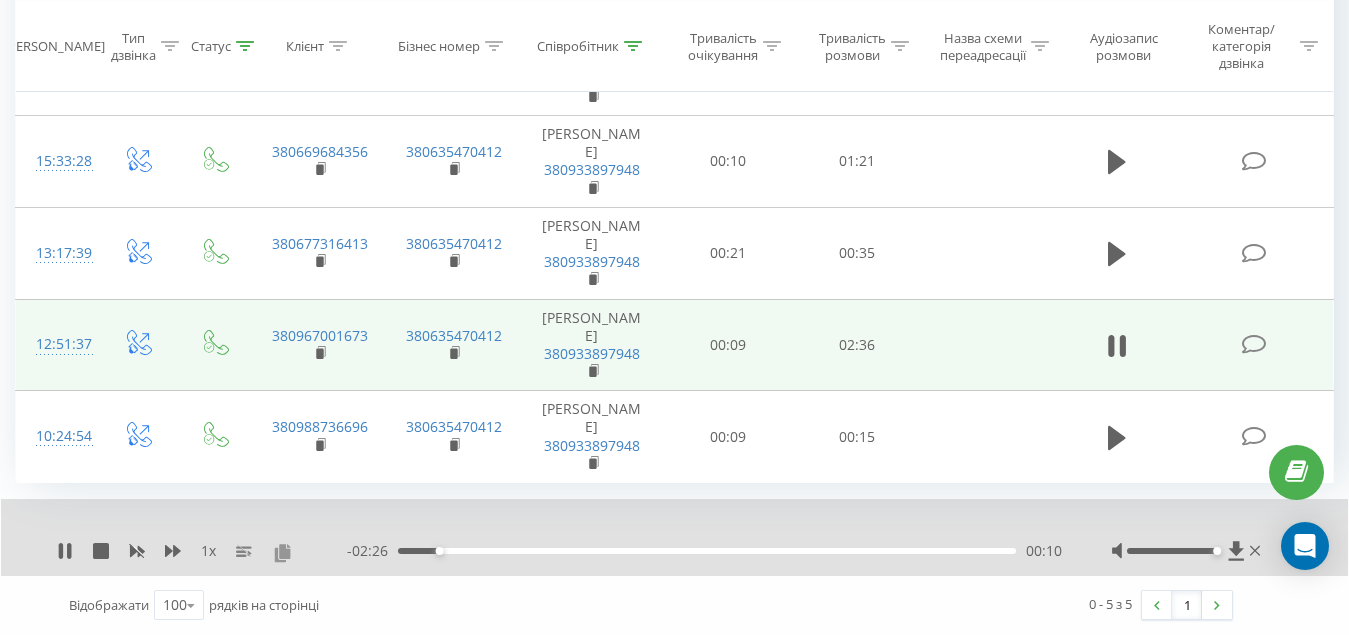 click at bounding box center (282, 552) 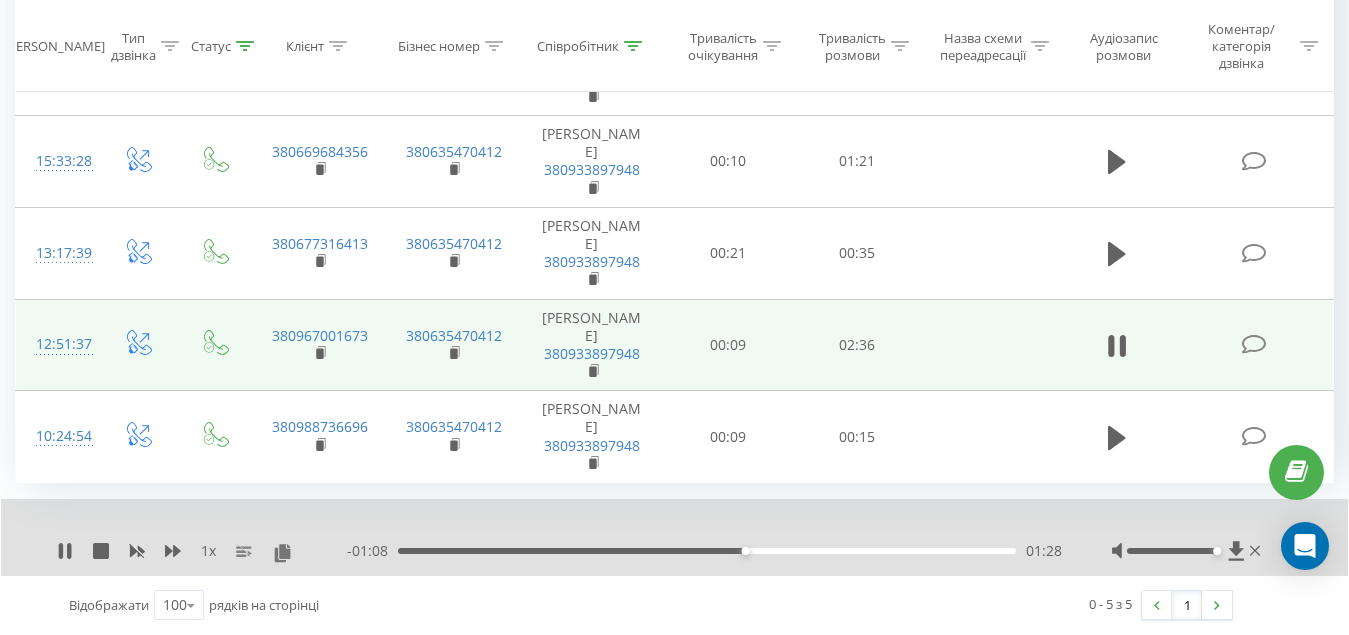 click 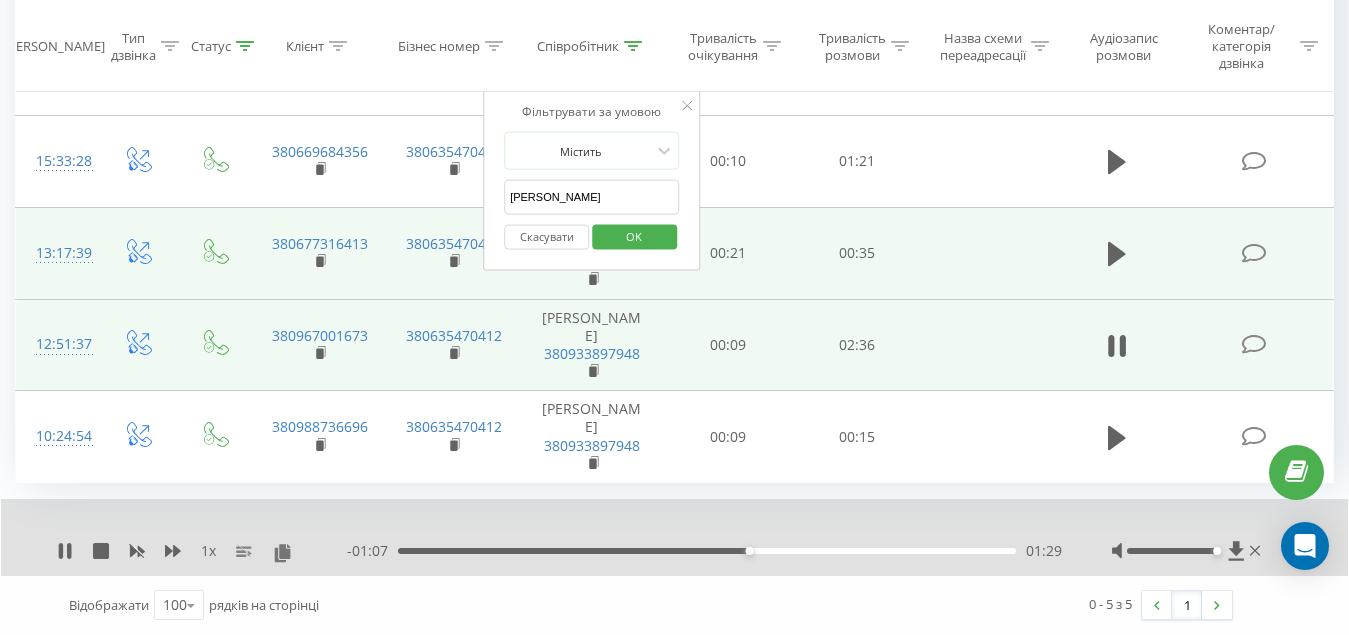 drag, startPoint x: 420, startPoint y: 235, endPoint x: 341, endPoint y: 224, distance: 79.762146 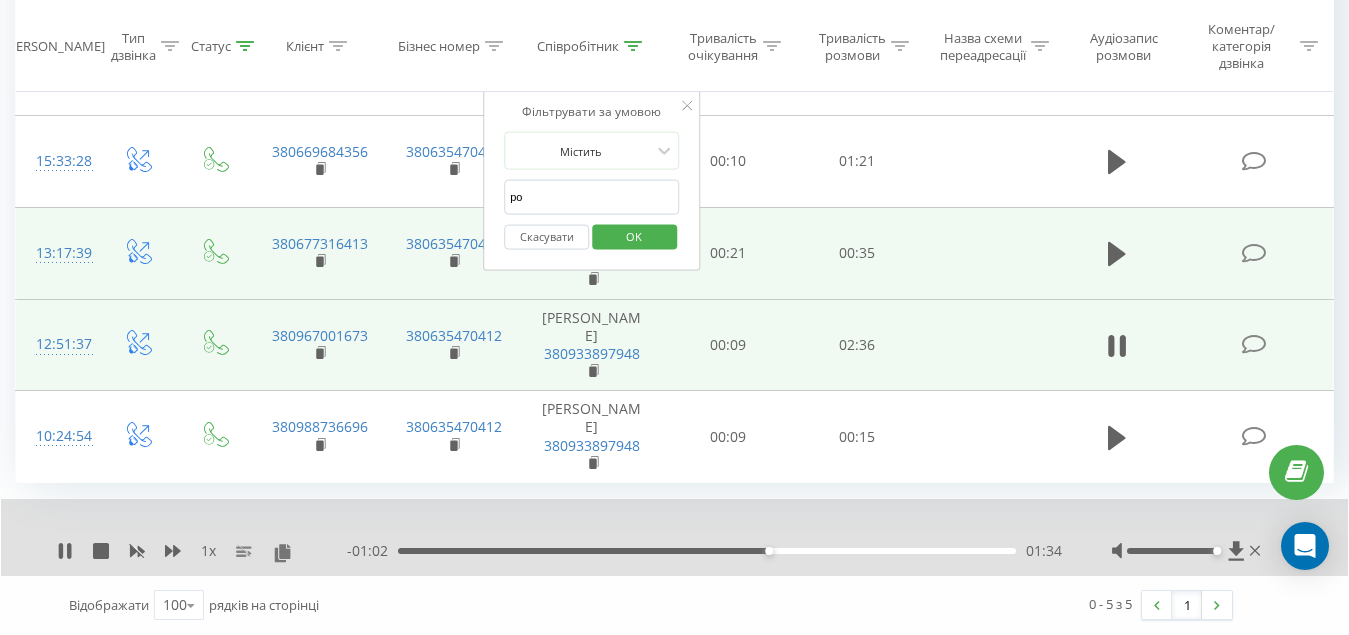 type on "р" 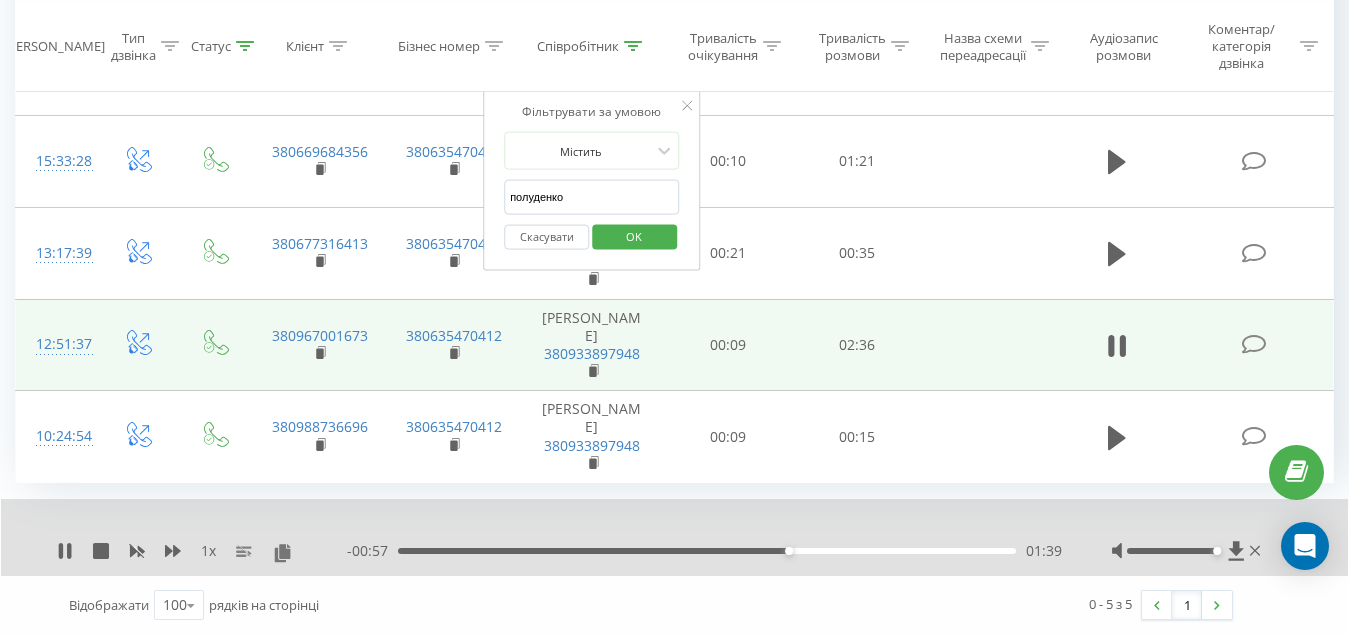 drag, startPoint x: 632, startPoint y: 238, endPoint x: 680, endPoint y: 233, distance: 48.259712 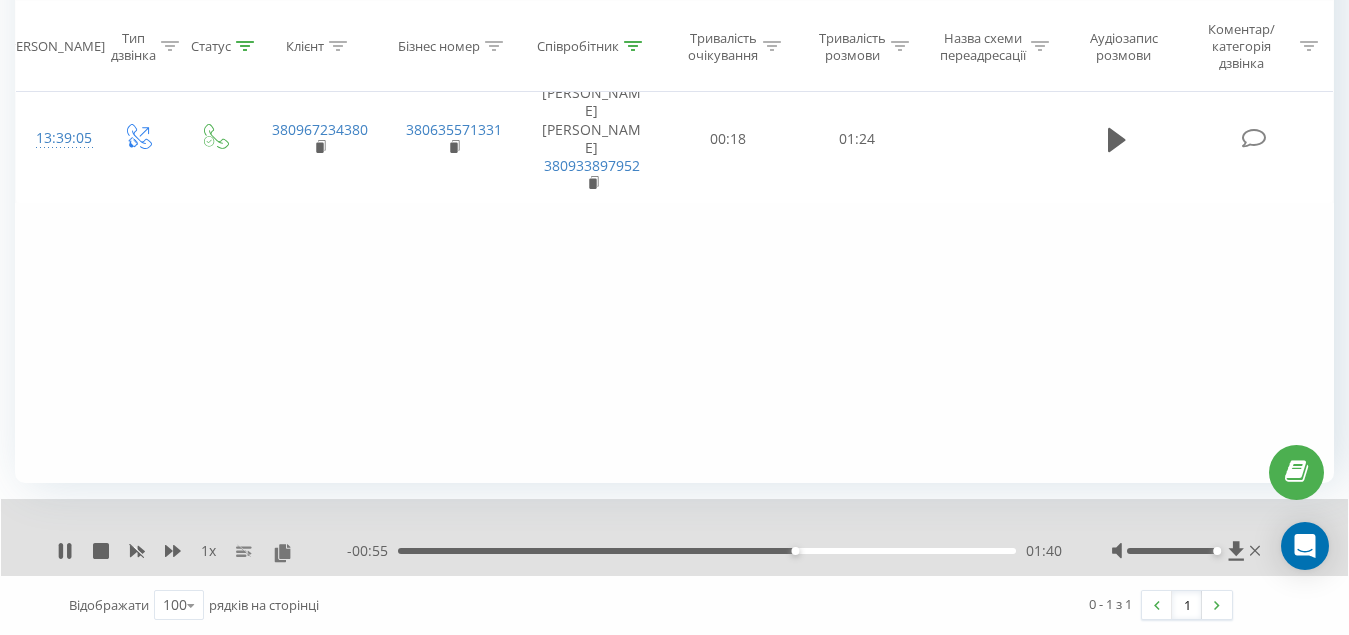 scroll, scrollTop: 241, scrollLeft: 0, axis: vertical 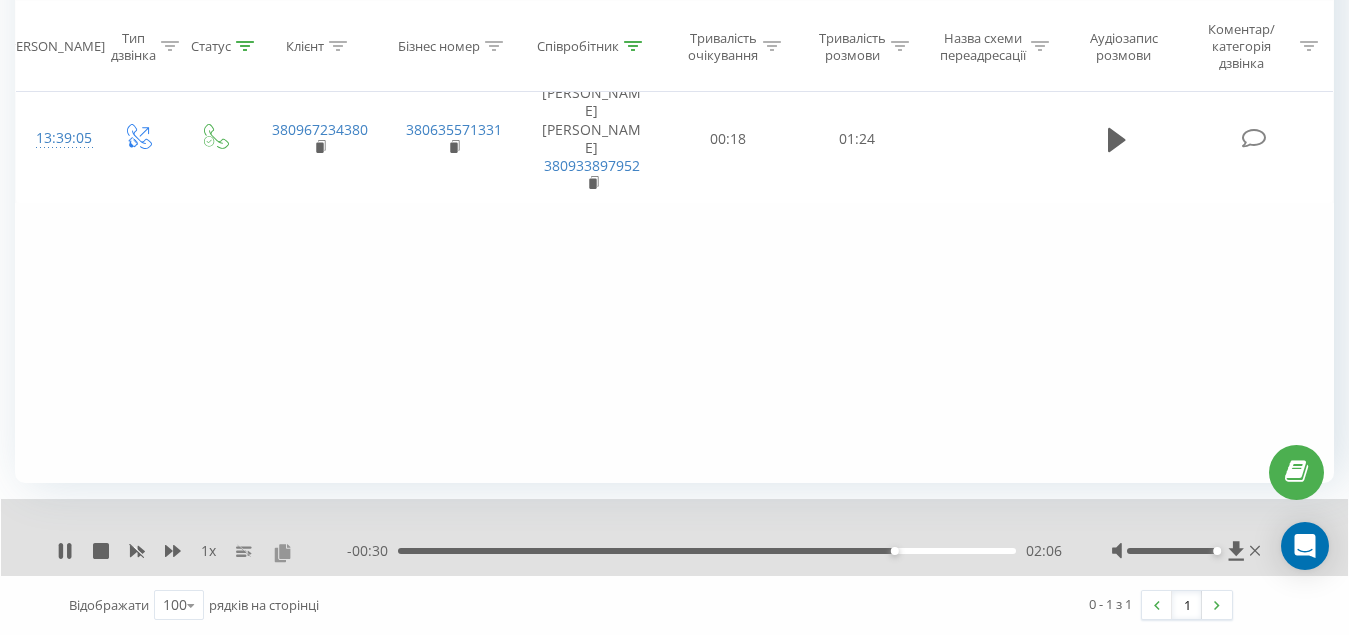 click at bounding box center (282, 552) 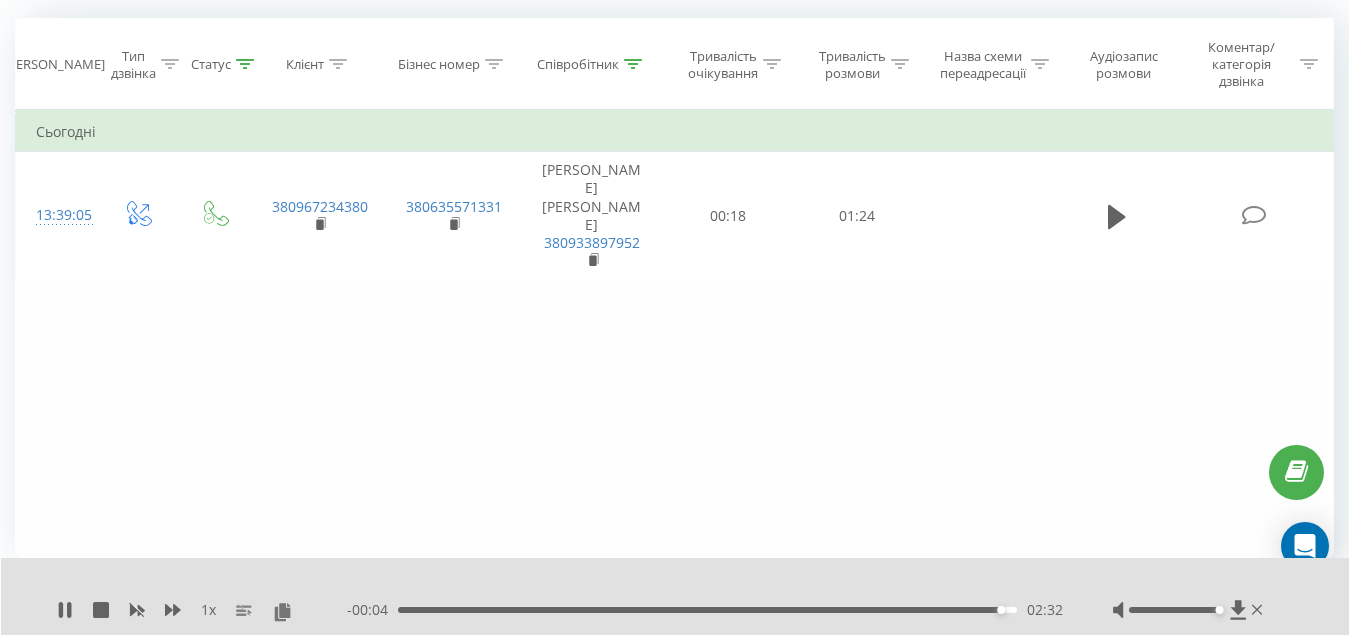 scroll, scrollTop: 0, scrollLeft: 0, axis: both 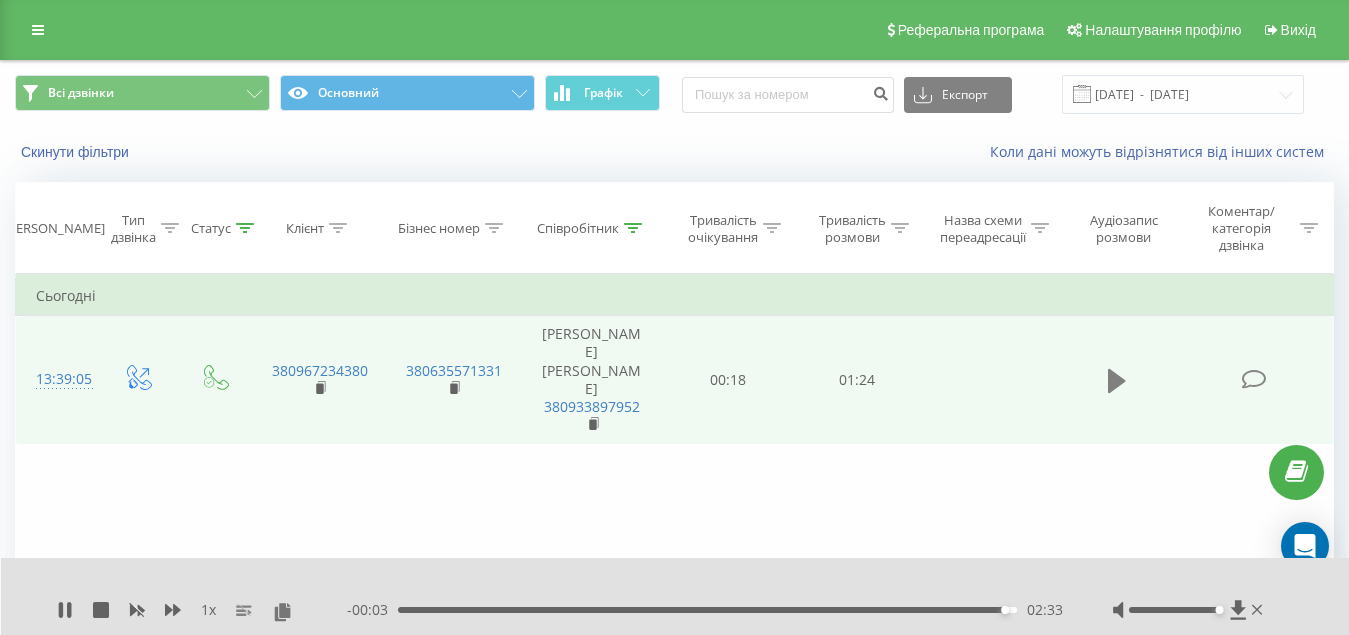 click 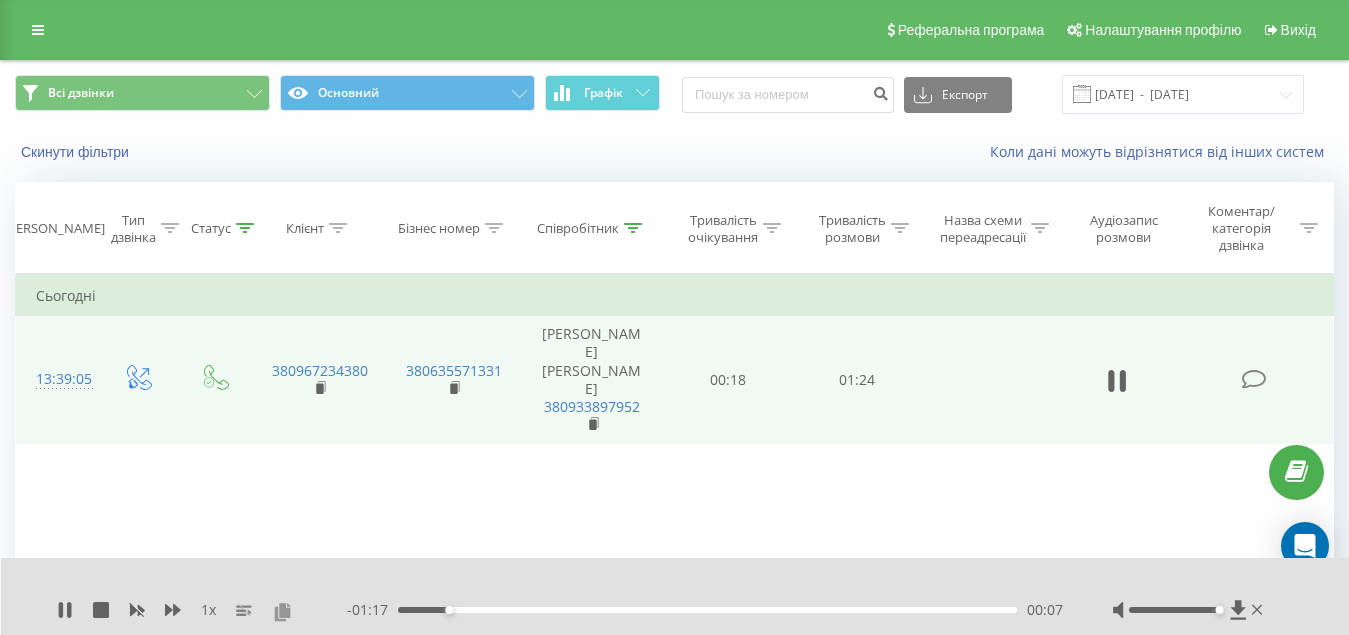 click at bounding box center [282, 611] 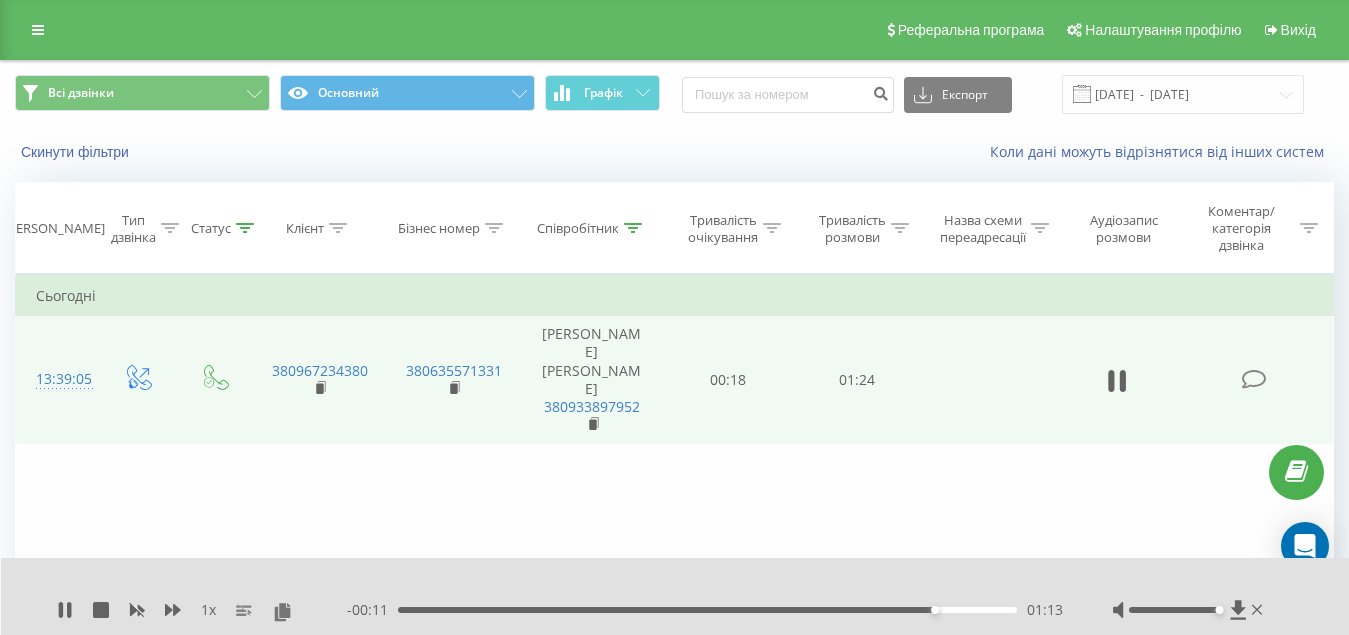 click 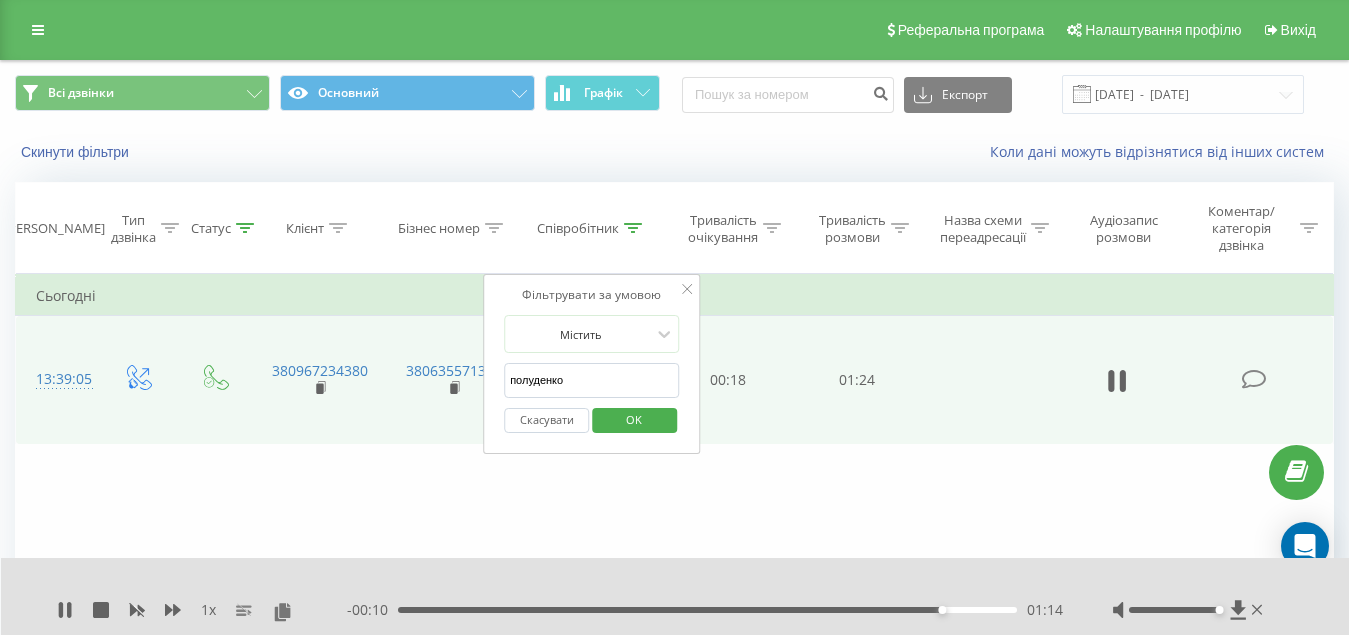 drag, startPoint x: 592, startPoint y: 385, endPoint x: 353, endPoint y: 384, distance: 239.00209 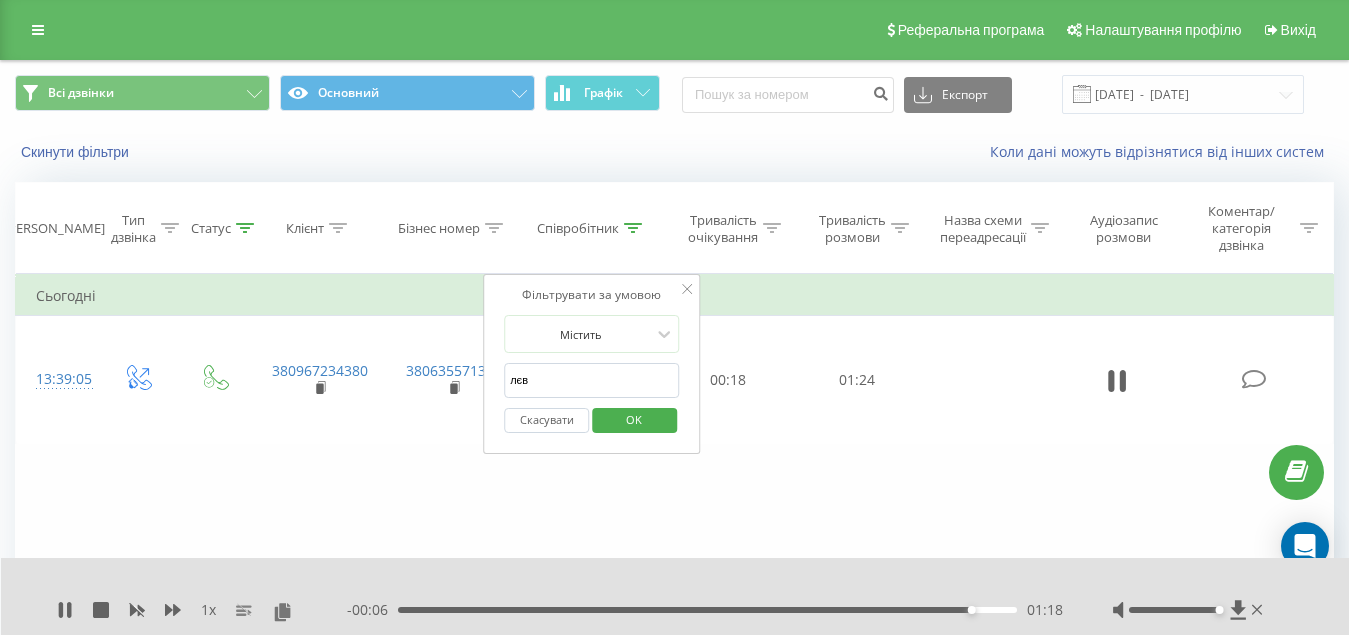 type on "лєванчук" 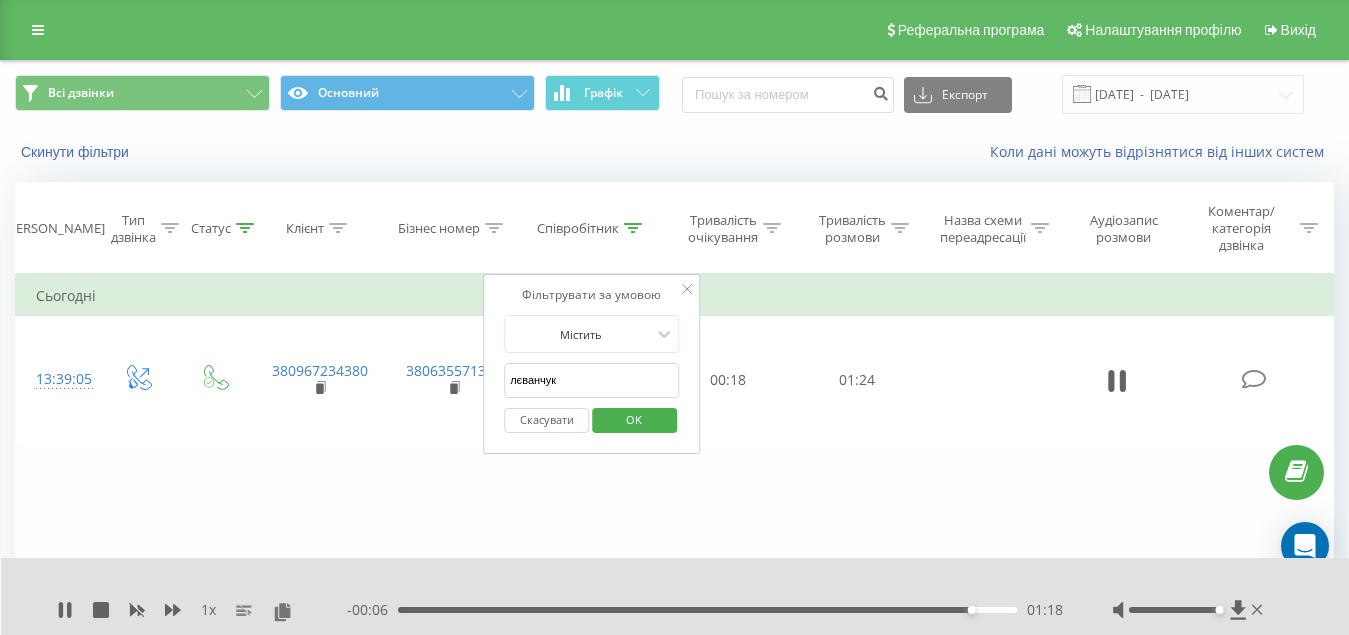 click on "OK" at bounding box center (634, 419) 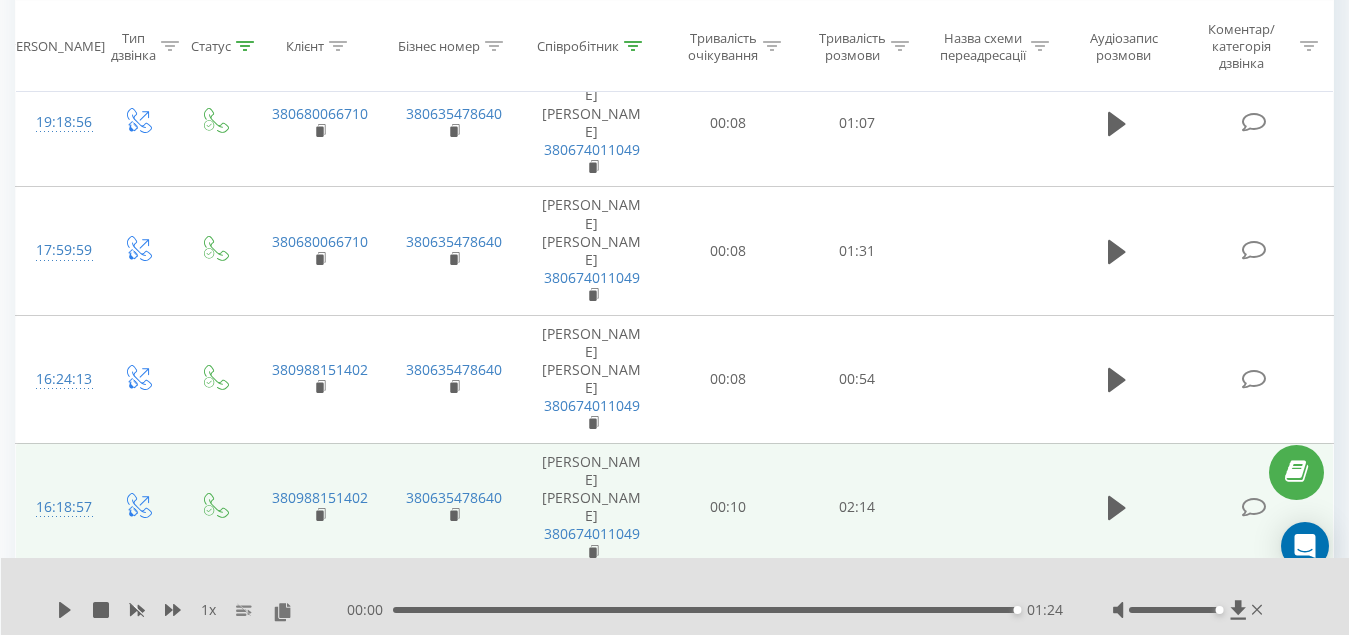 scroll, scrollTop: 400, scrollLeft: 0, axis: vertical 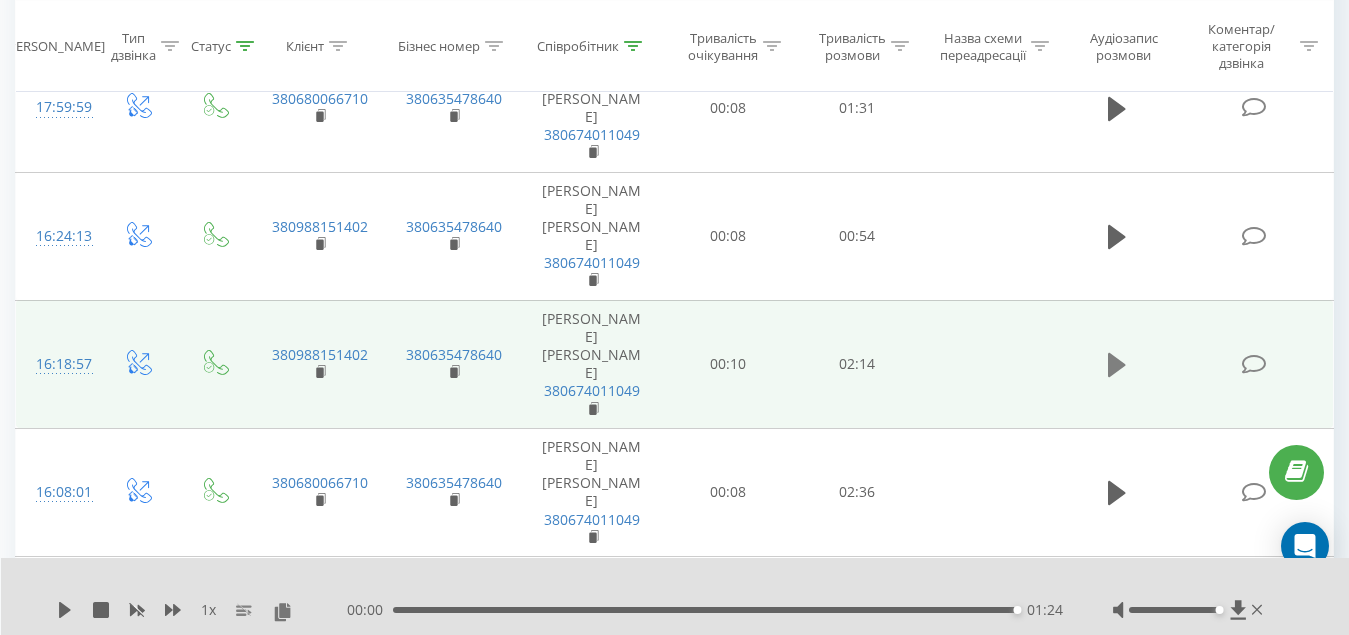 click 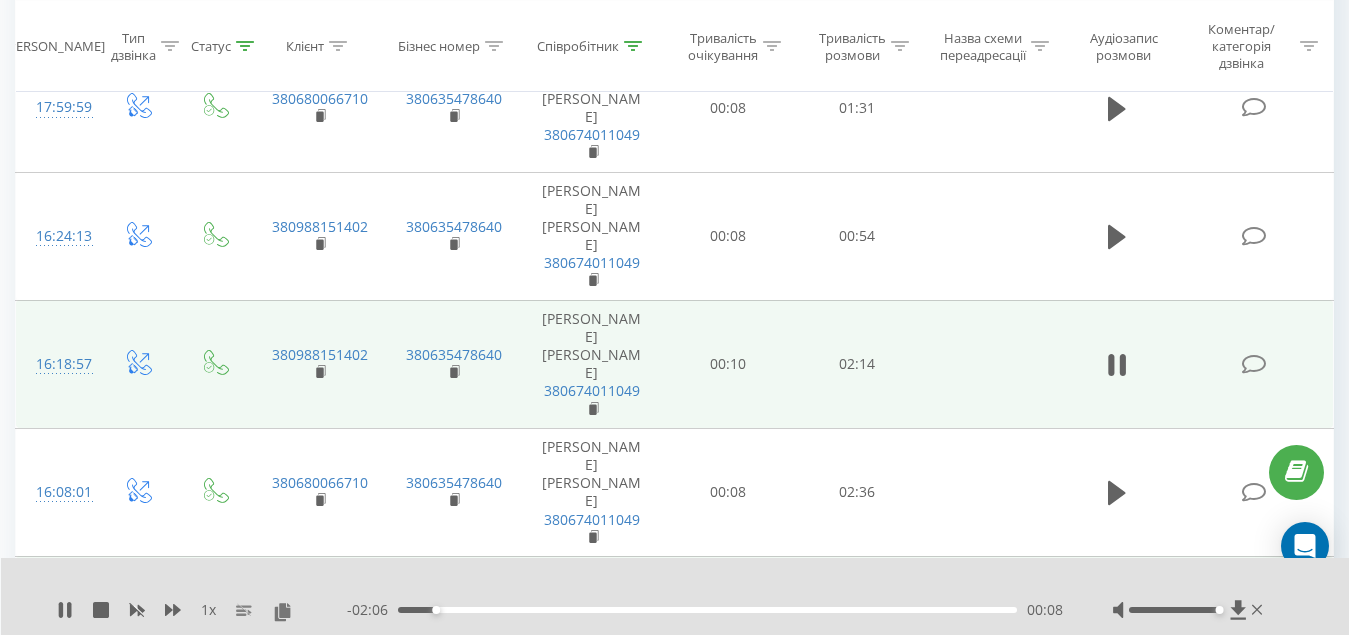 click 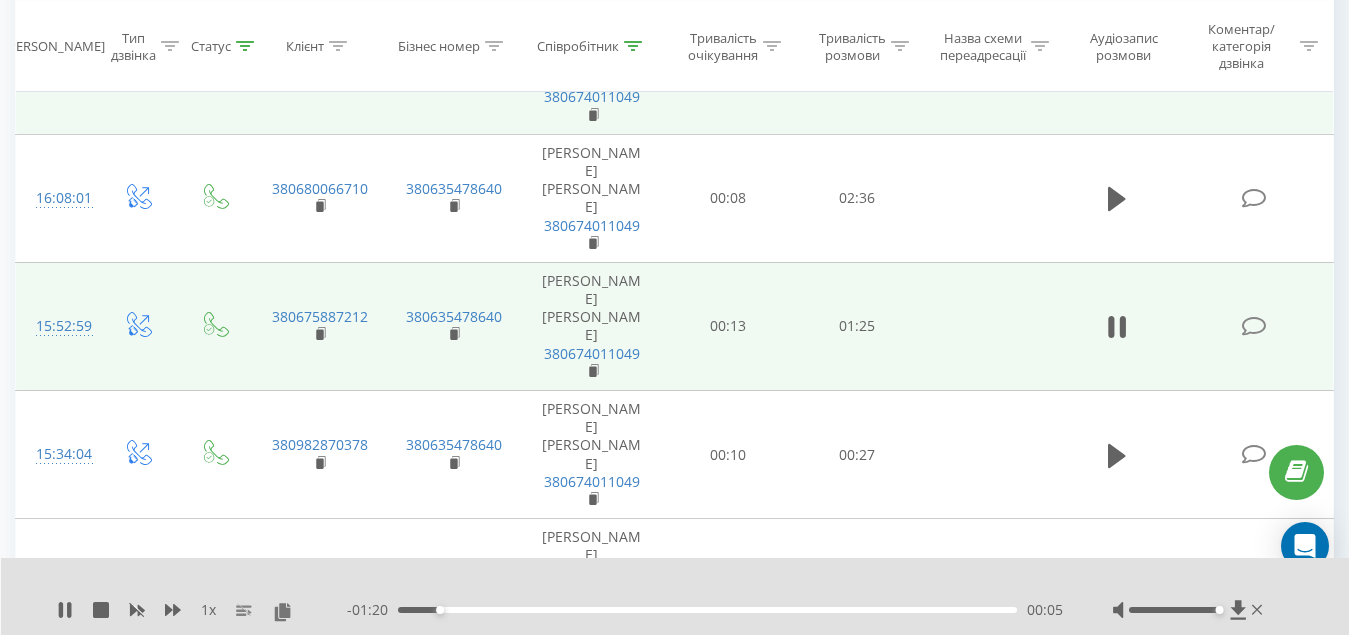 scroll, scrollTop: 700, scrollLeft: 0, axis: vertical 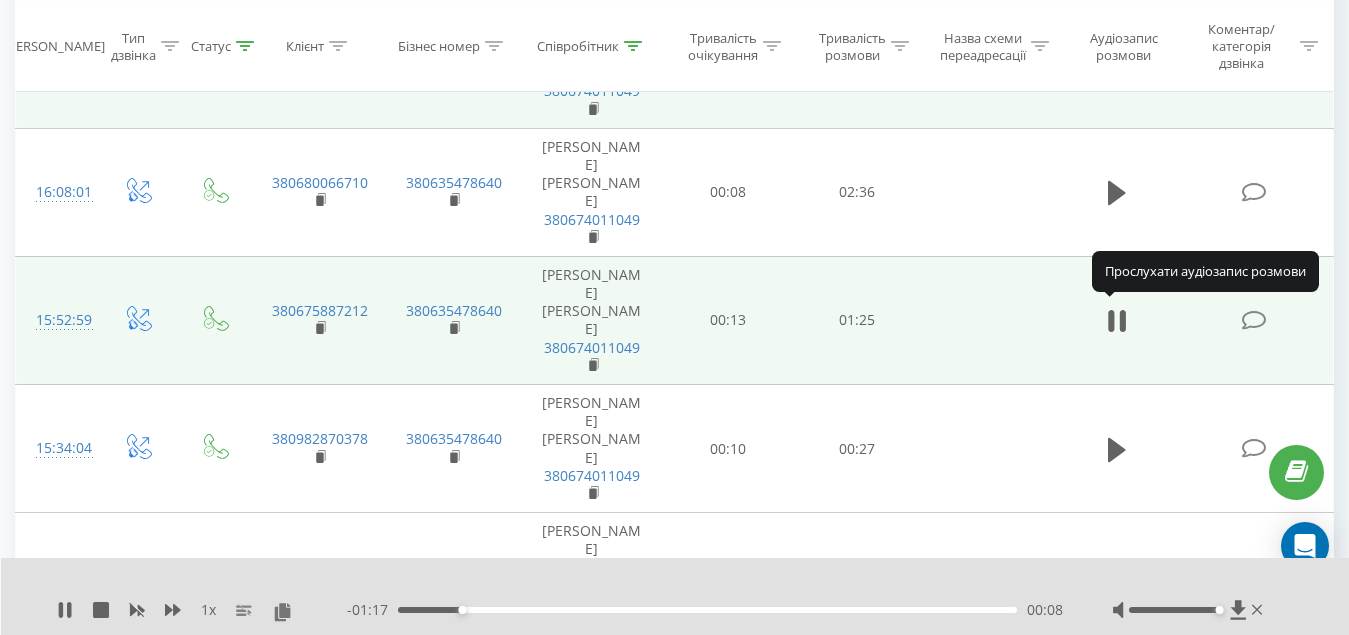 click 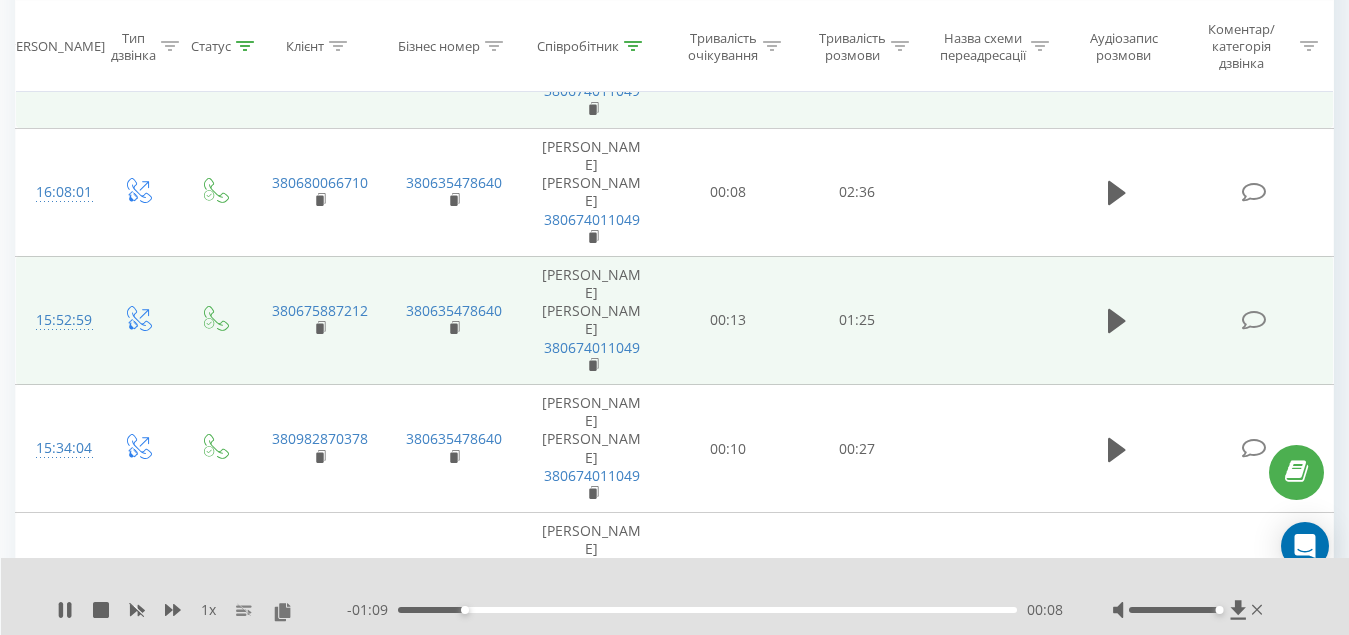 click 